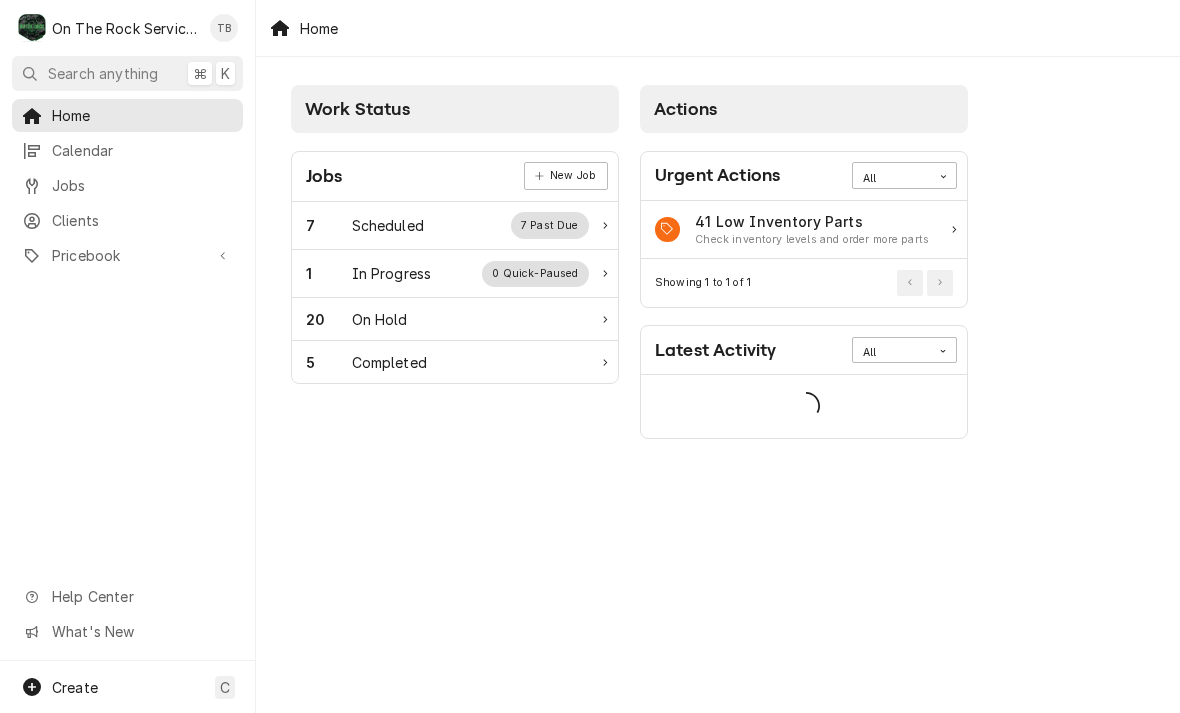 scroll, scrollTop: 0, scrollLeft: 0, axis: both 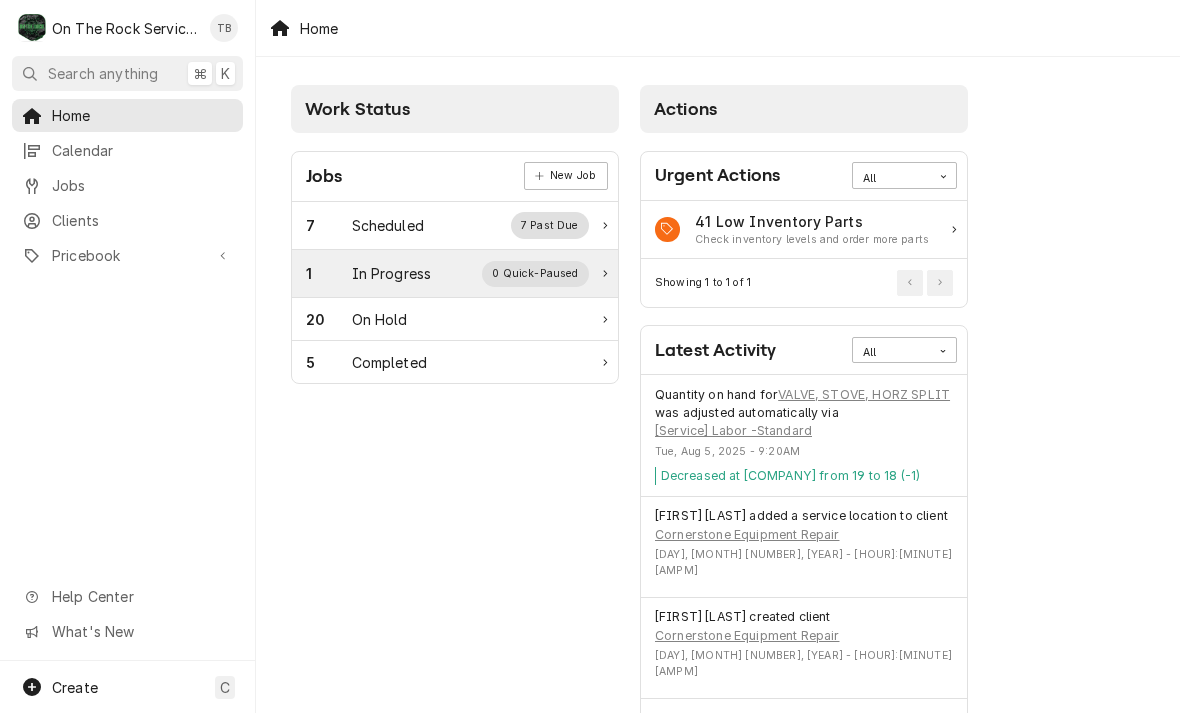click on "In Progress" at bounding box center (392, 273) 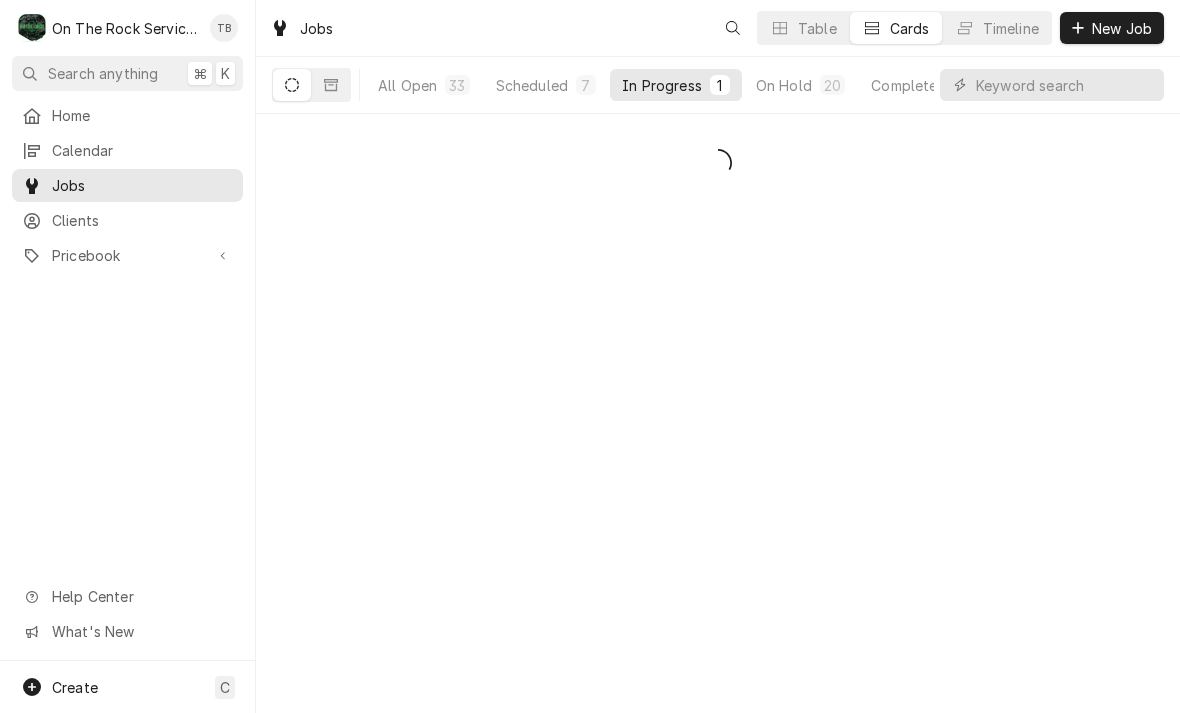 scroll, scrollTop: 0, scrollLeft: 0, axis: both 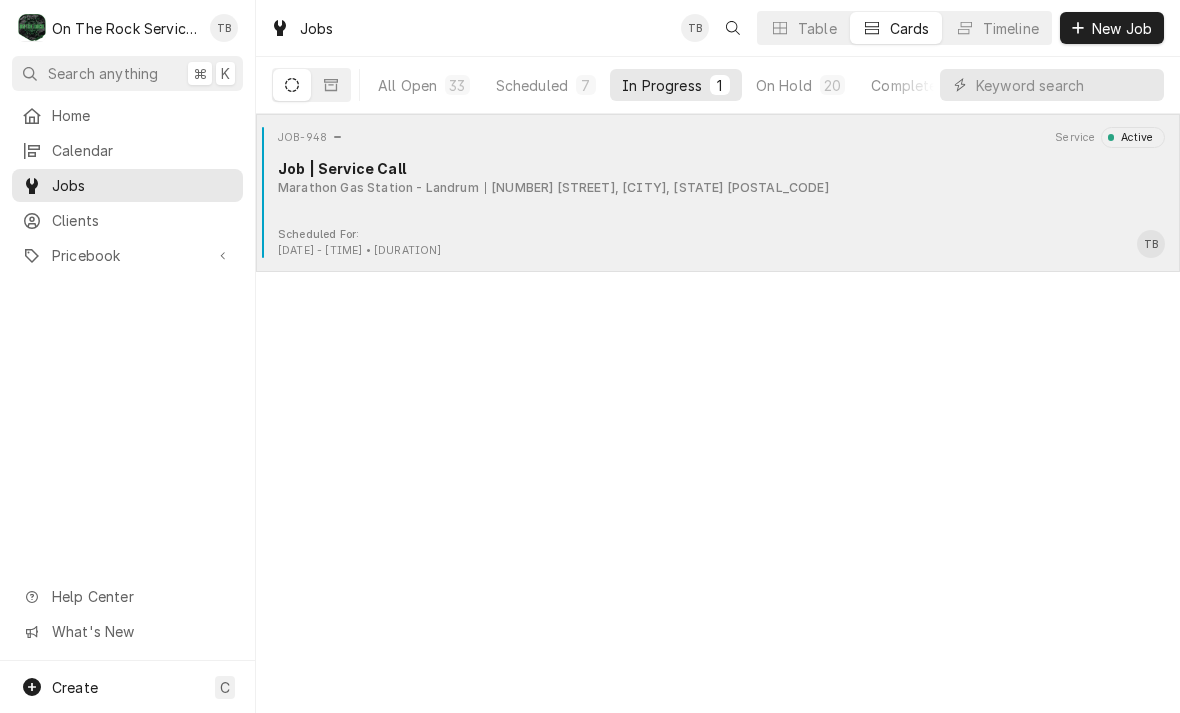 click on "JOB-948 Service Active Job | Service Call Marathon Gas Station - Landrum 715 S Howard Ave, Landrum, SC 29356" at bounding box center (718, 177) 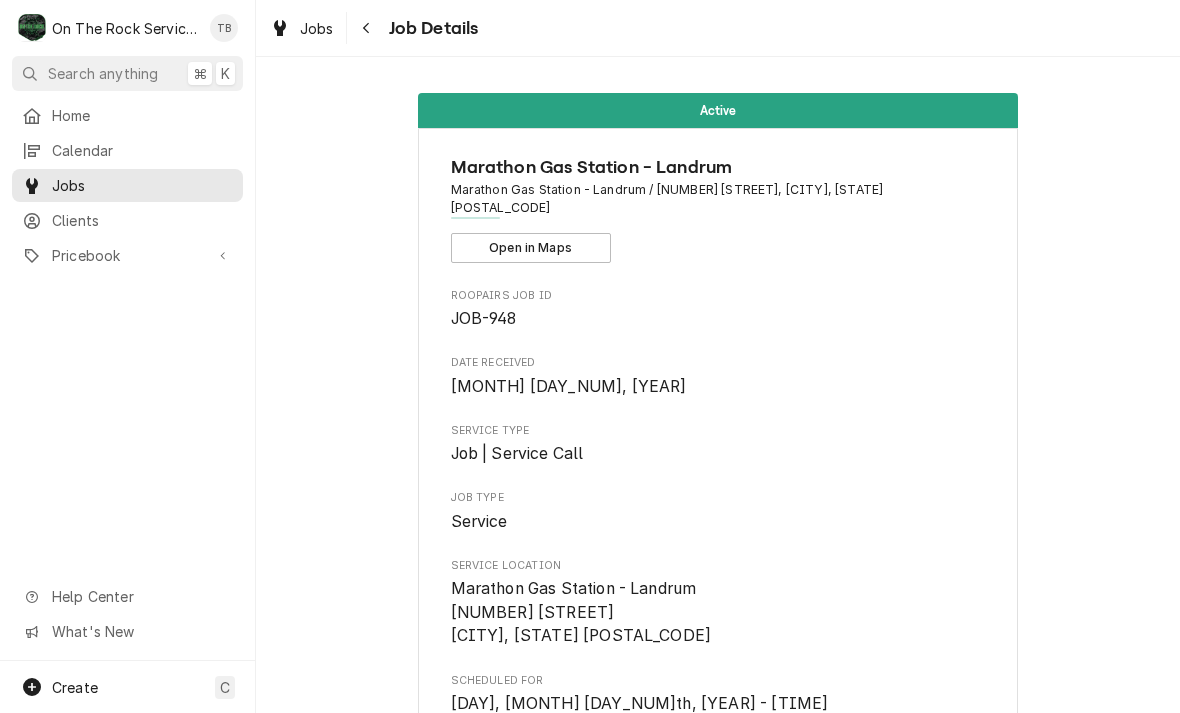 scroll, scrollTop: 0, scrollLeft: 0, axis: both 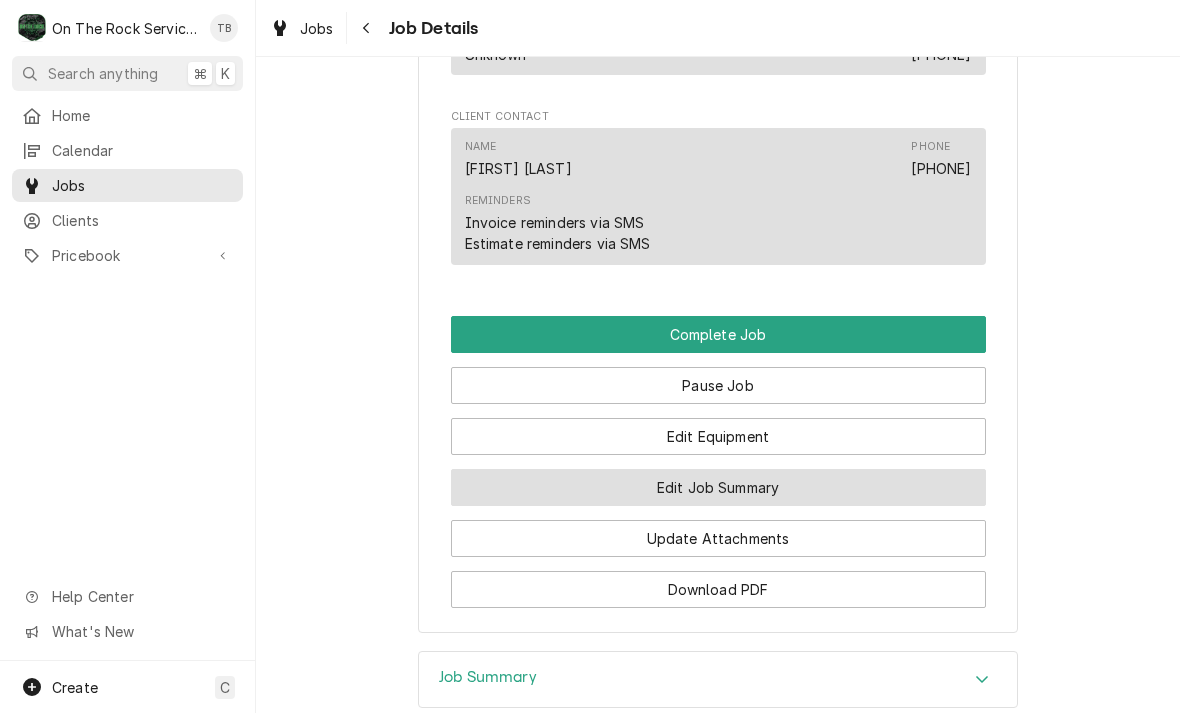 click on "Edit Job Summary" at bounding box center (718, 487) 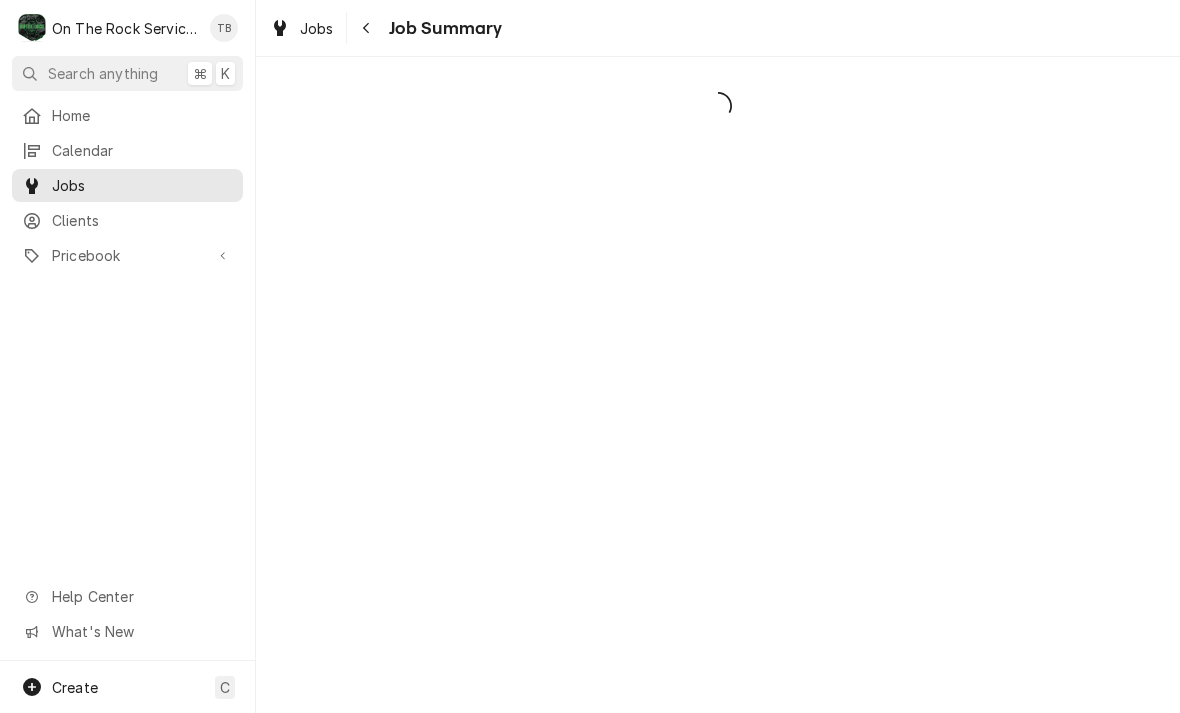 scroll, scrollTop: 0, scrollLeft: 0, axis: both 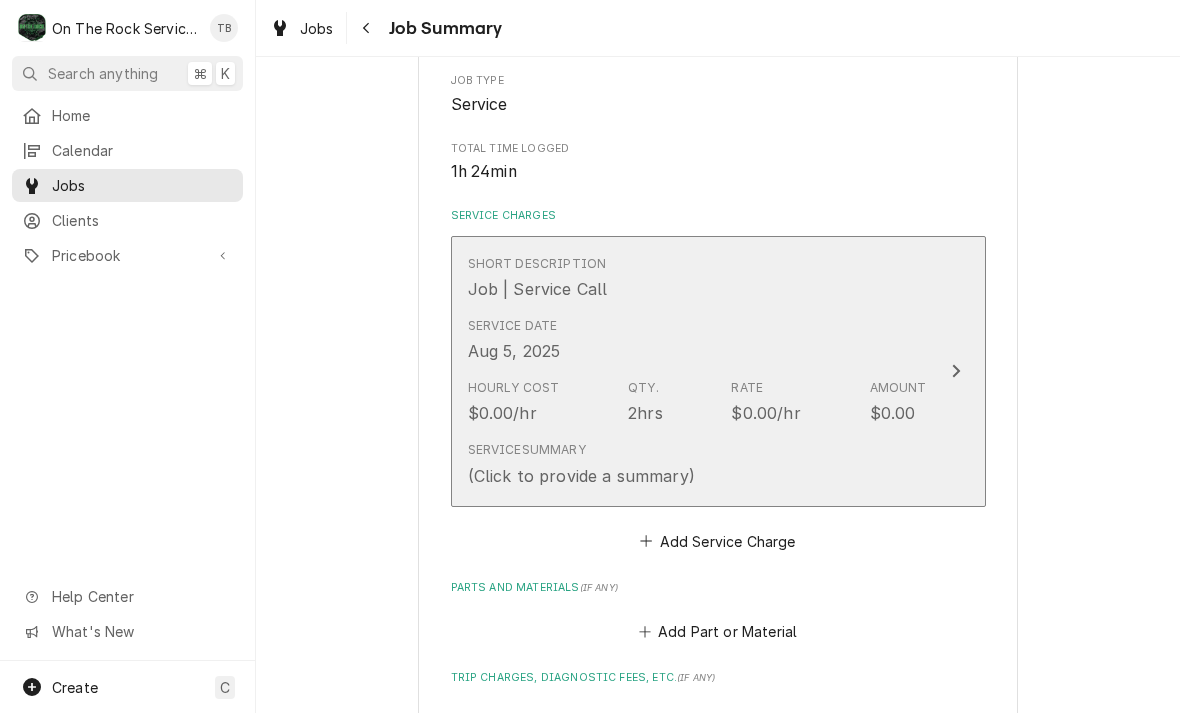 click on "Service  Summary (Click to provide a summary)" at bounding box center (697, 464) 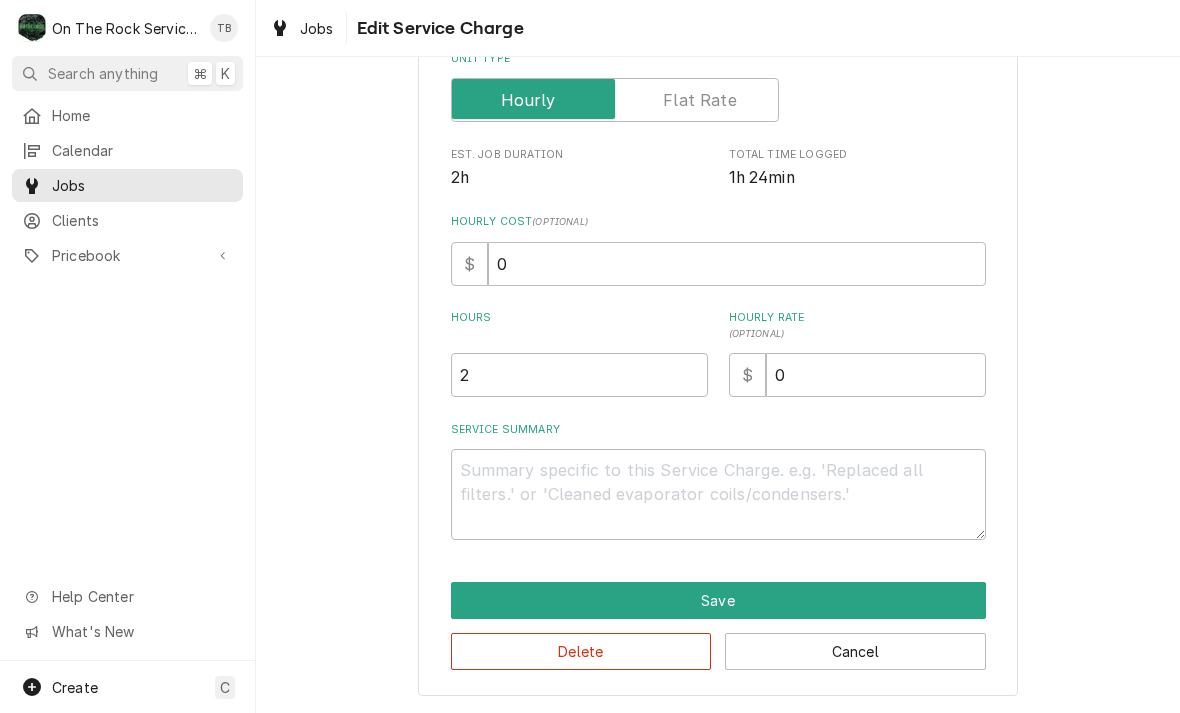 scroll, scrollTop: 304, scrollLeft: 0, axis: vertical 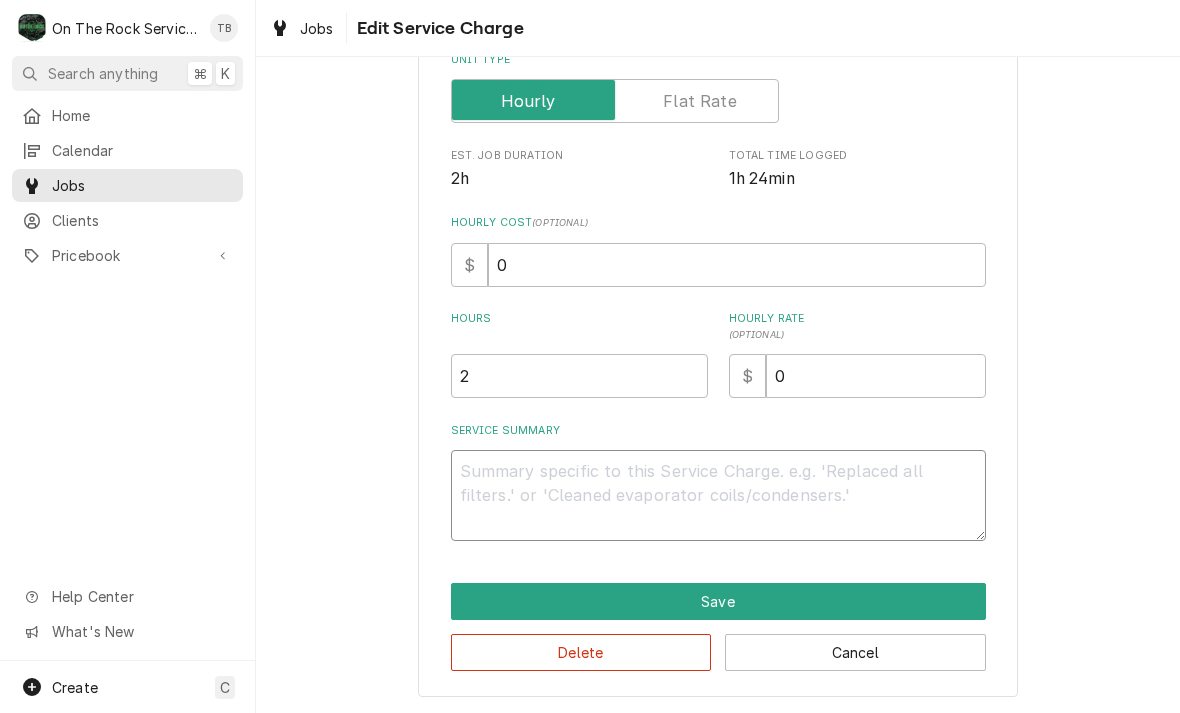 click on "Service Summary" at bounding box center [718, 495] 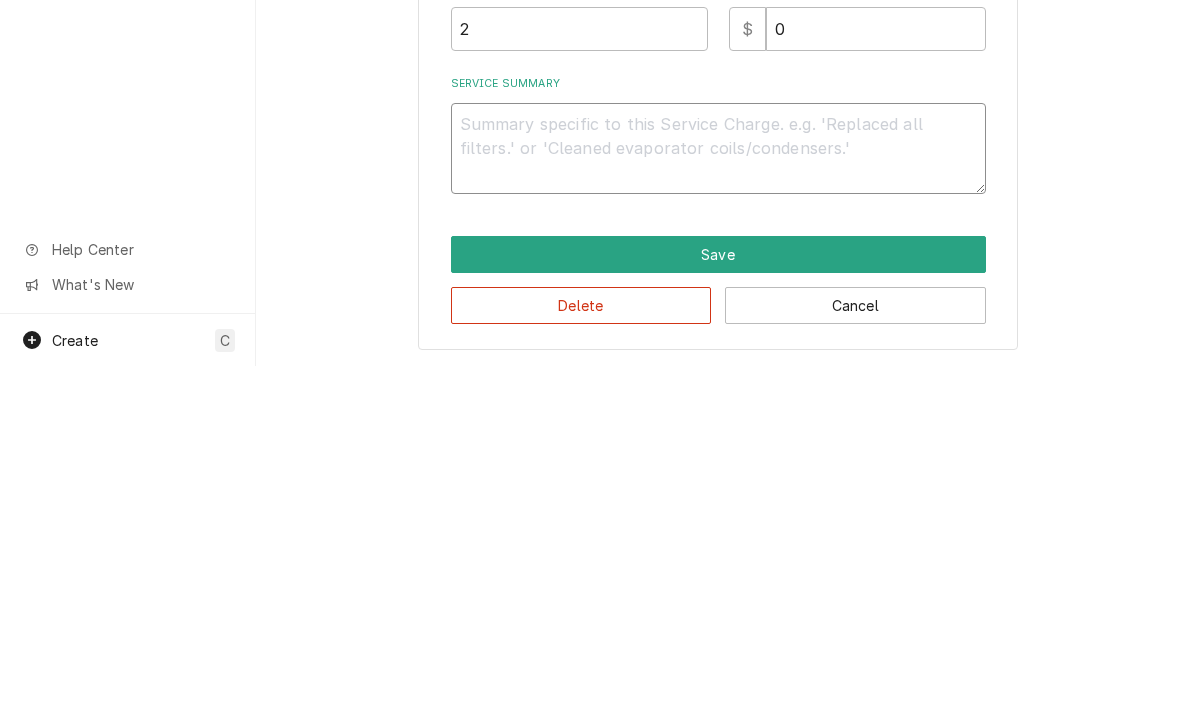 type on "x" 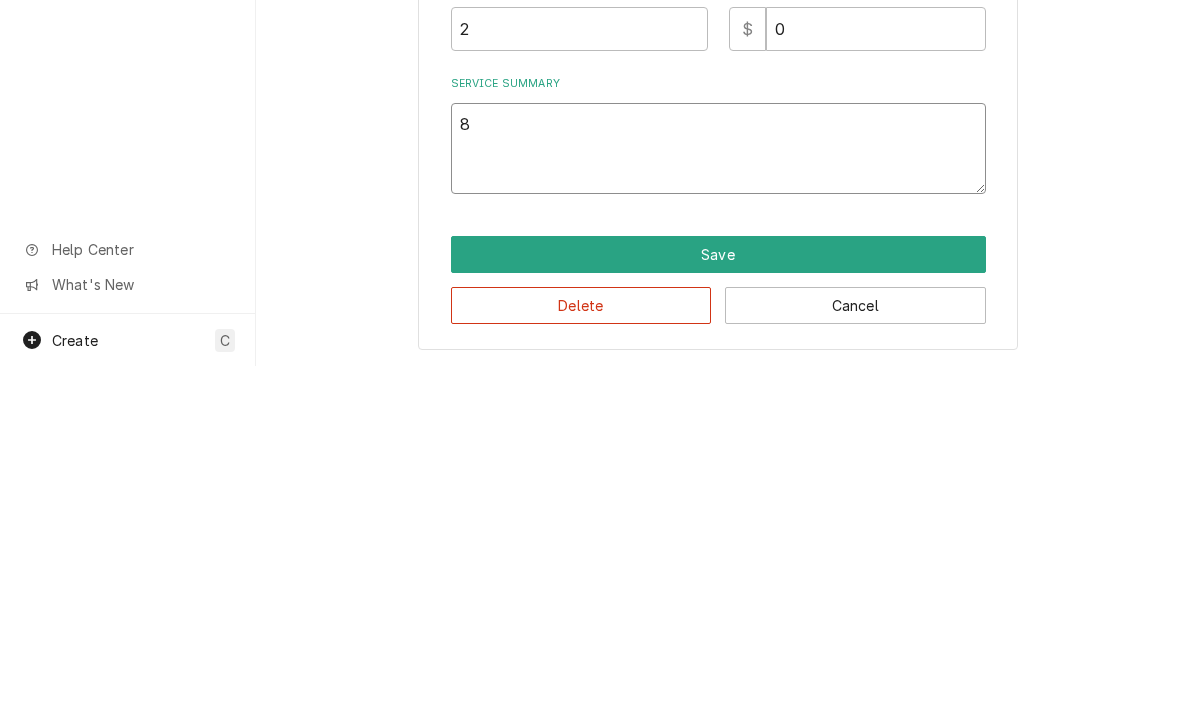 type on "8/" 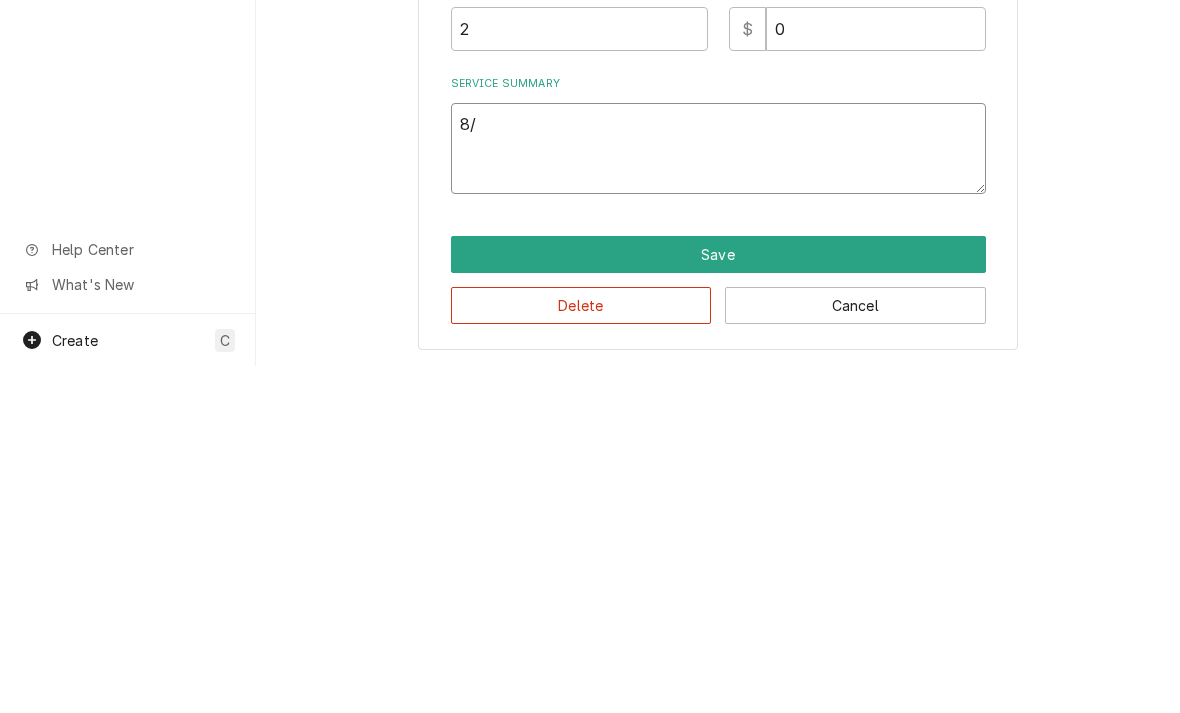 type on "x" 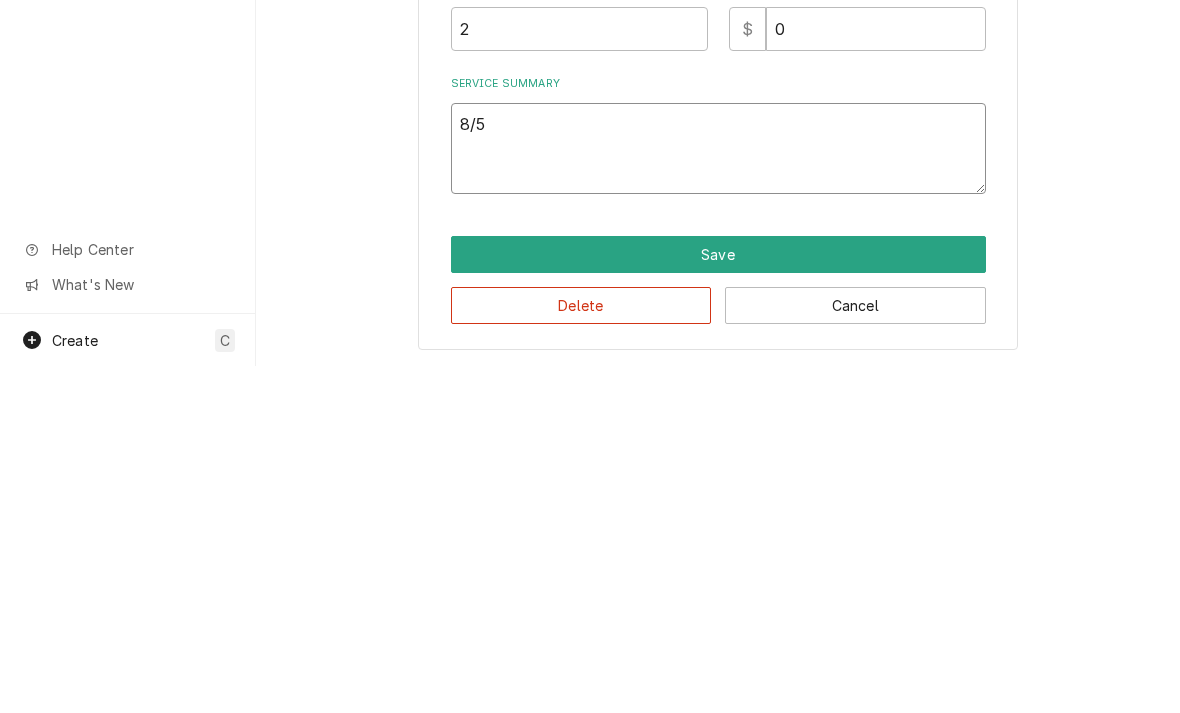 type on "x" 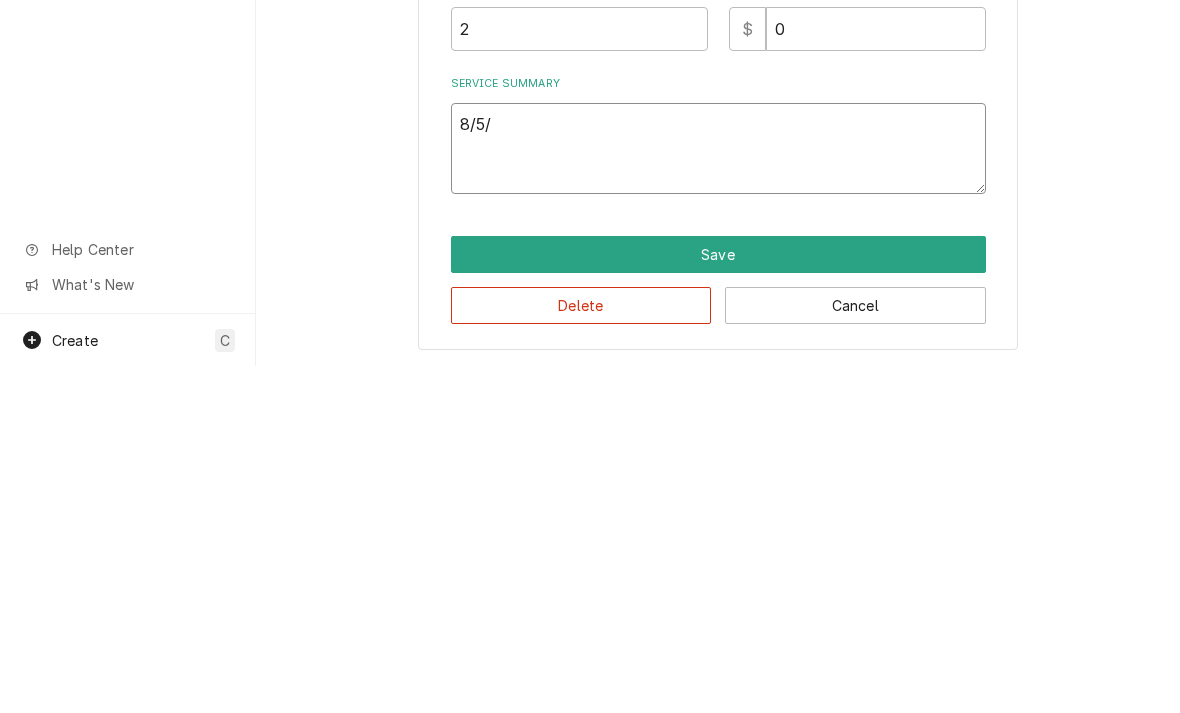 type on "x" 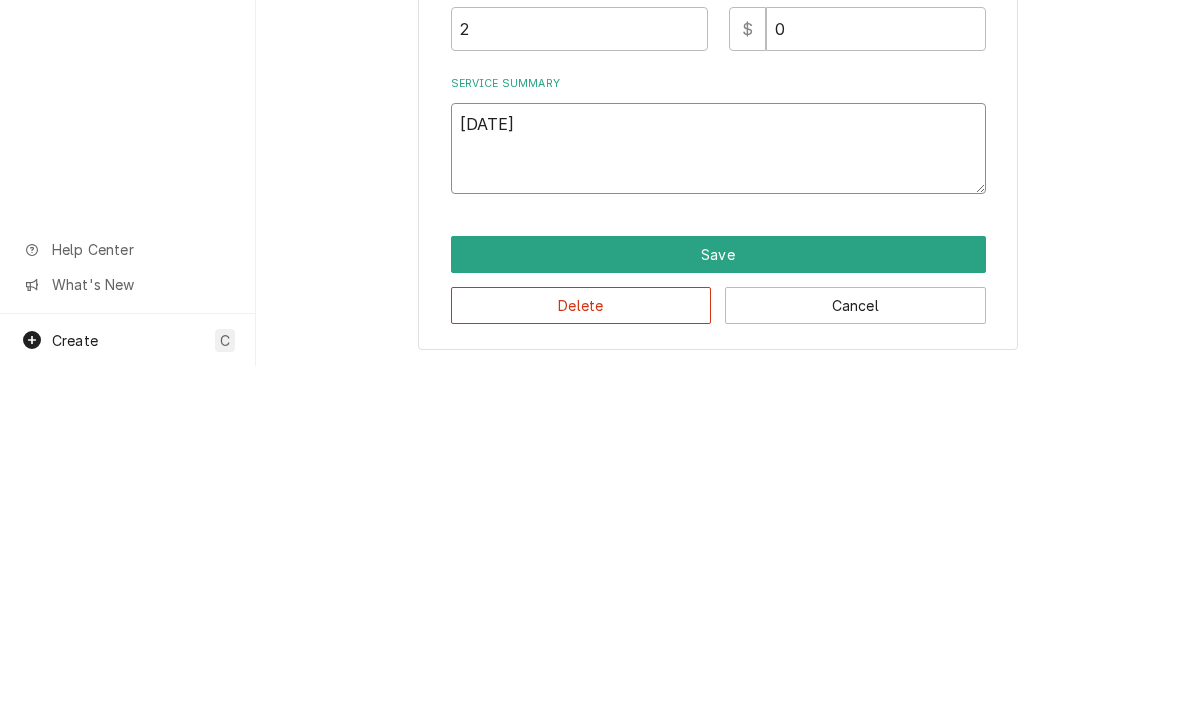 type on "x" 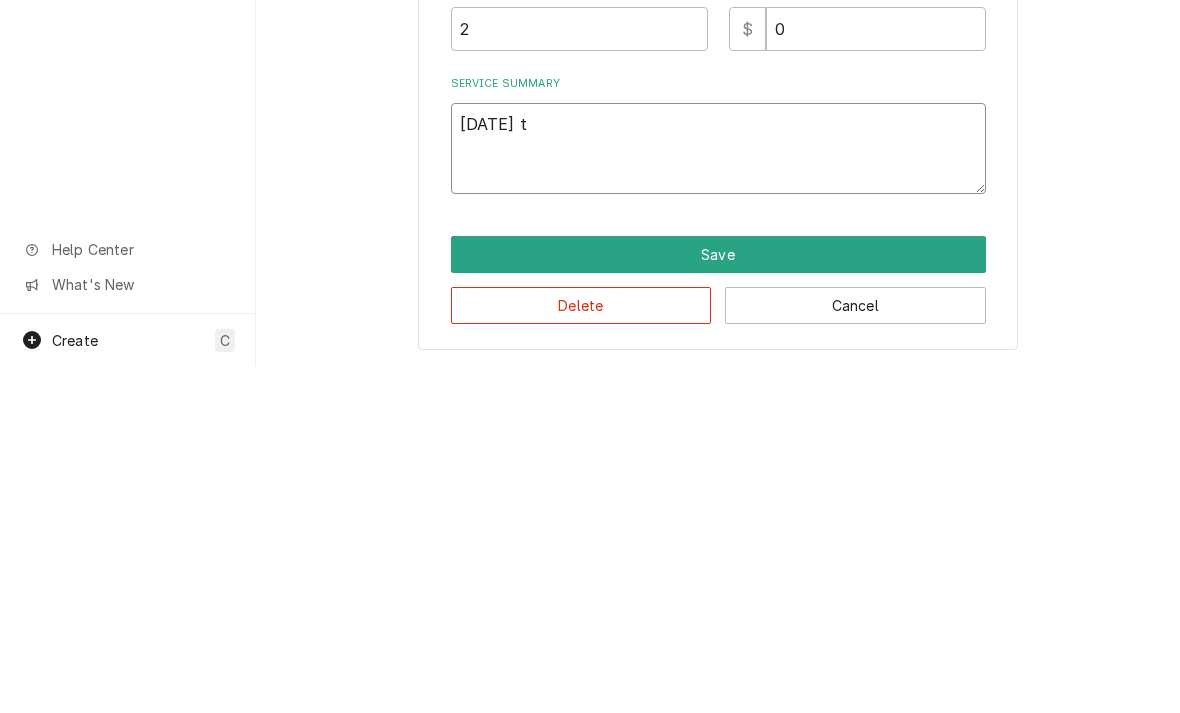 type on "[DATE] tm" 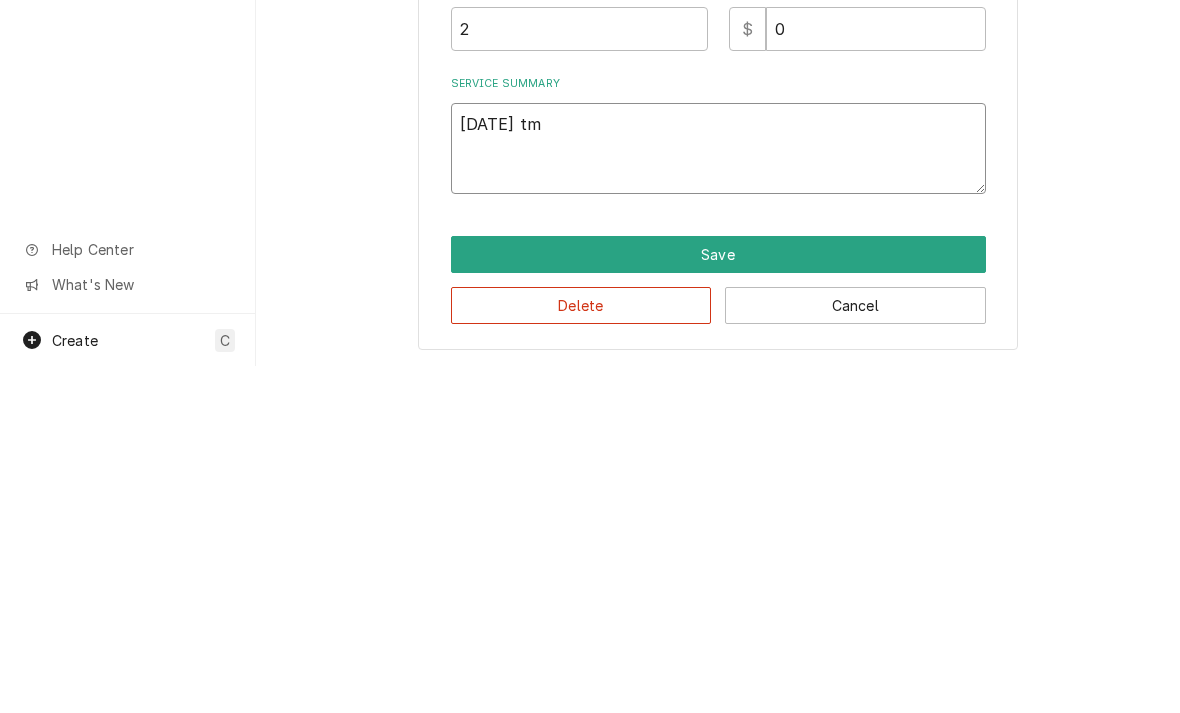 type on "x" 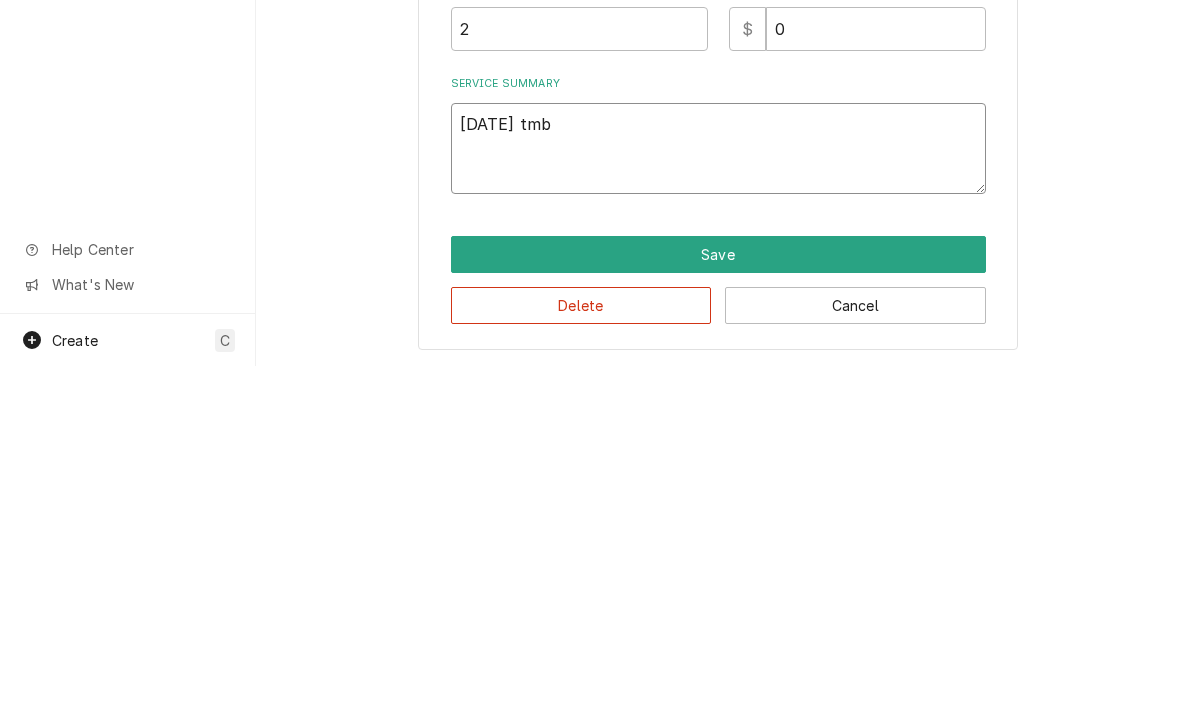 type on "x" 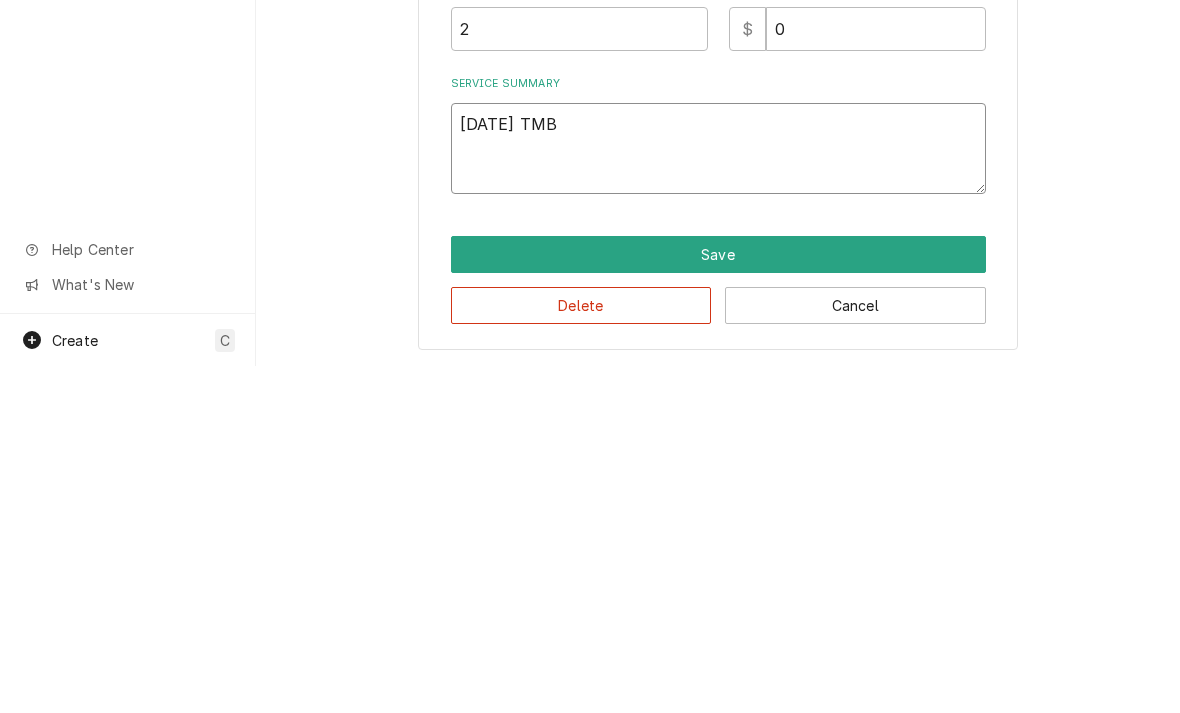 type on "x" 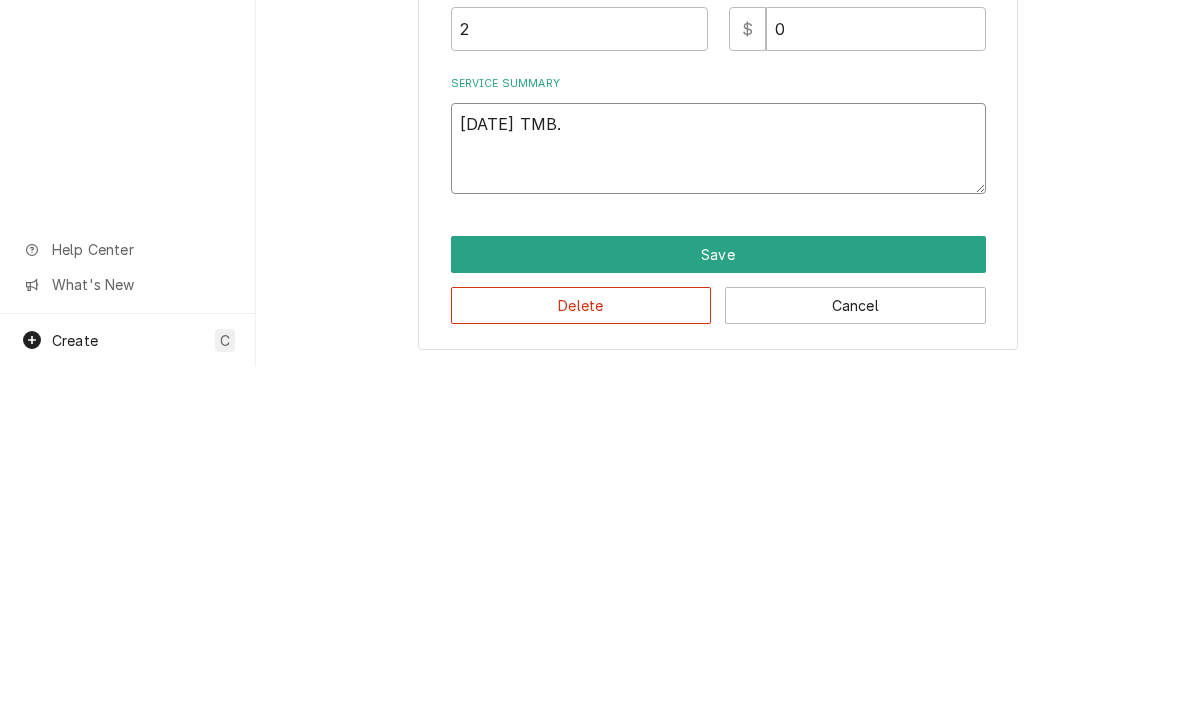 type on "[DATE] TMB." 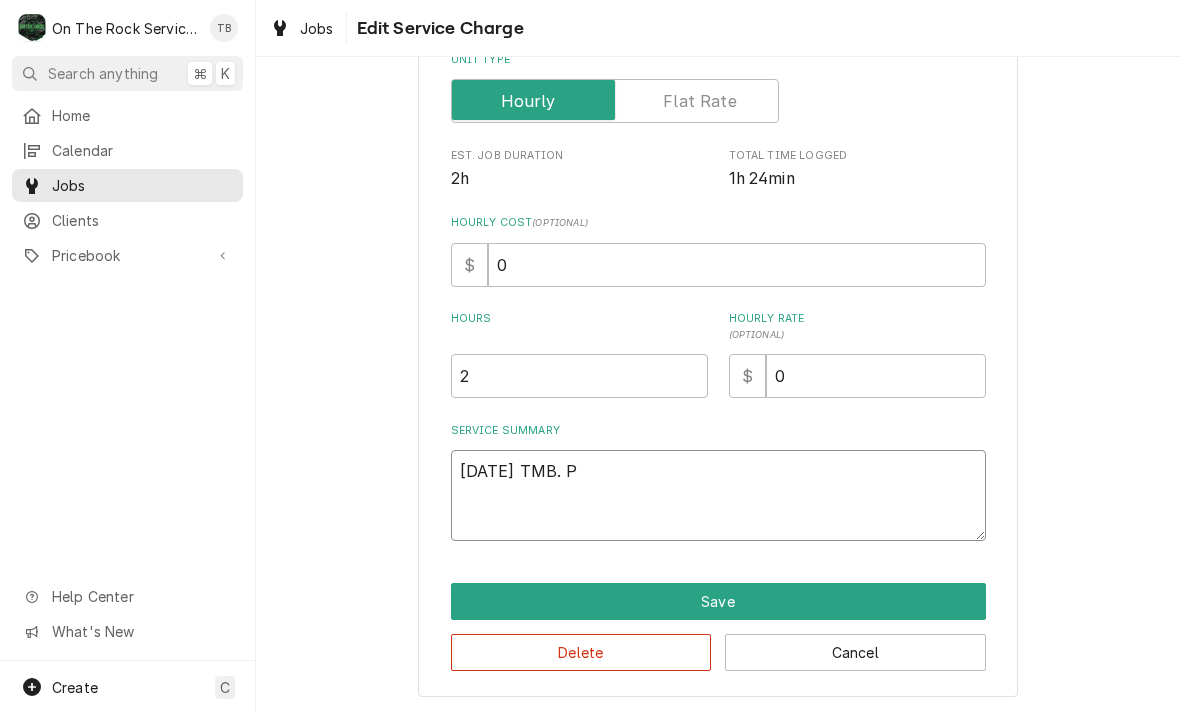 type on "x" 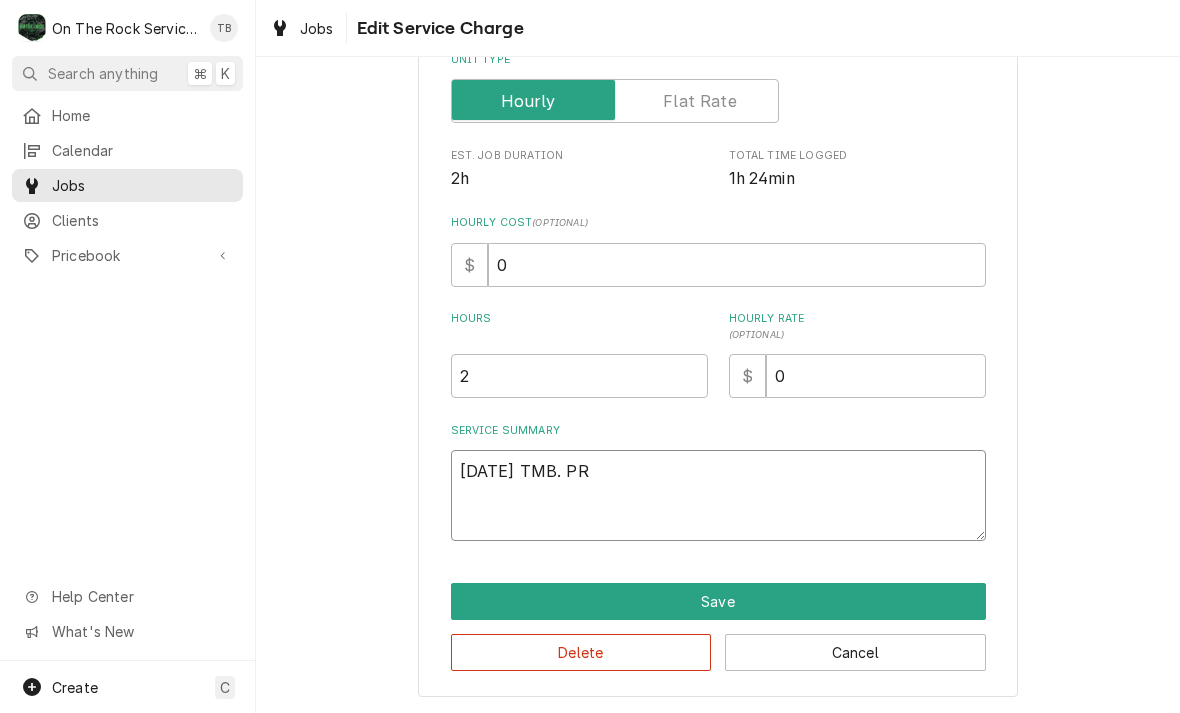 type on "x" 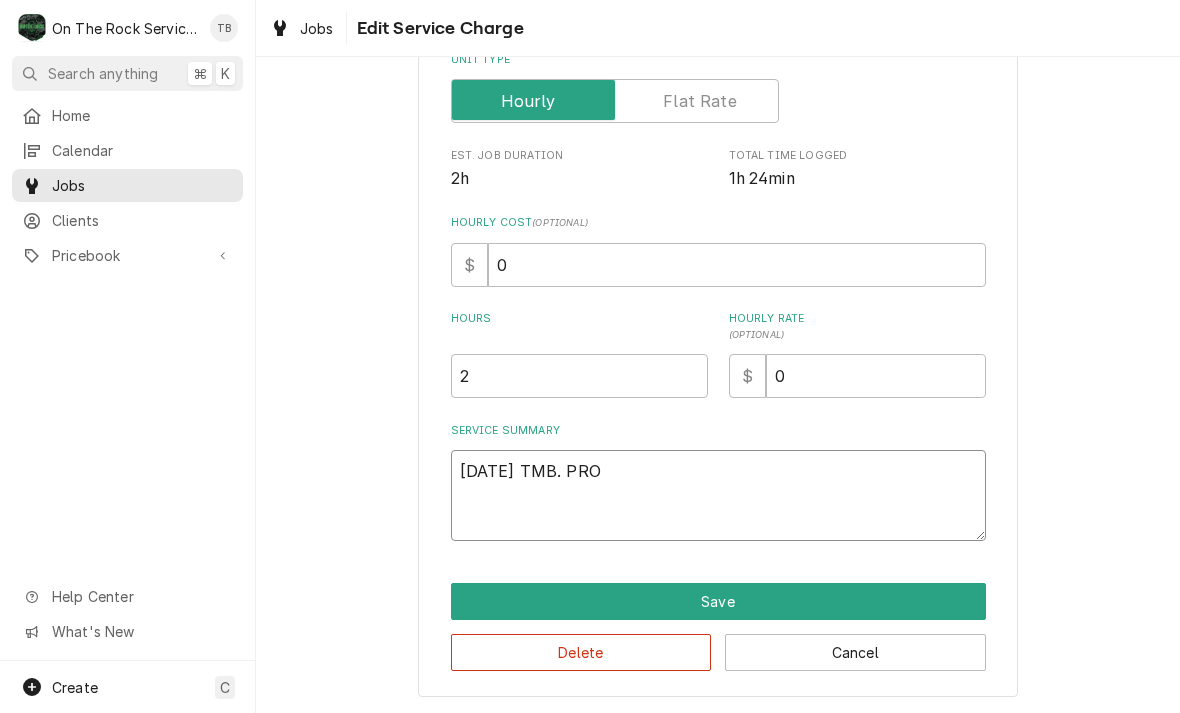 type on "x" 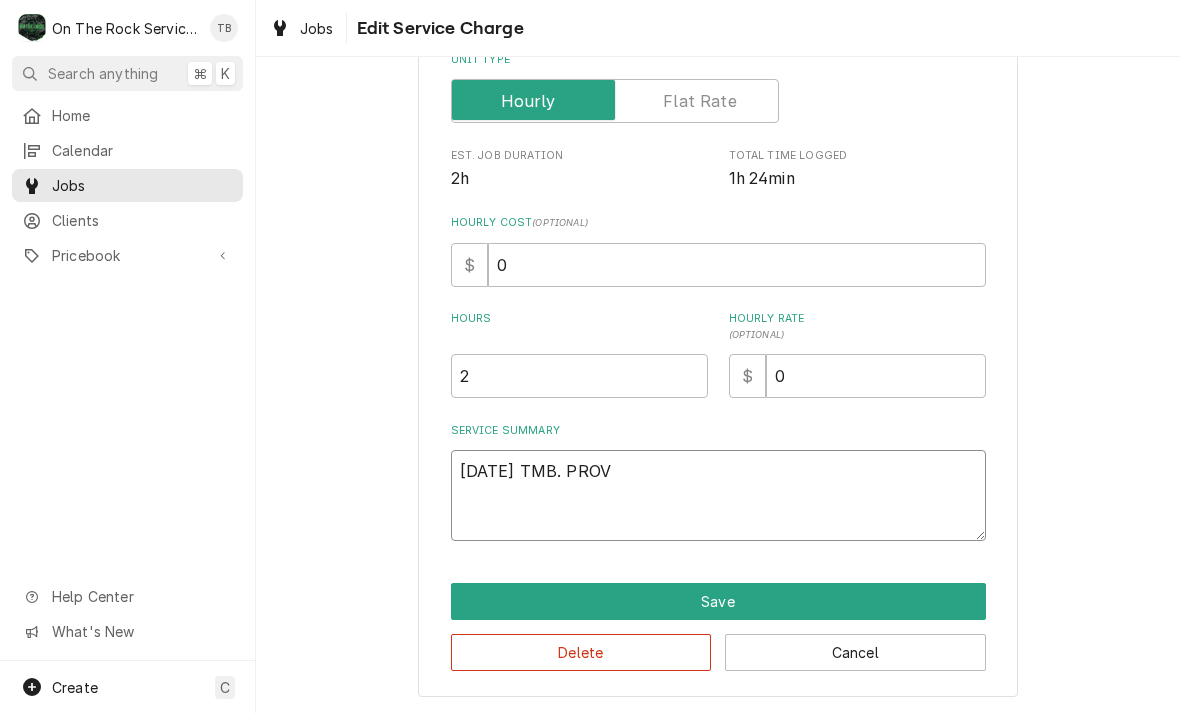 type on "x" 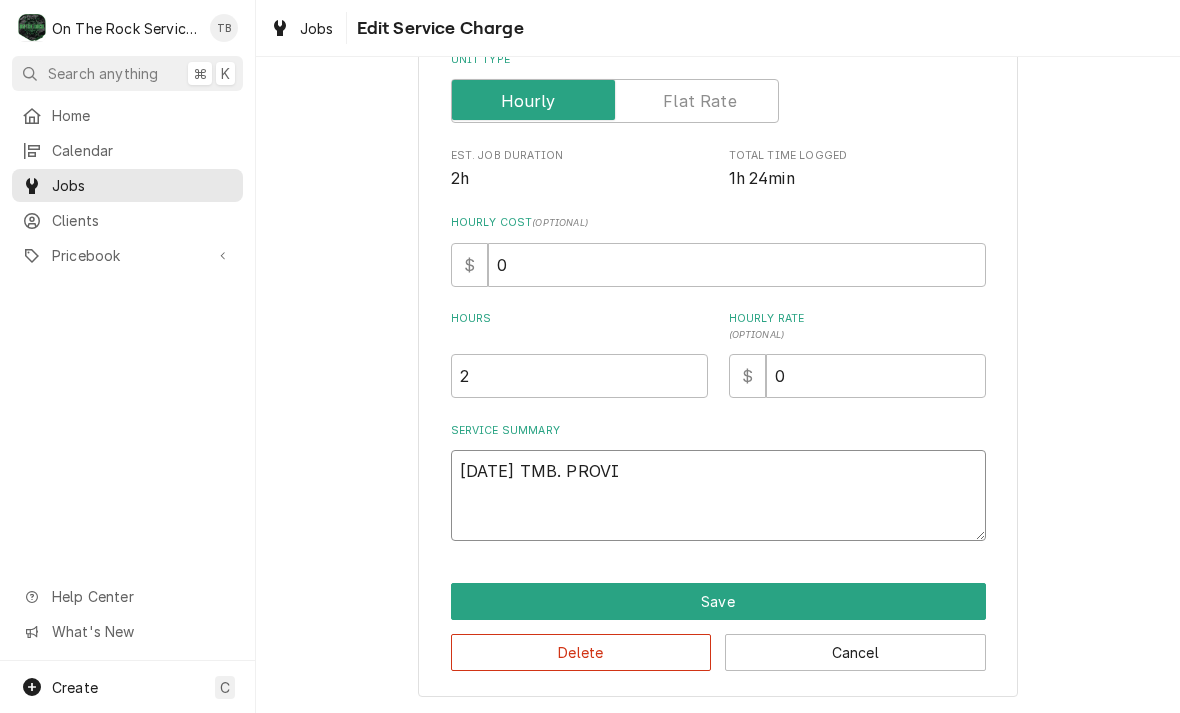 type on "x" 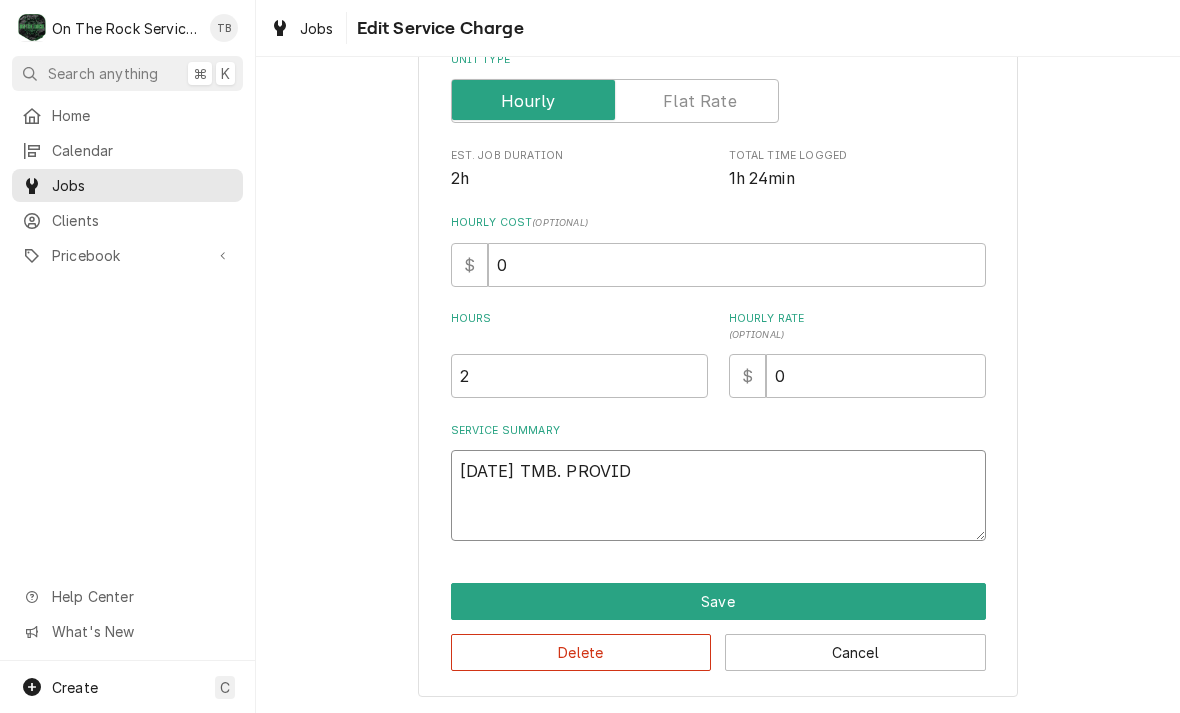 type on "x" 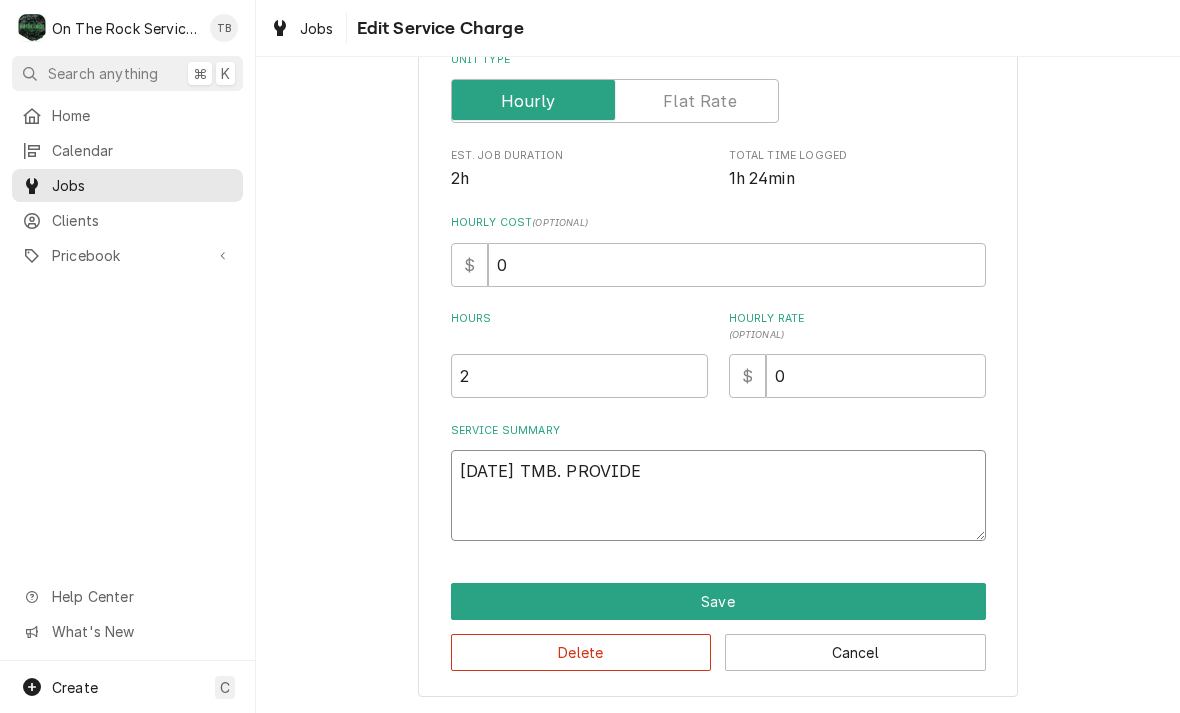 type on "x" 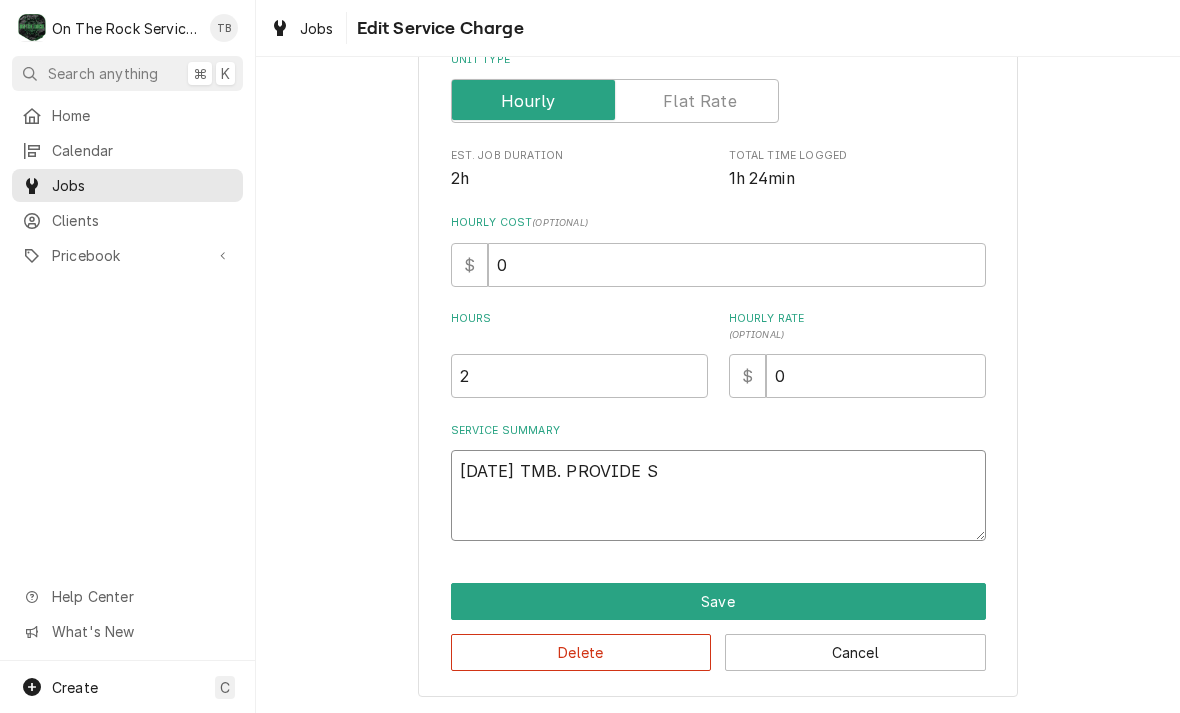 type on "x" 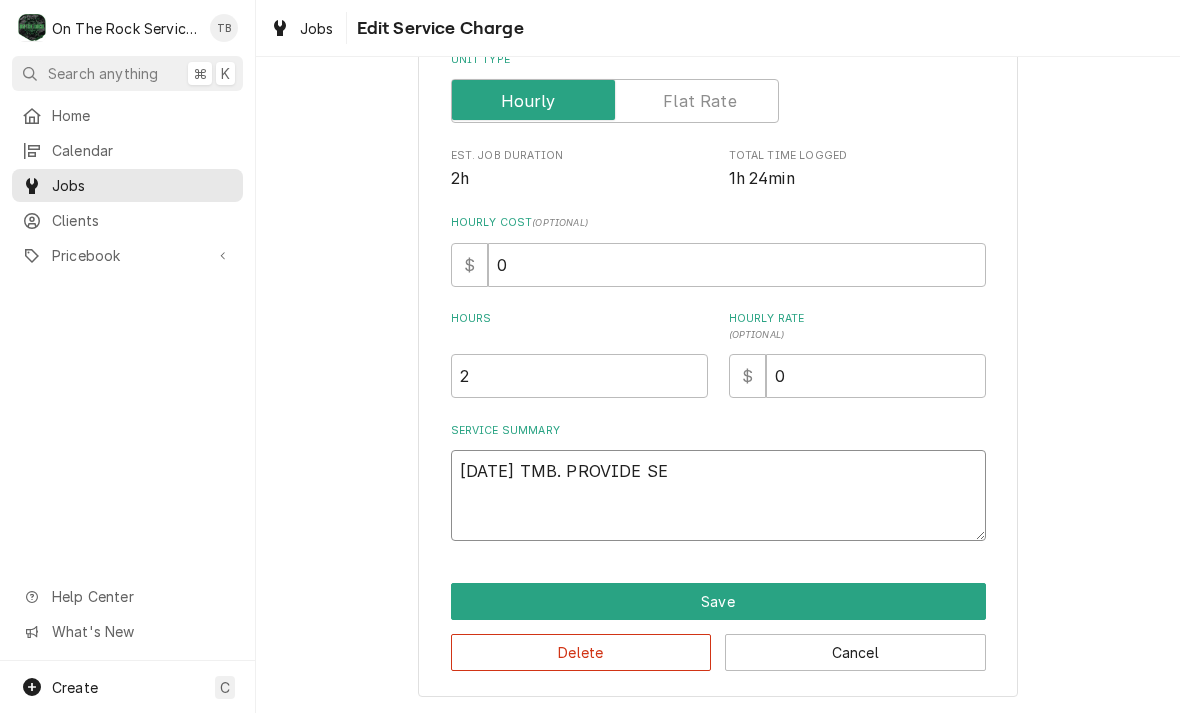 type on "x" 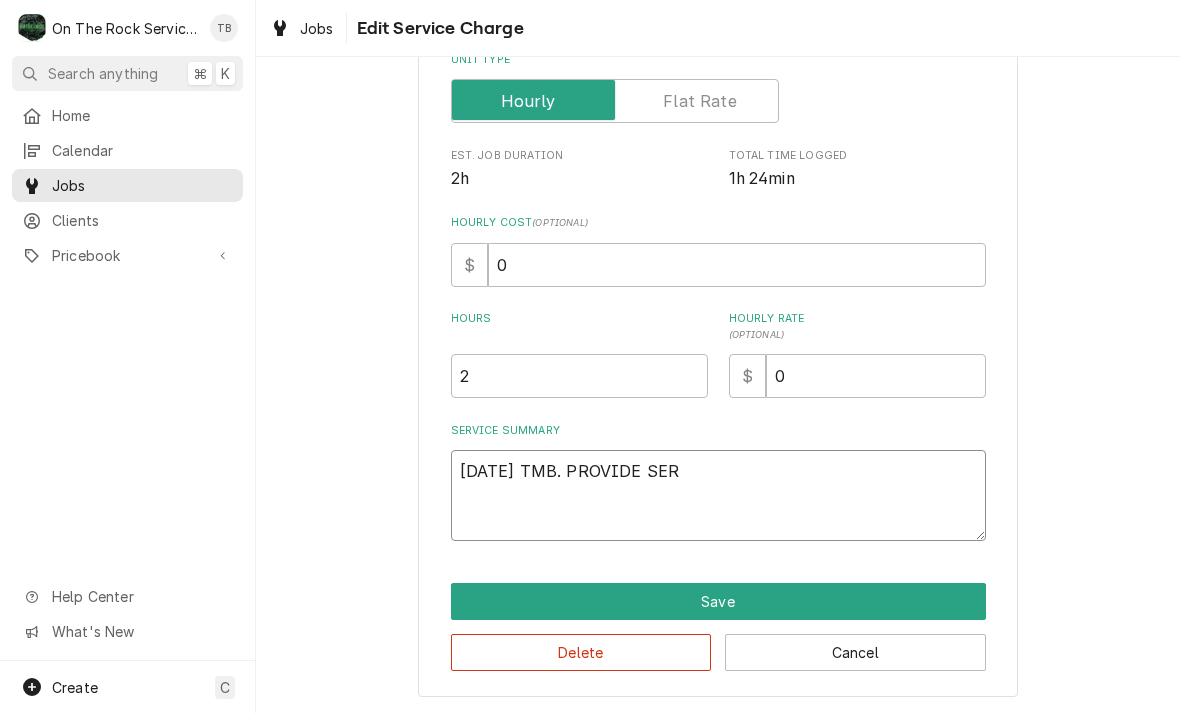 type on "x" 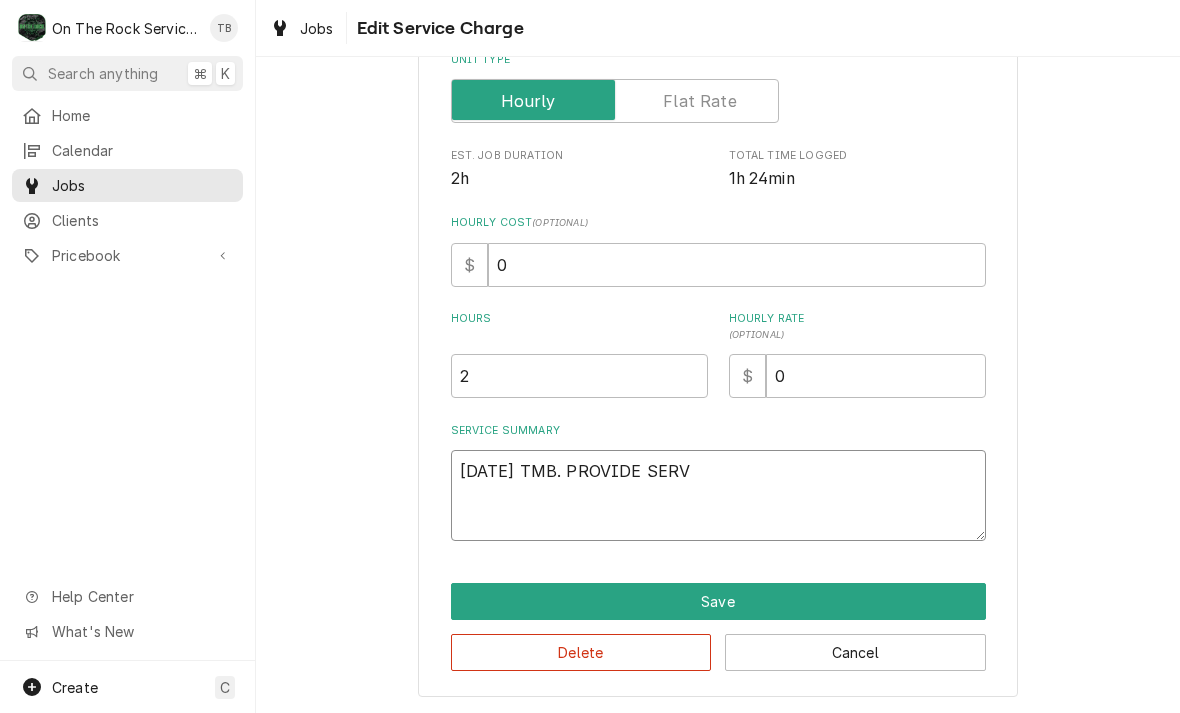 type on "x" 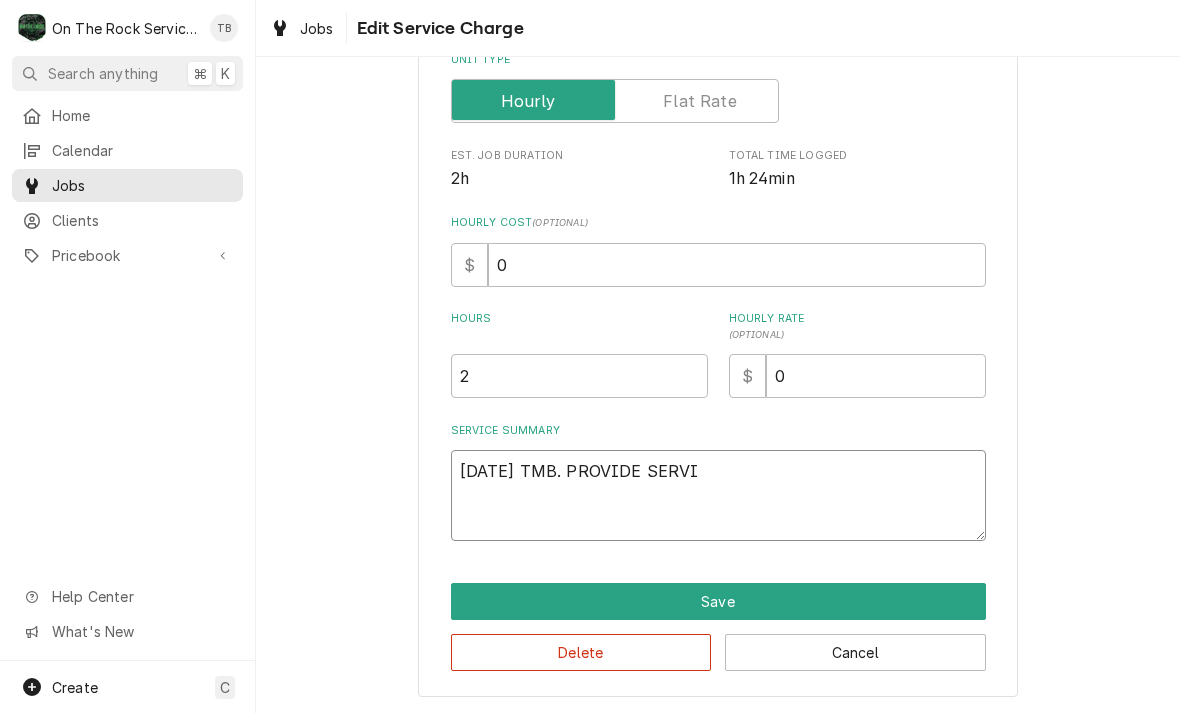 type on "x" 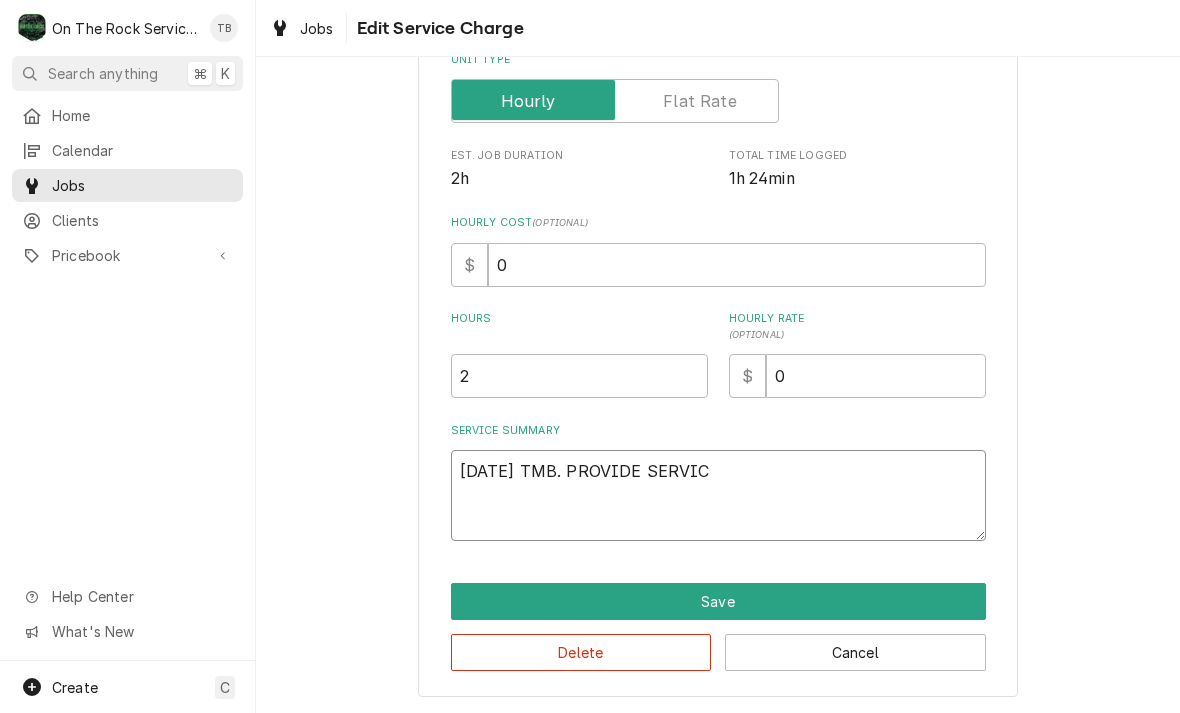 type on "x" 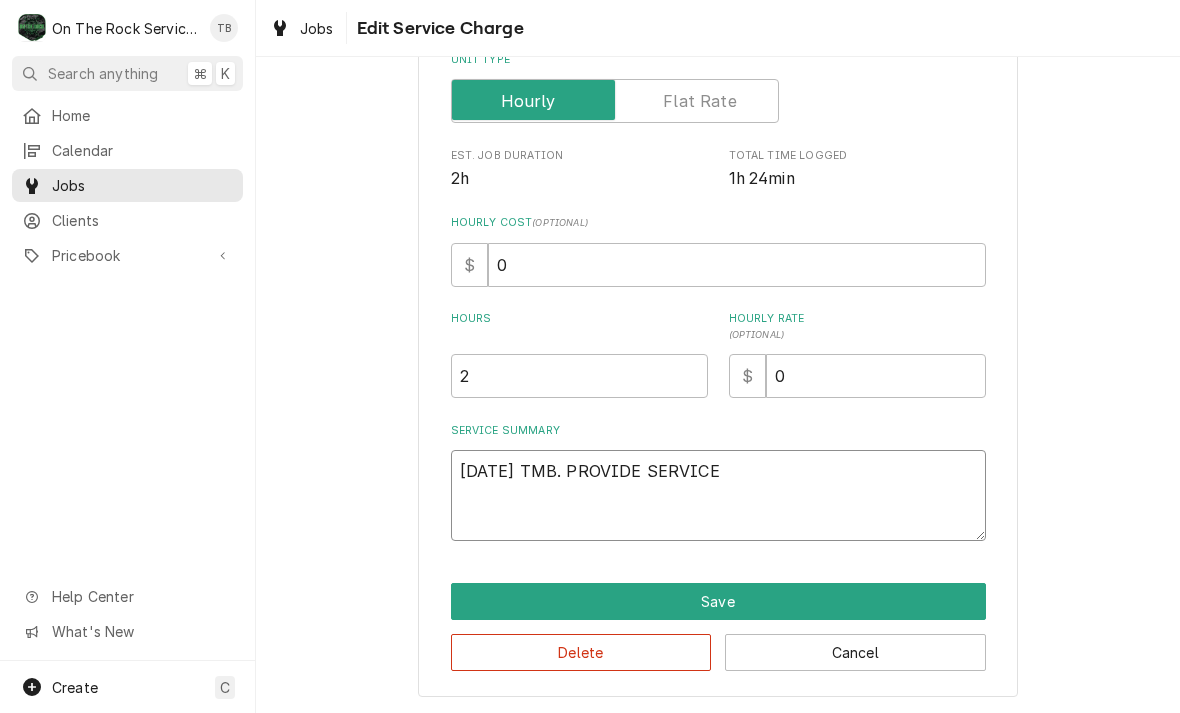 type on "x" 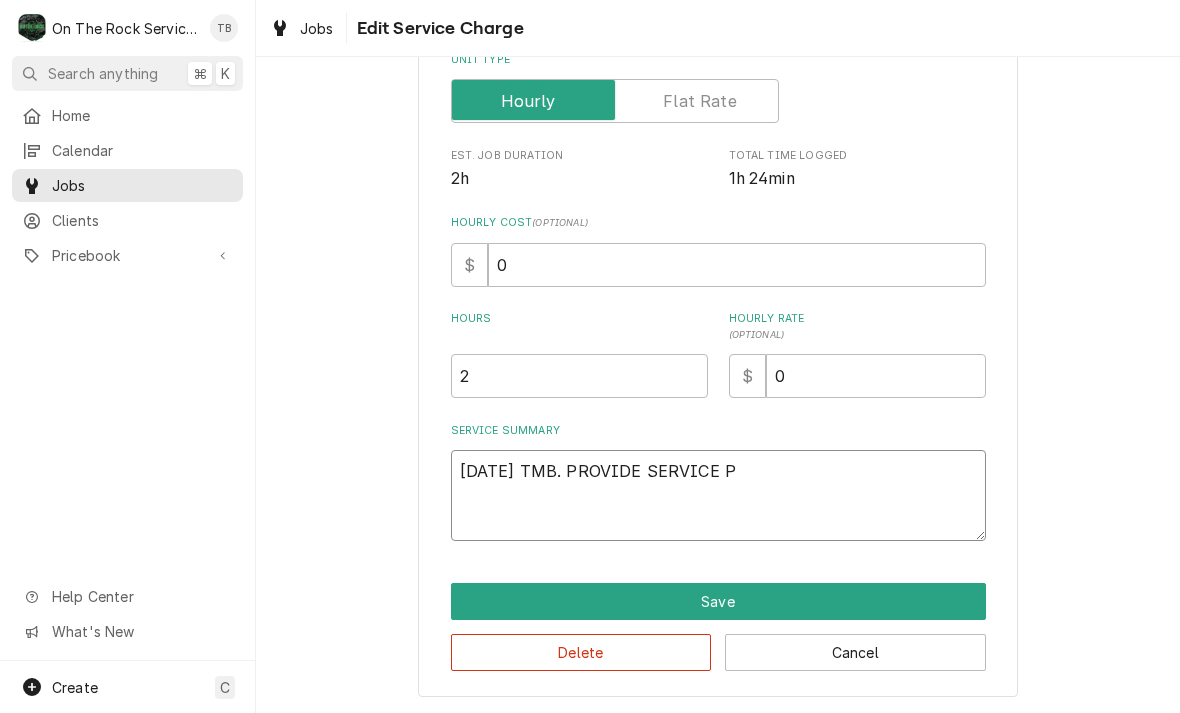 type on "x" 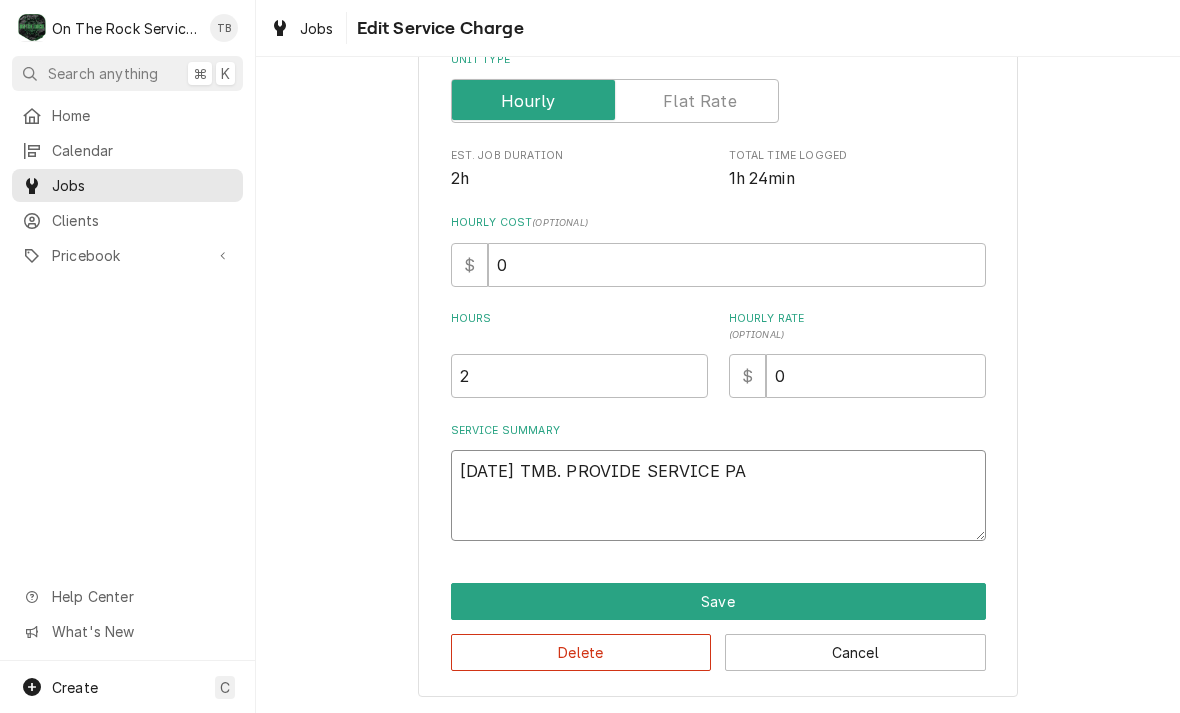 type on "x" 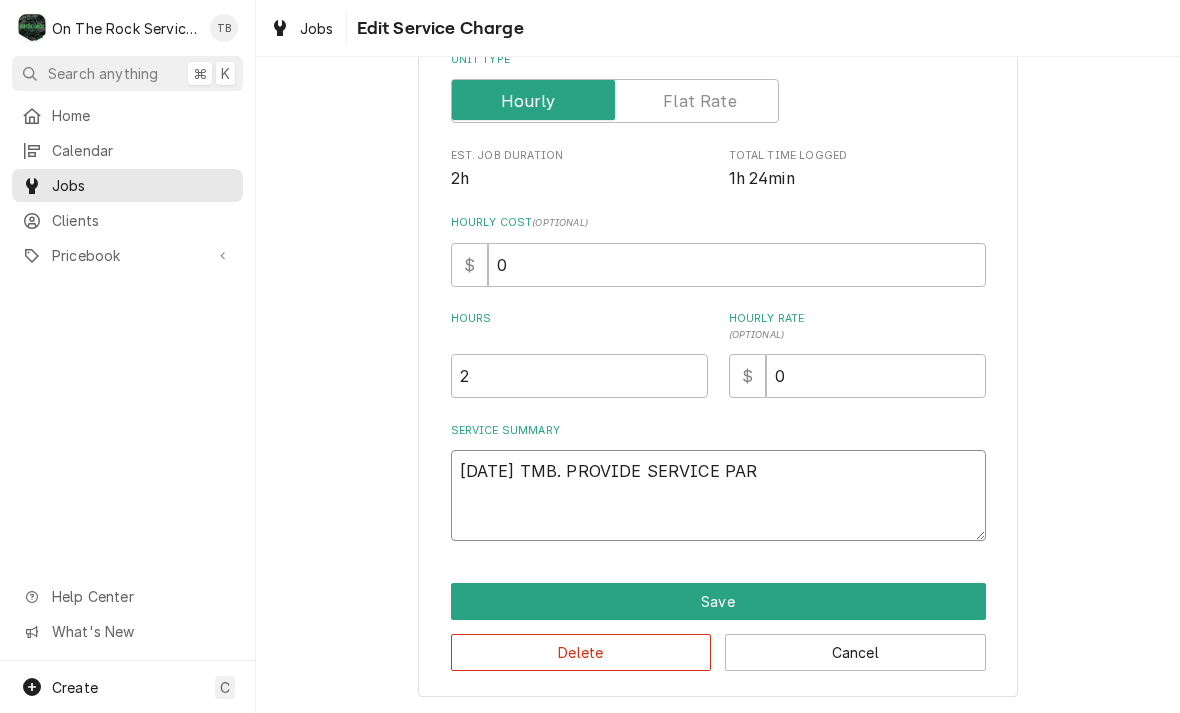 type on "x" 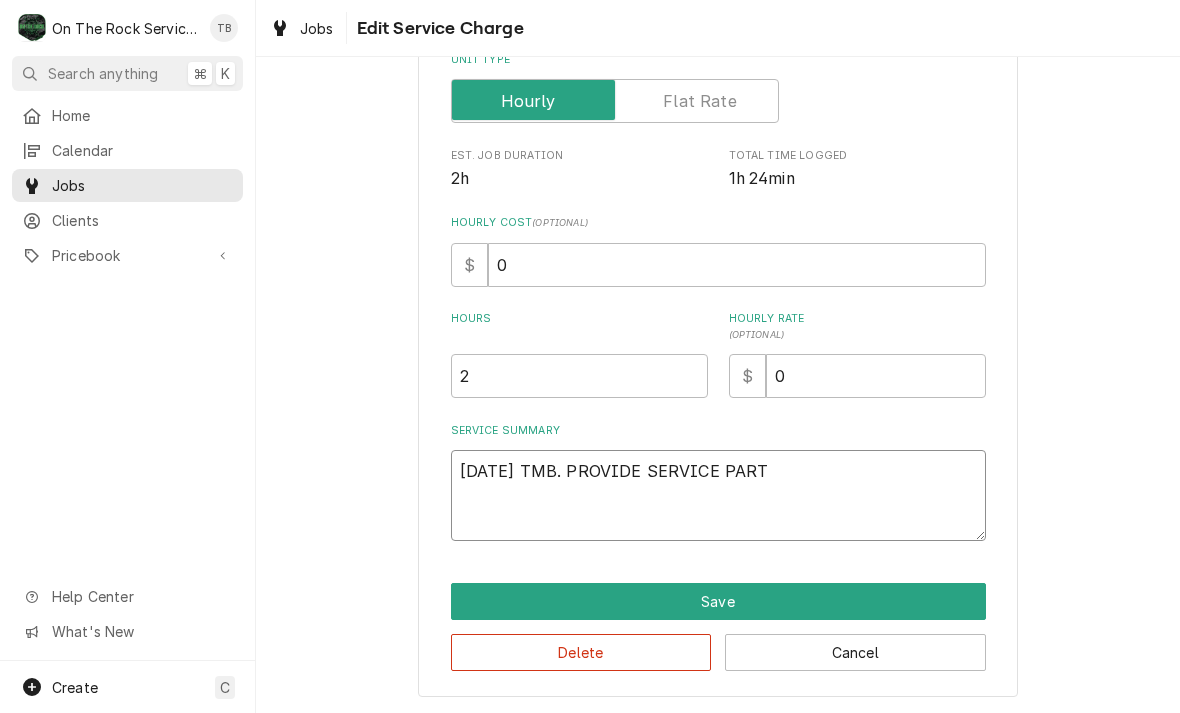 type on "[DATE] TMB. PROVIDE SERVICE PARTS" 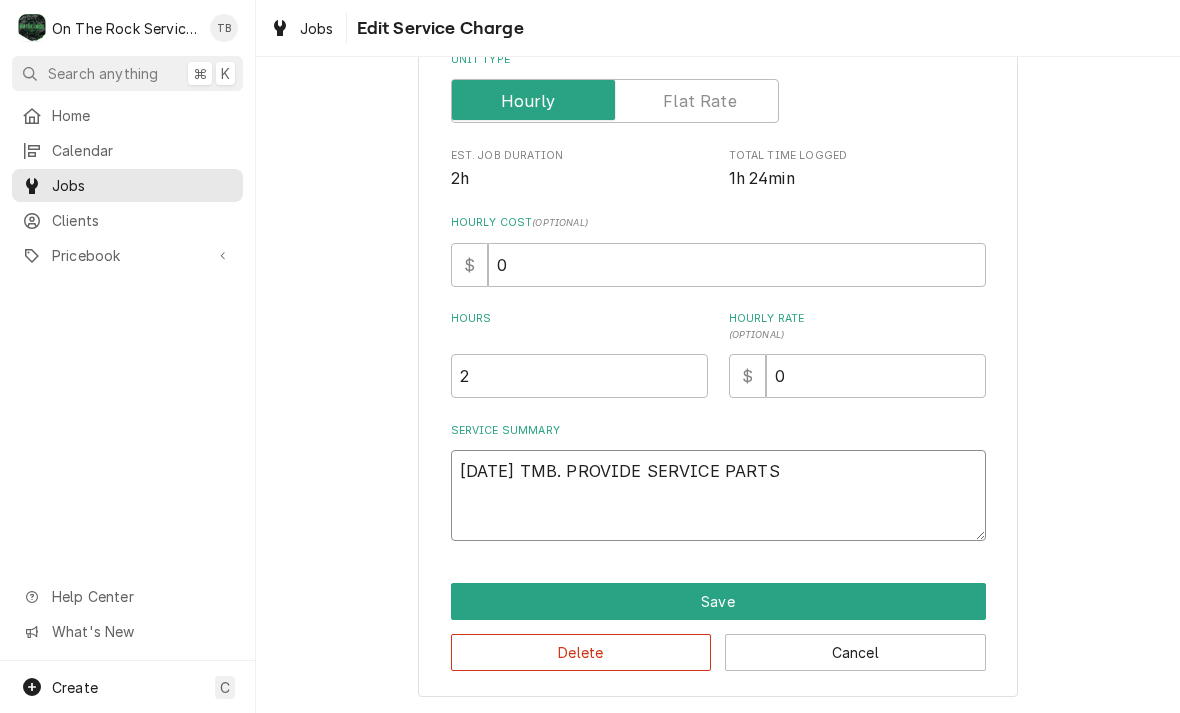 type on "x" 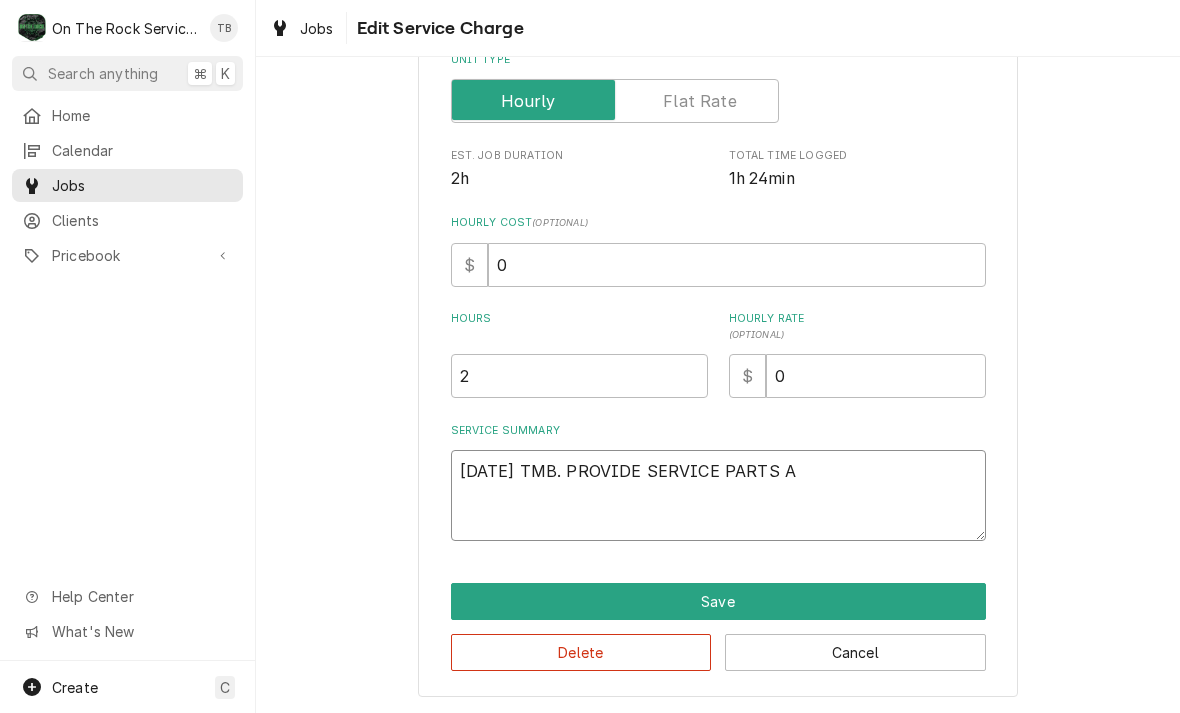 type on "x" 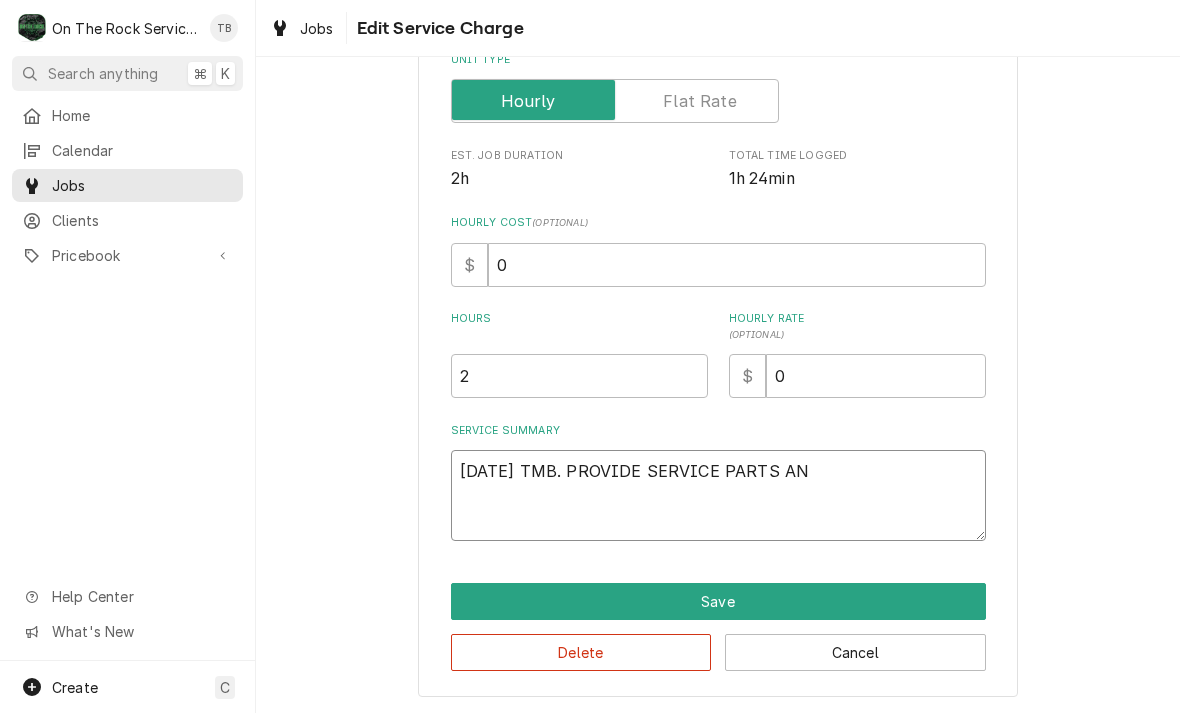 type on "x" 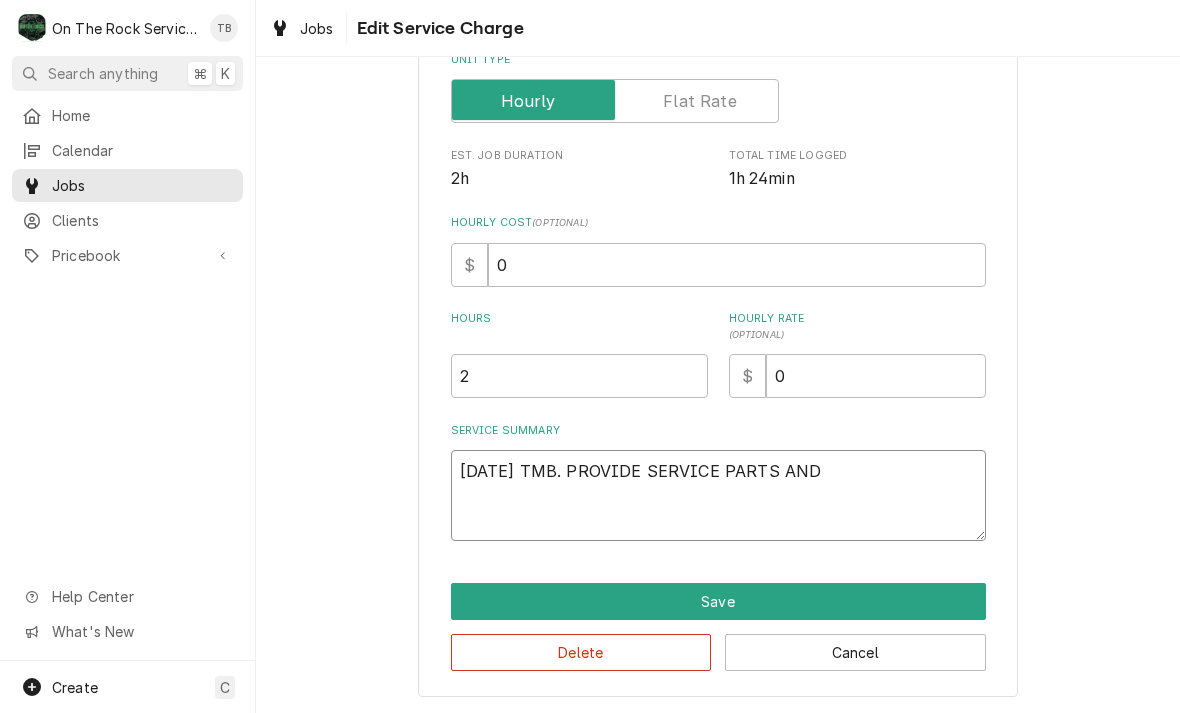 type on "x" 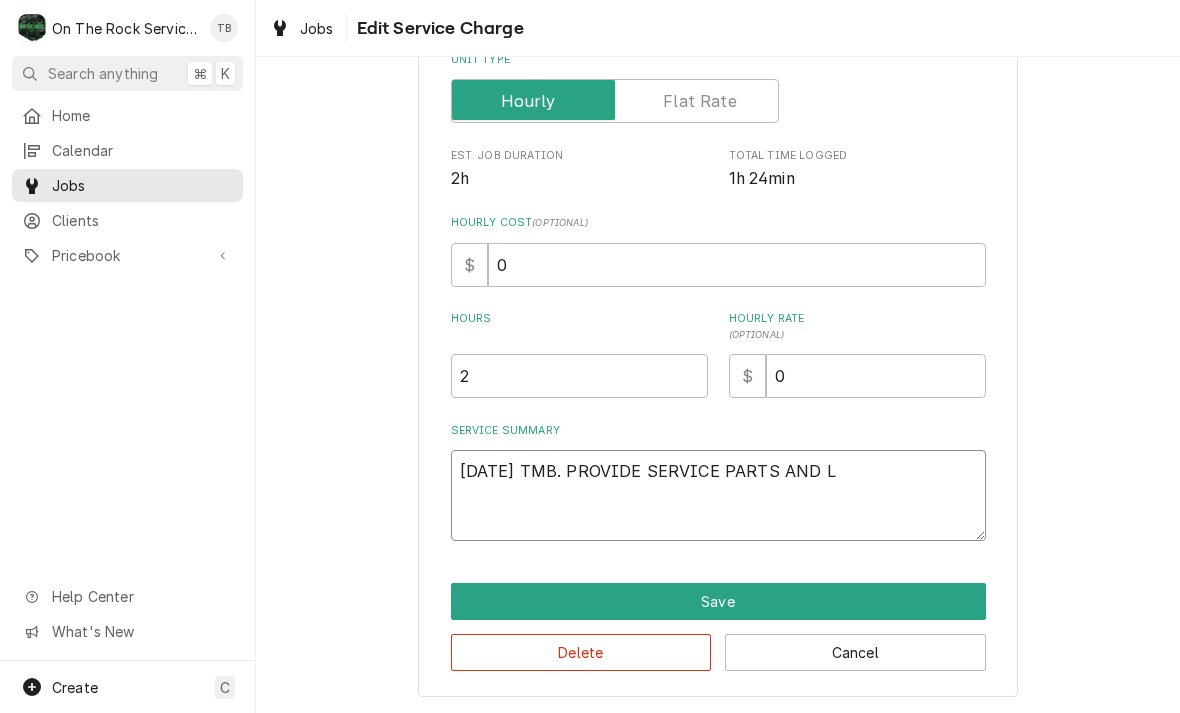 type on "[DATE] TMB. PROVIDE SERVICE PARTS AND LA" 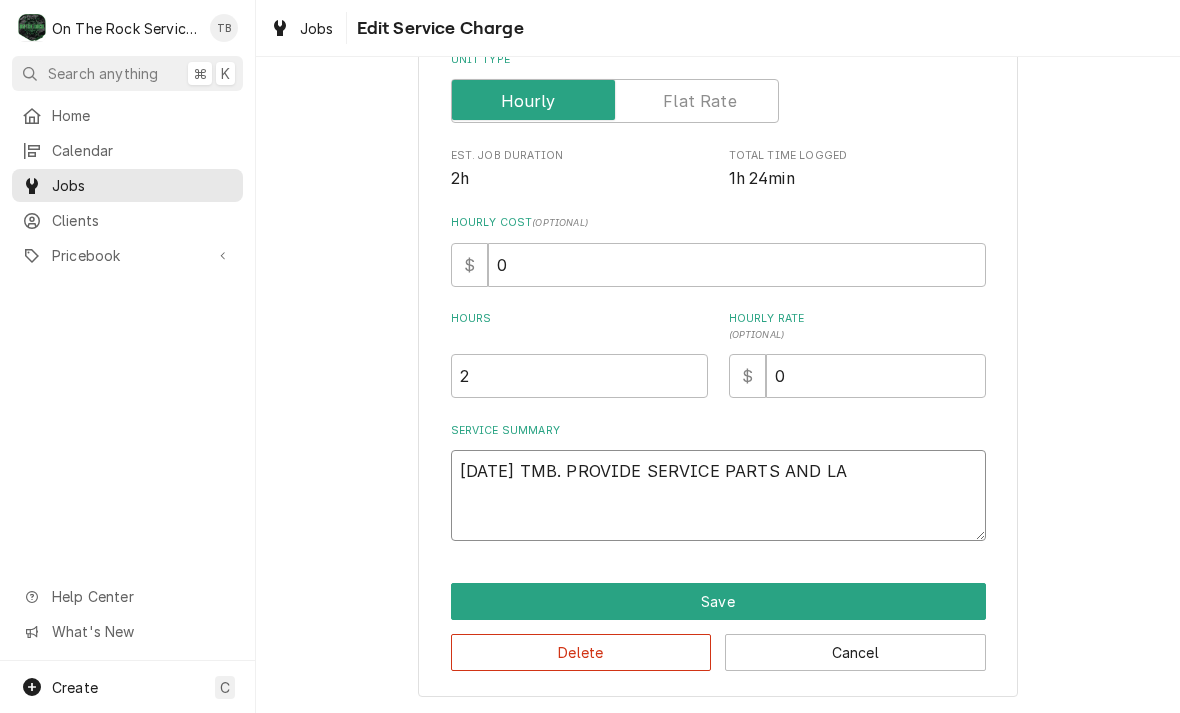 type on "x" 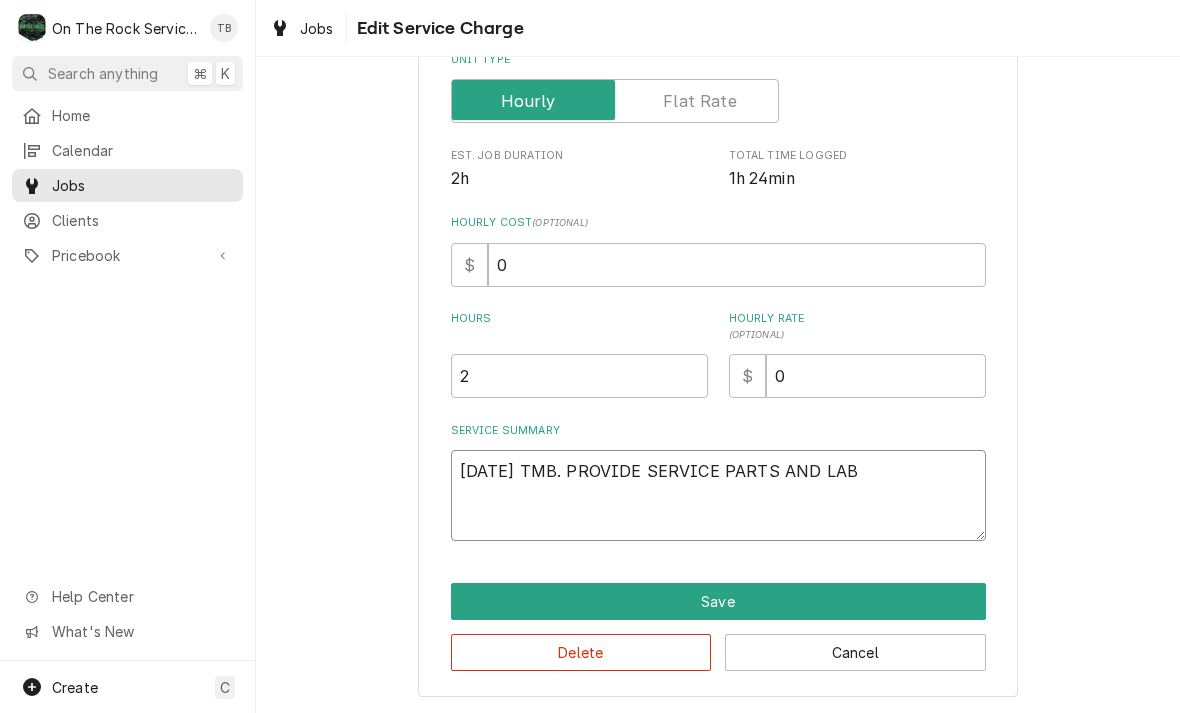 type on "x" 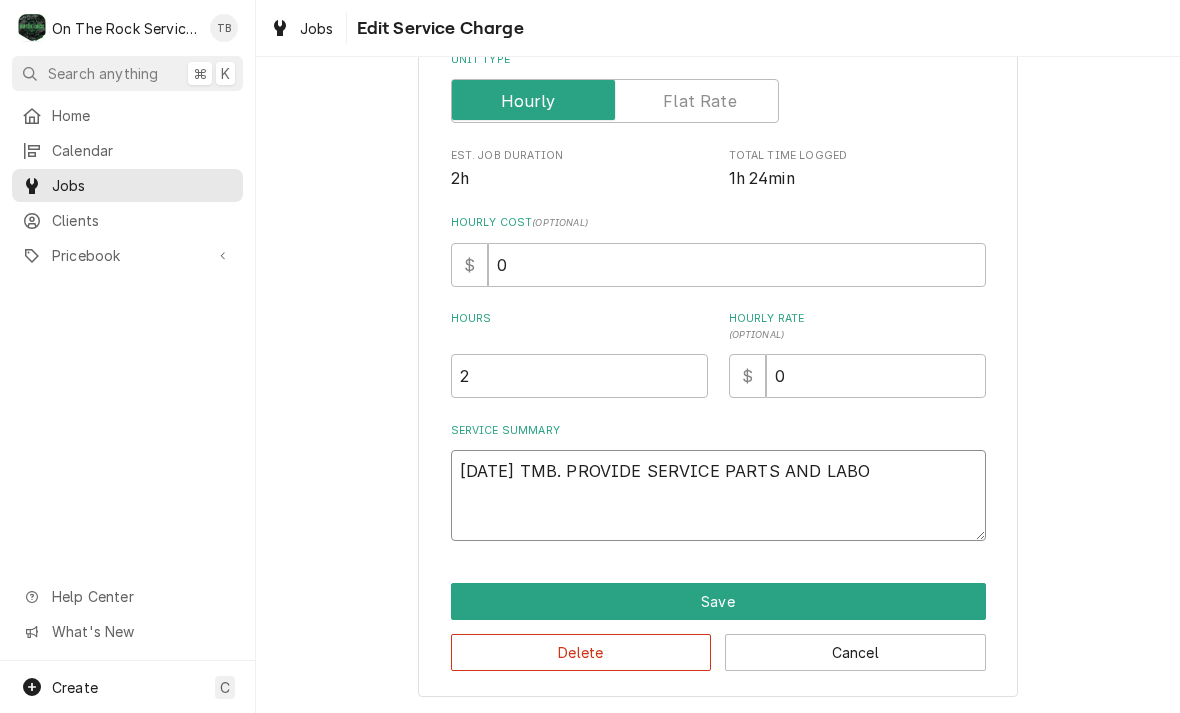 type on "x" 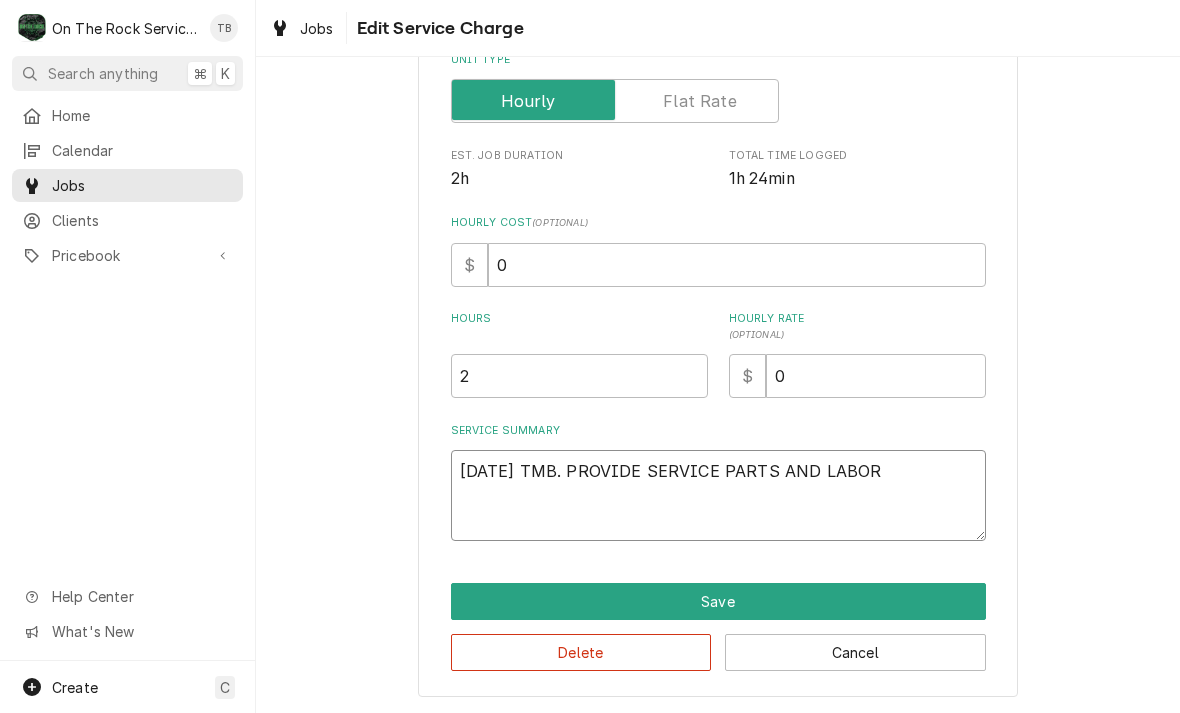 type on "x" 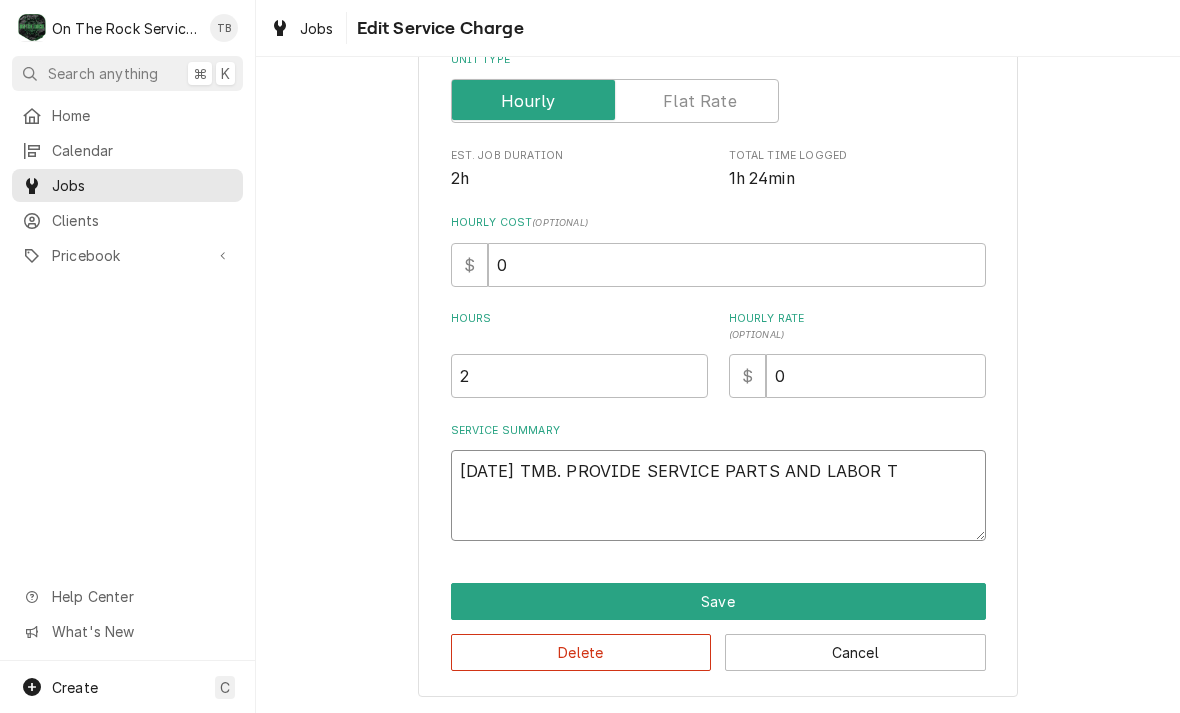 type on "x" 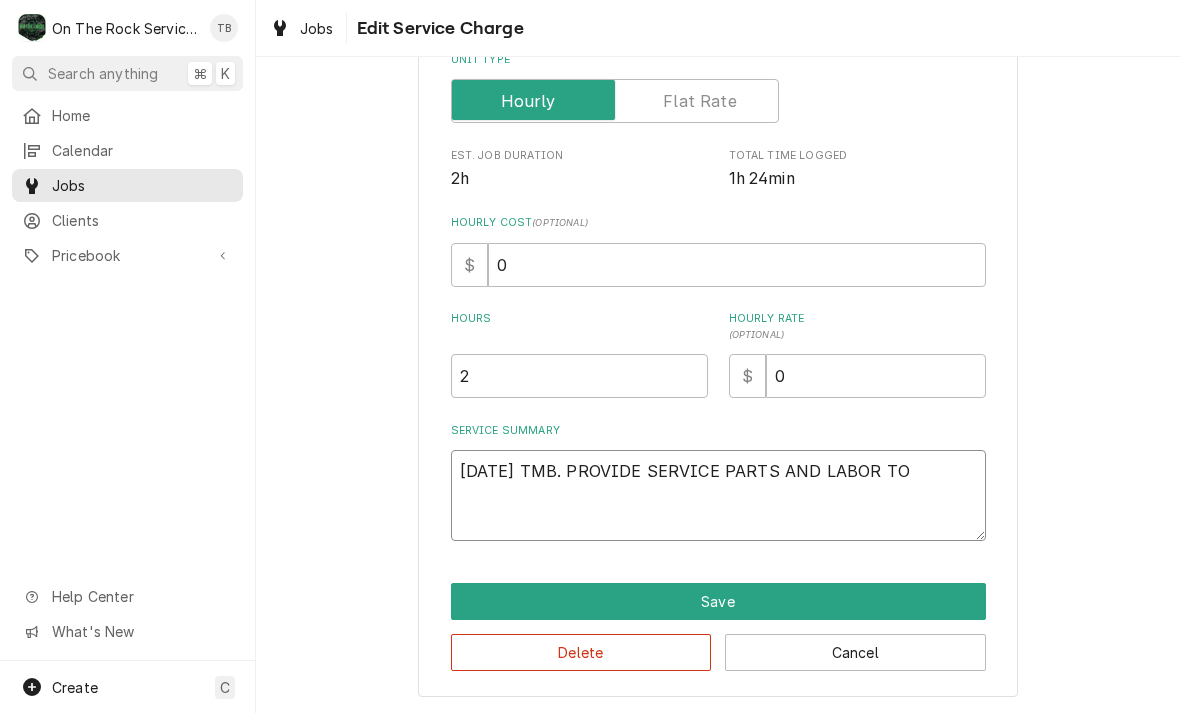 type on "x" 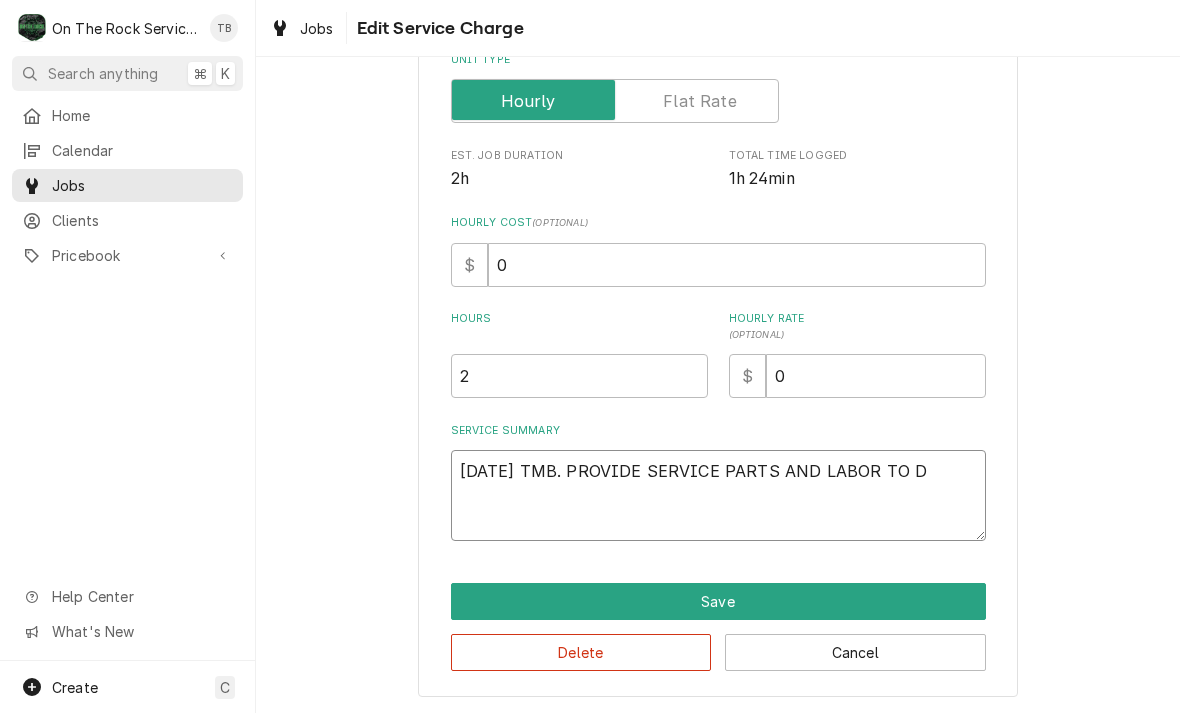 type on "x" 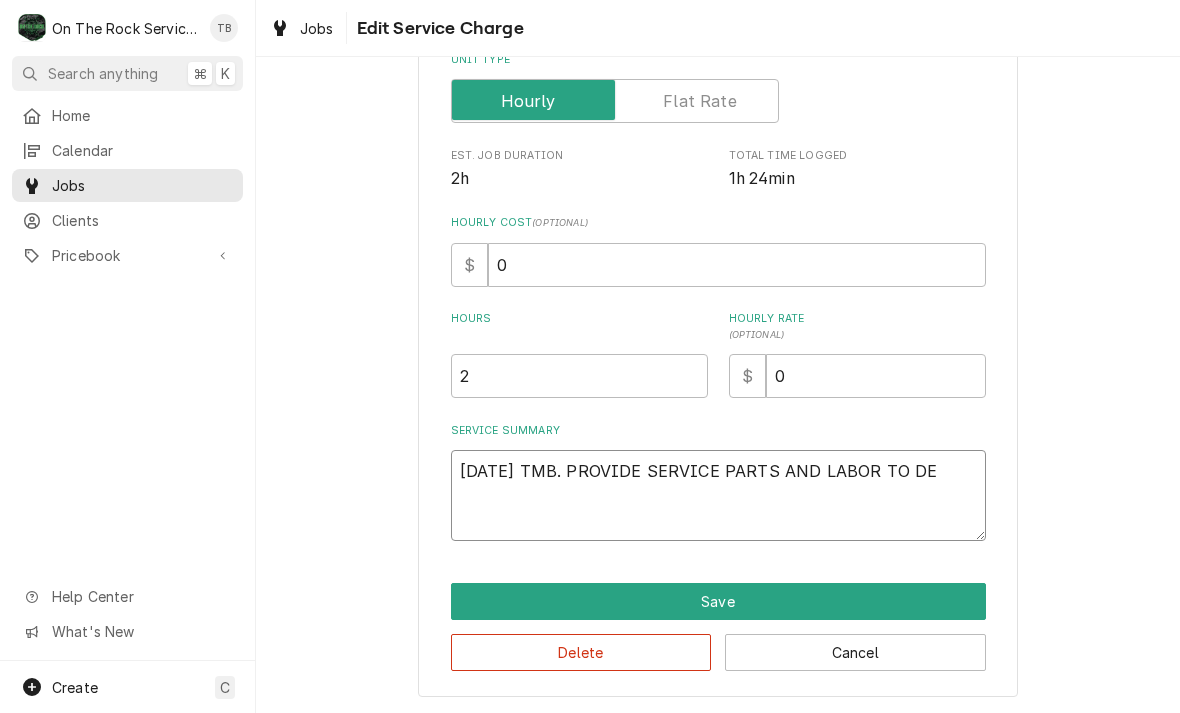 type on "x" 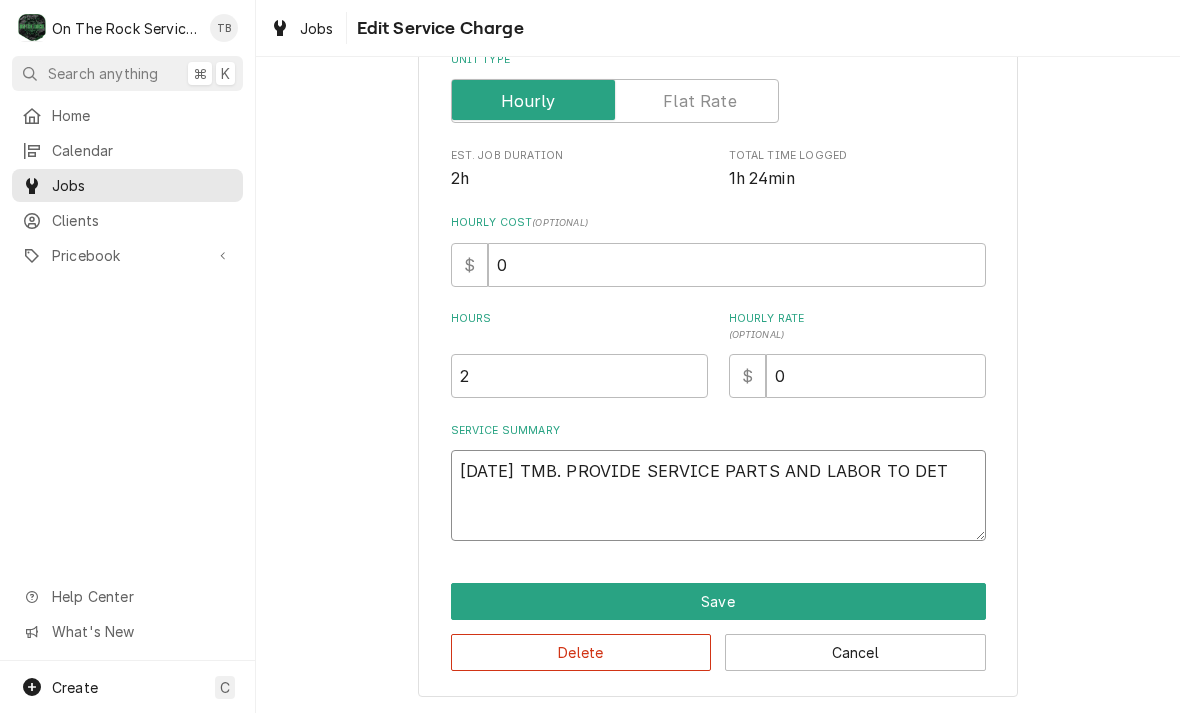 type on "x" 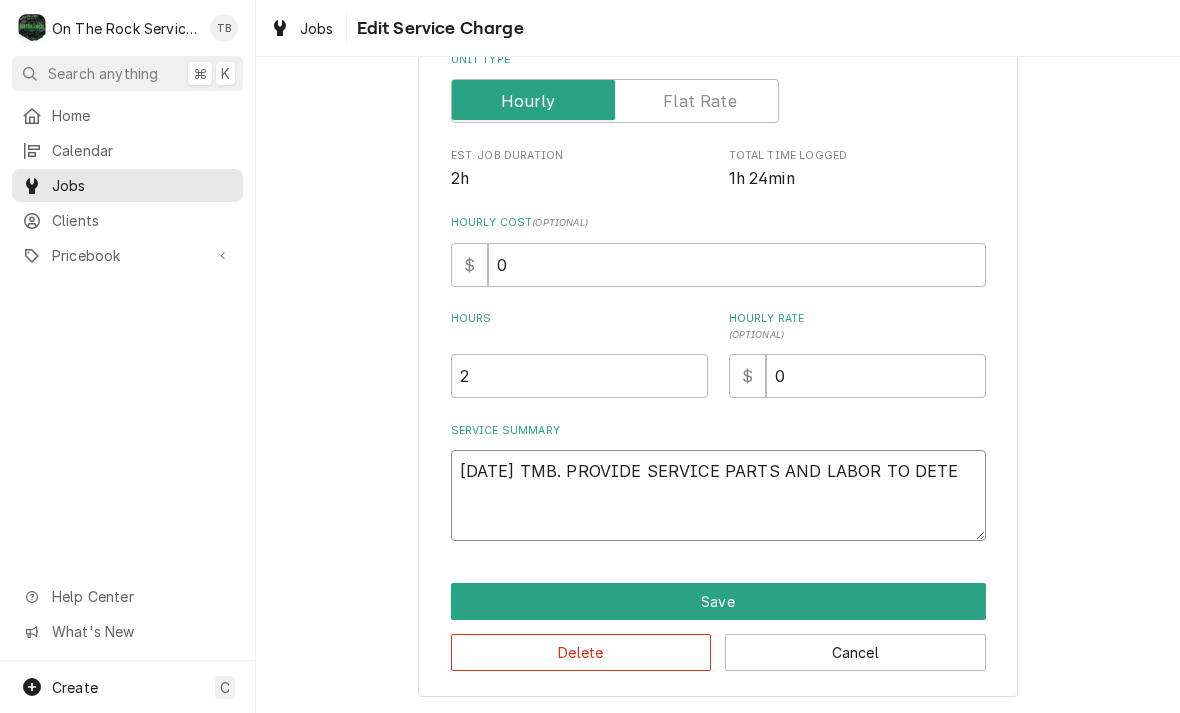 type on "[DATE] TMB. PROVIDE SERVICE PARTS AND LABOR TO DETER" 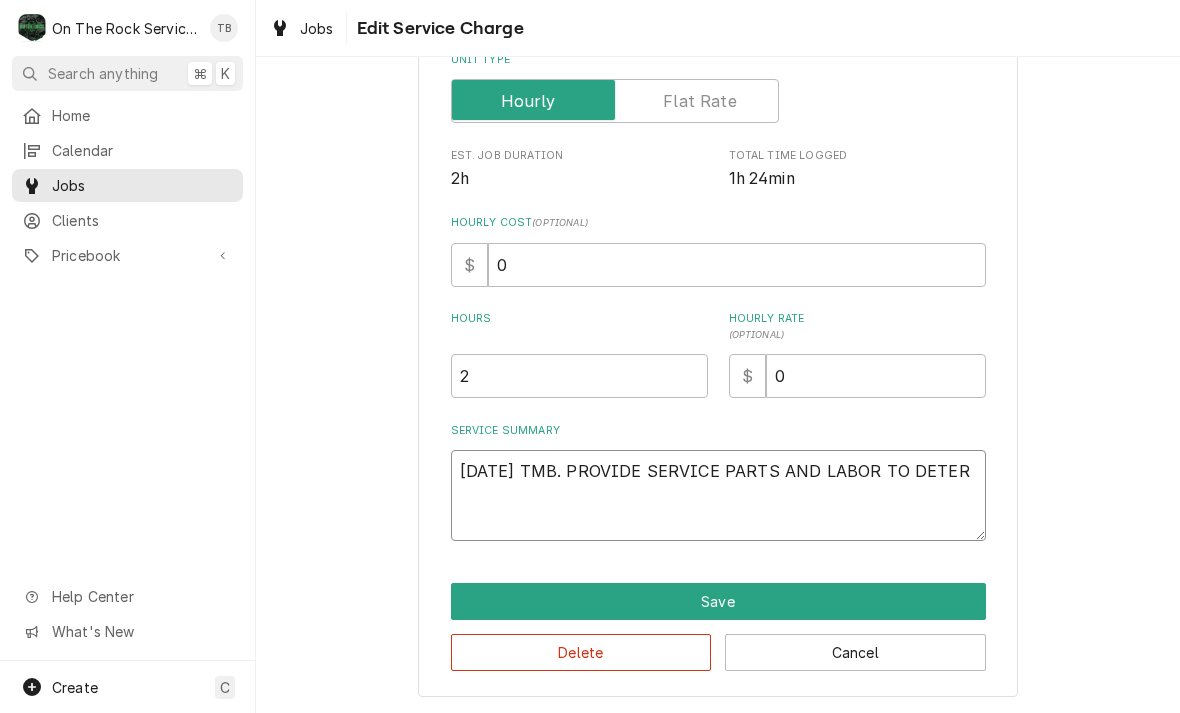 type on "x" 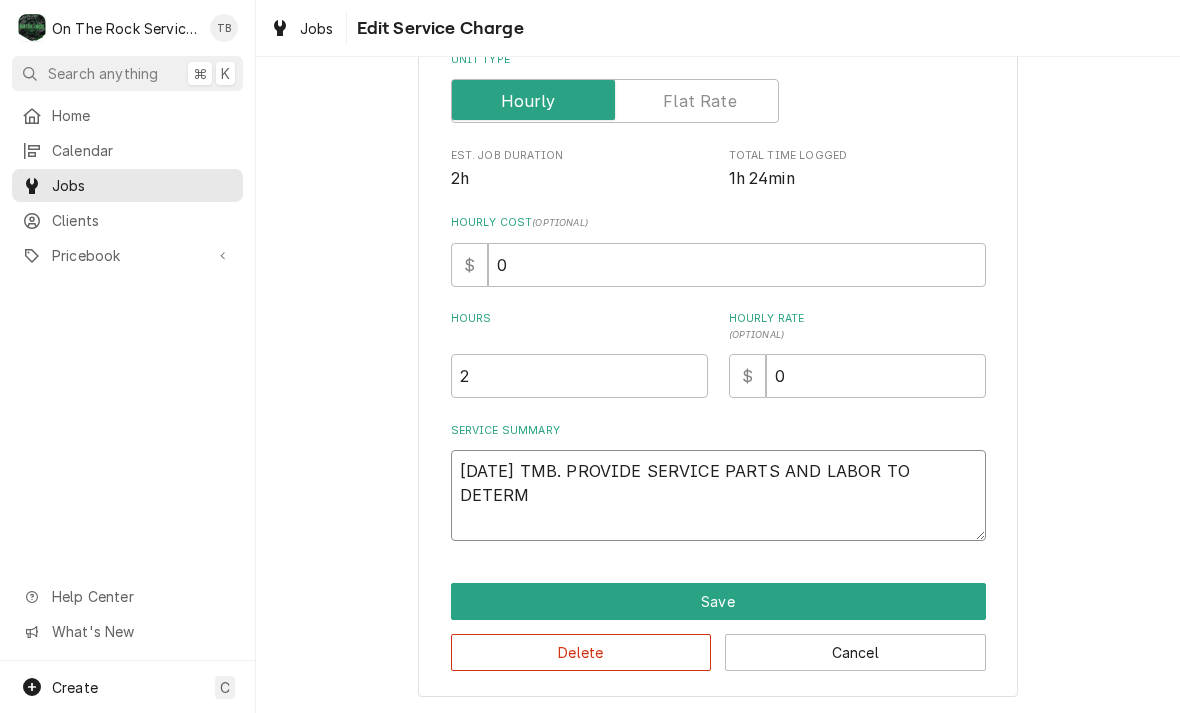 type on "x" 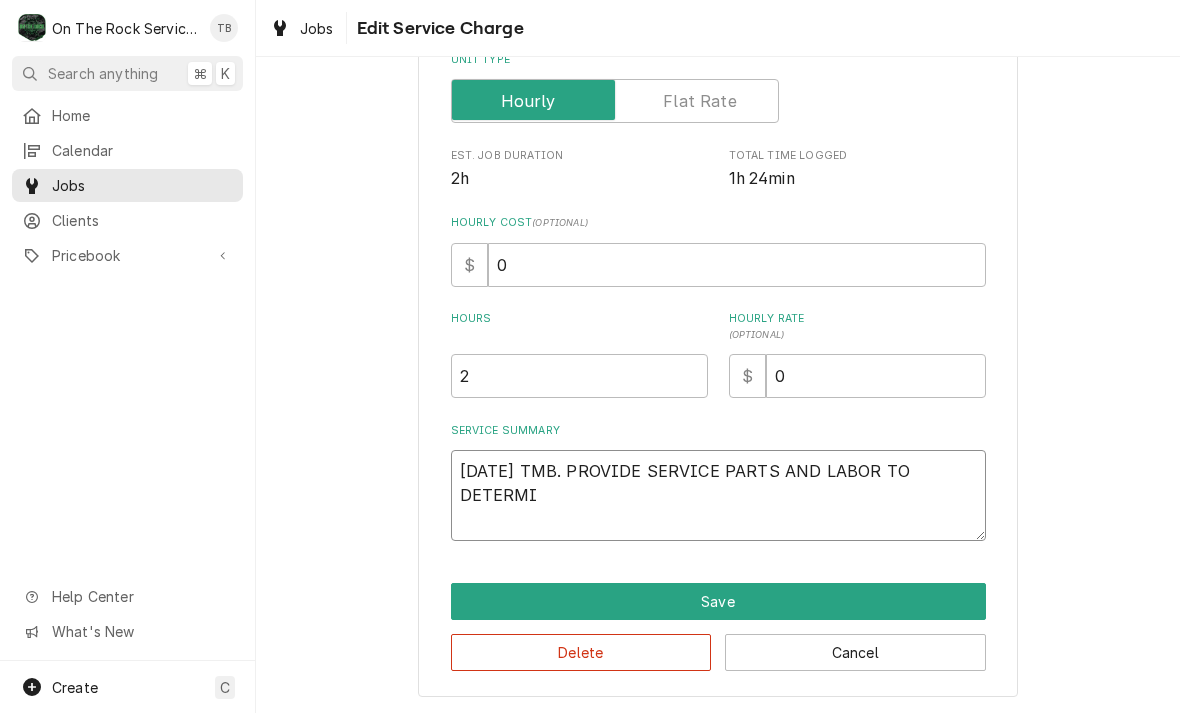 type on "[DATE] TMB. PROVIDE SERVICE PARTS AND LABOR TO DETERMIN" 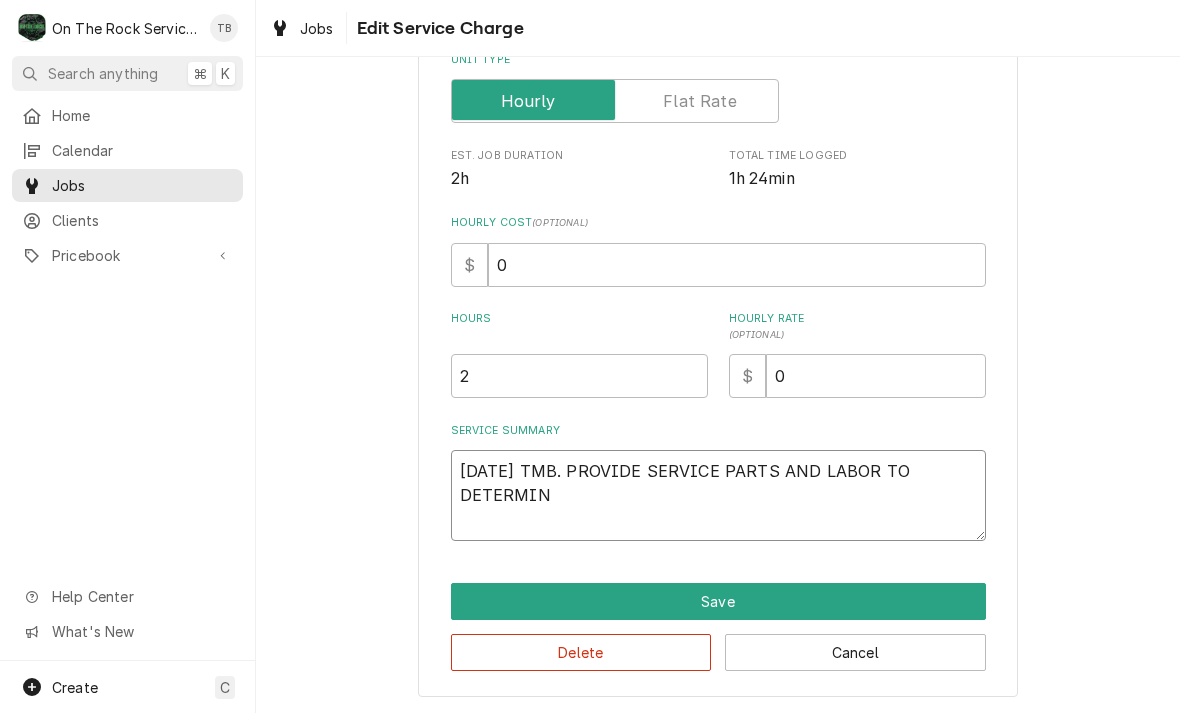 type on "x" 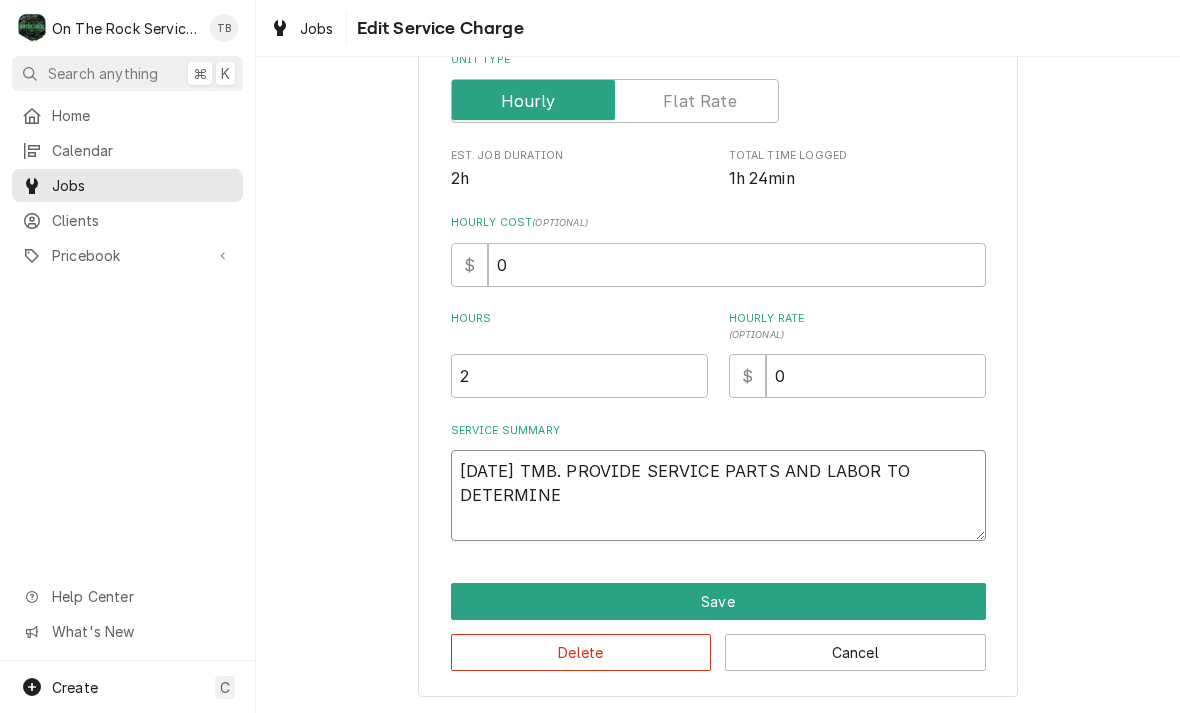 type on "[DATE] TMB. PROVIDE SERVICE PARTS AND LABOR TO DETERMINE" 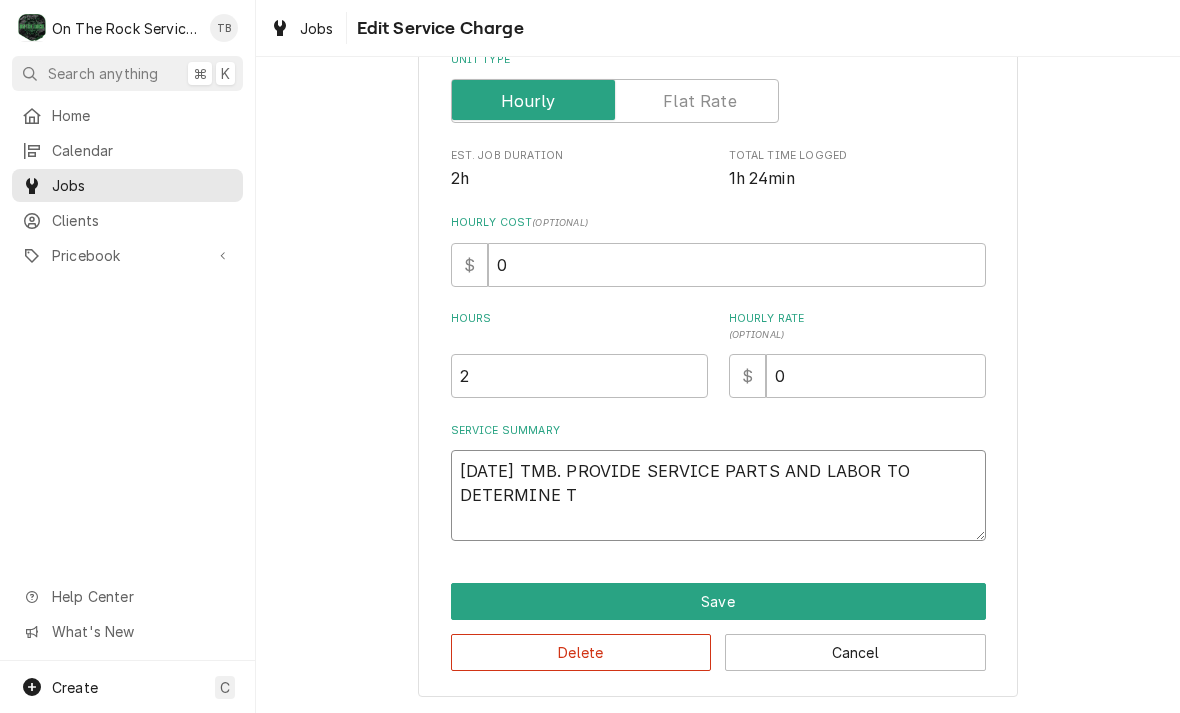 type on "[DATE] TMB. PROVIDE SERVICE PARTS AND LABOR TO DETERMINE TH" 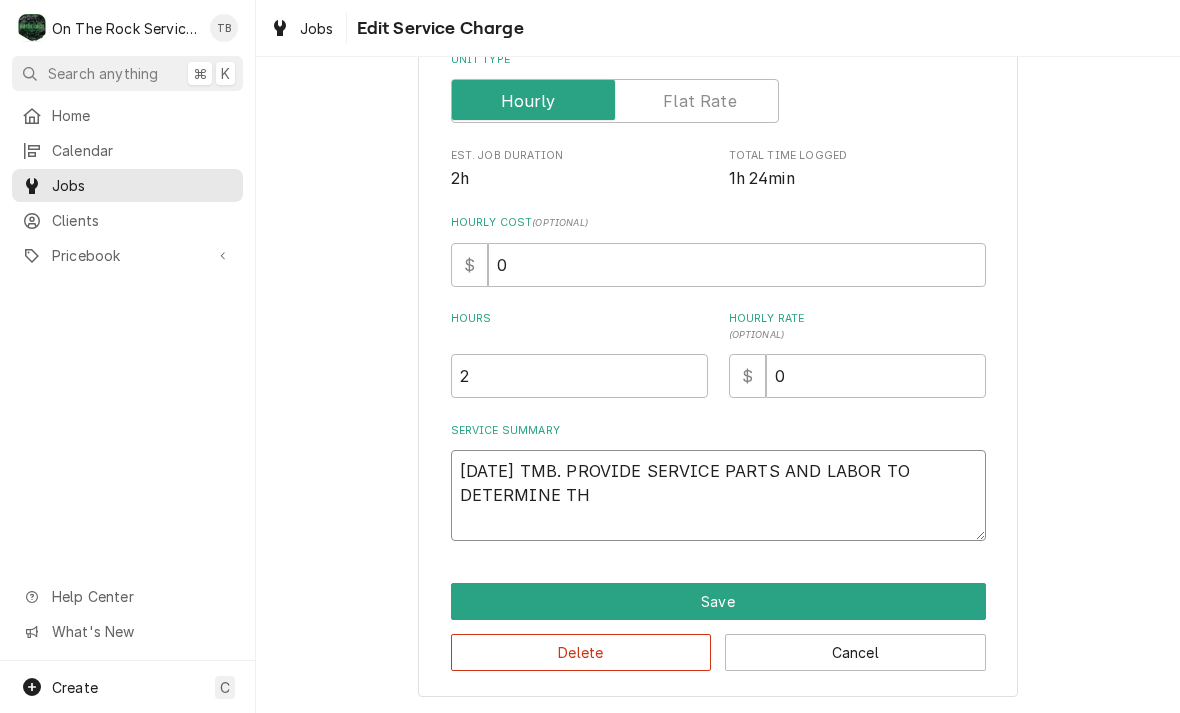type on "x" 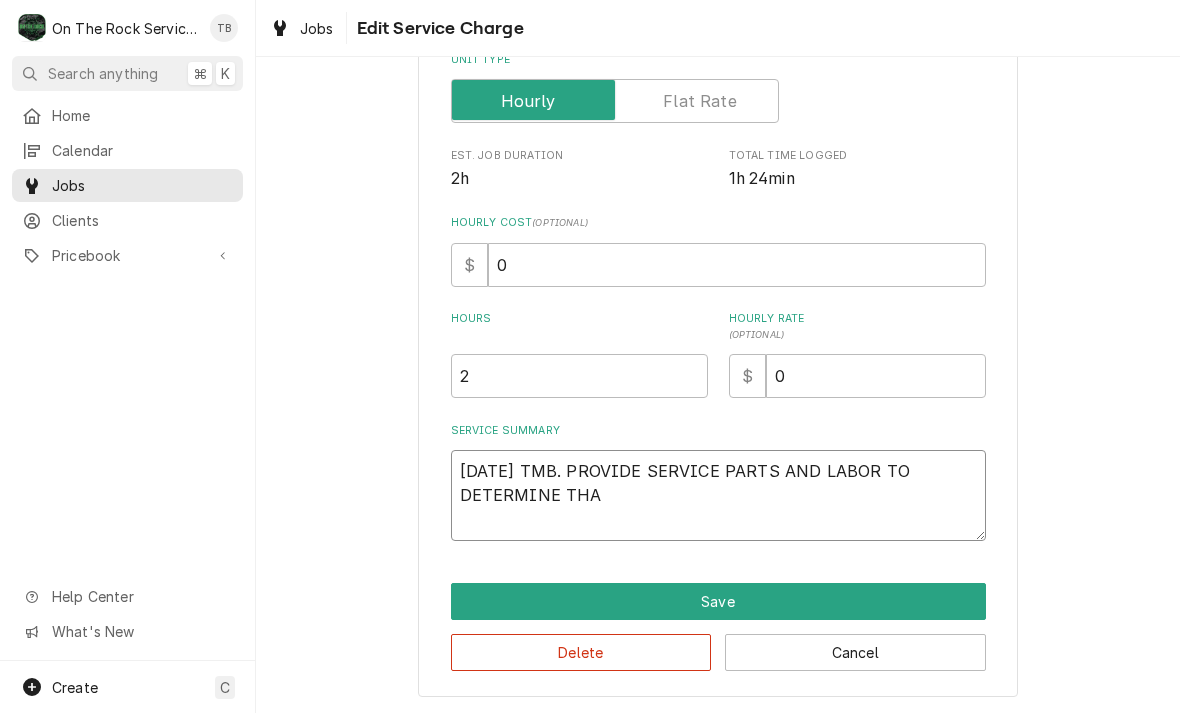 type on "x" 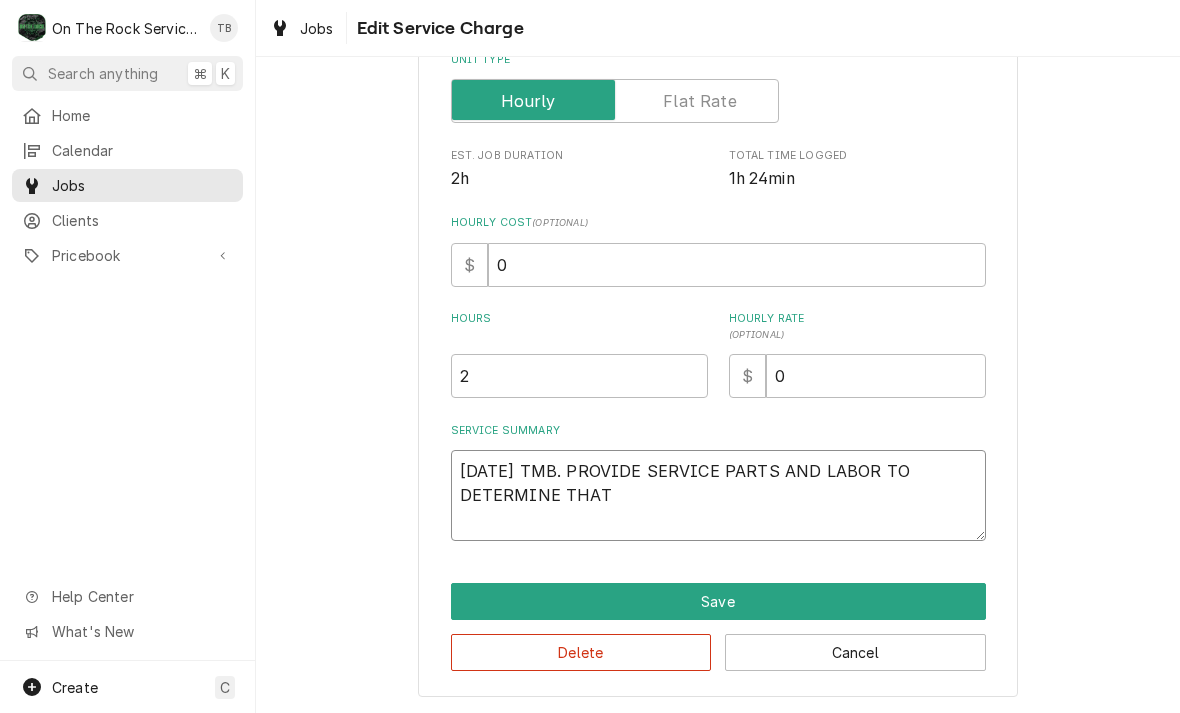 type on "x" 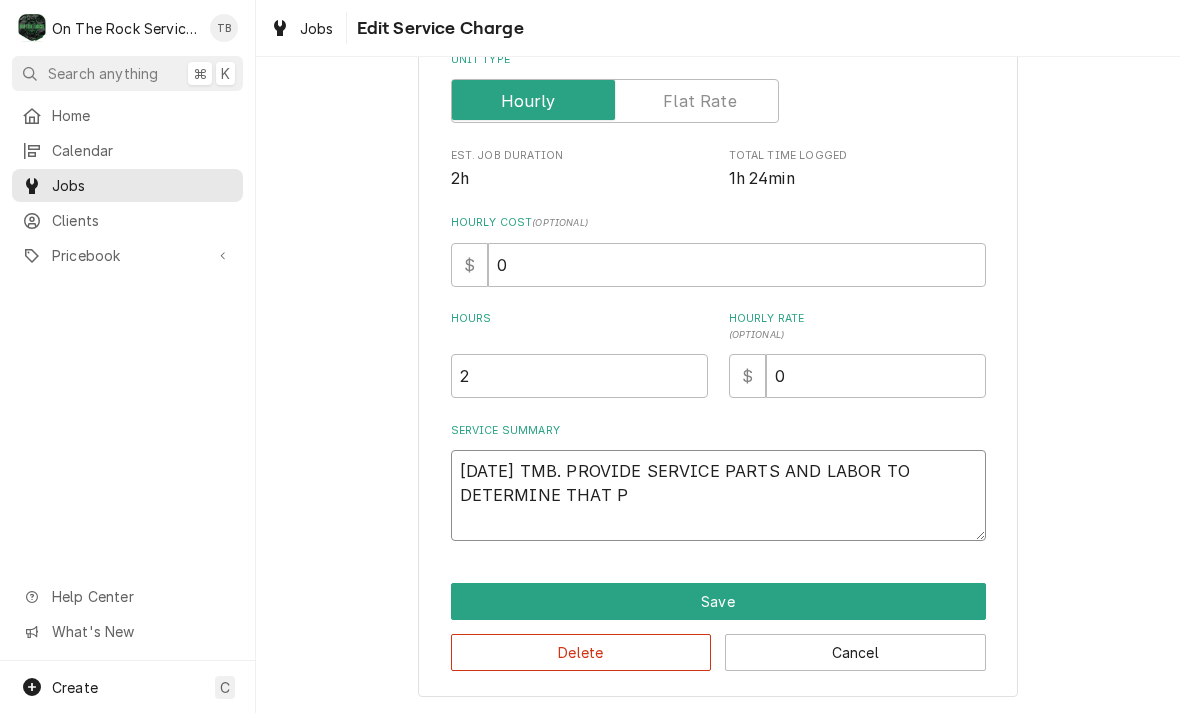 type on "x" 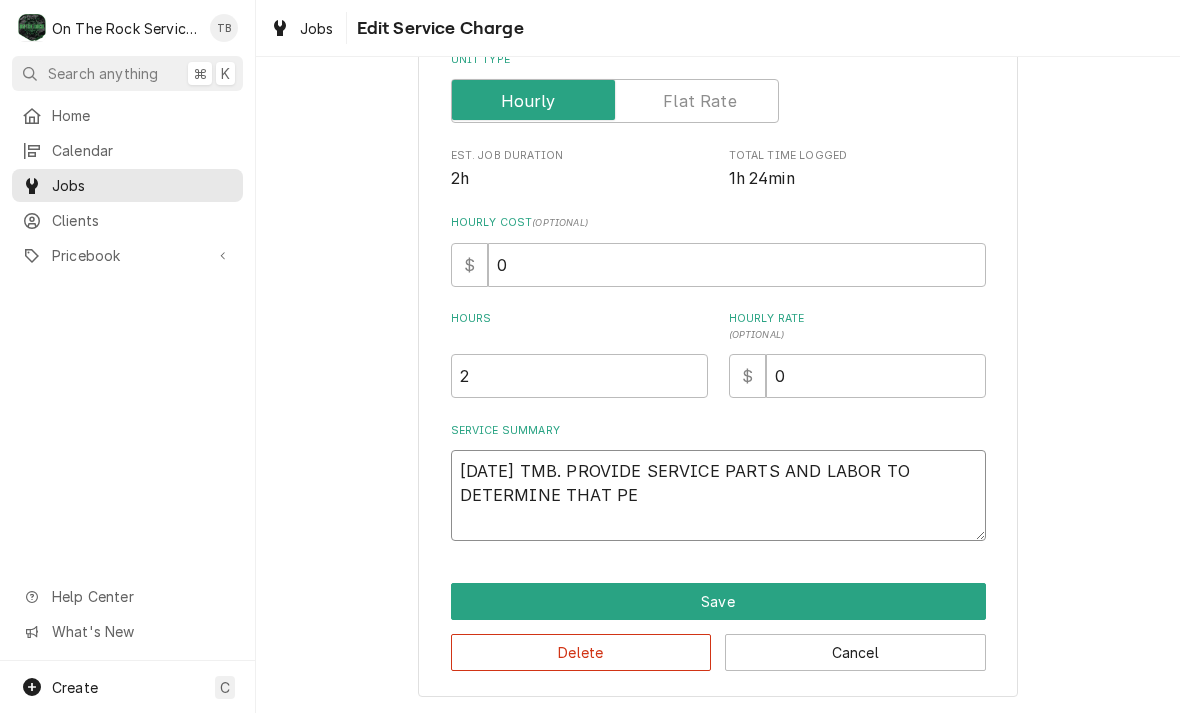 type on "x" 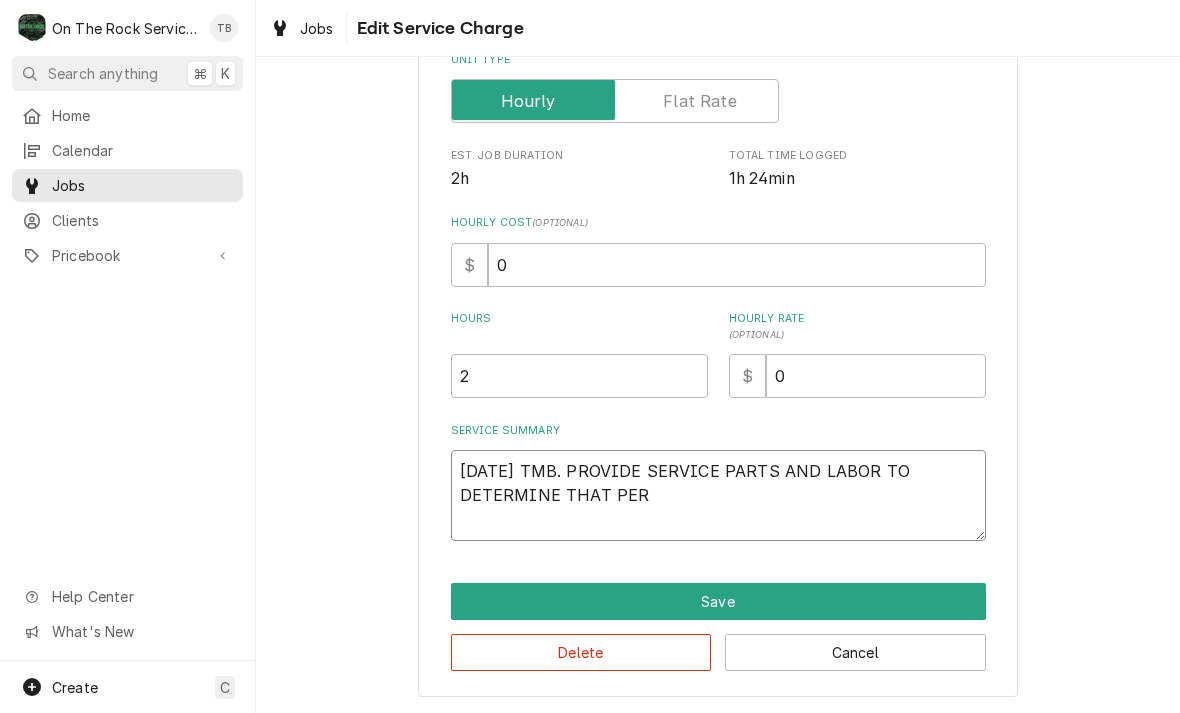 type on "[DATE] TMB. PROVIDE SERVICE PARTS AND LABOR TO DETERMINE THAT PER" 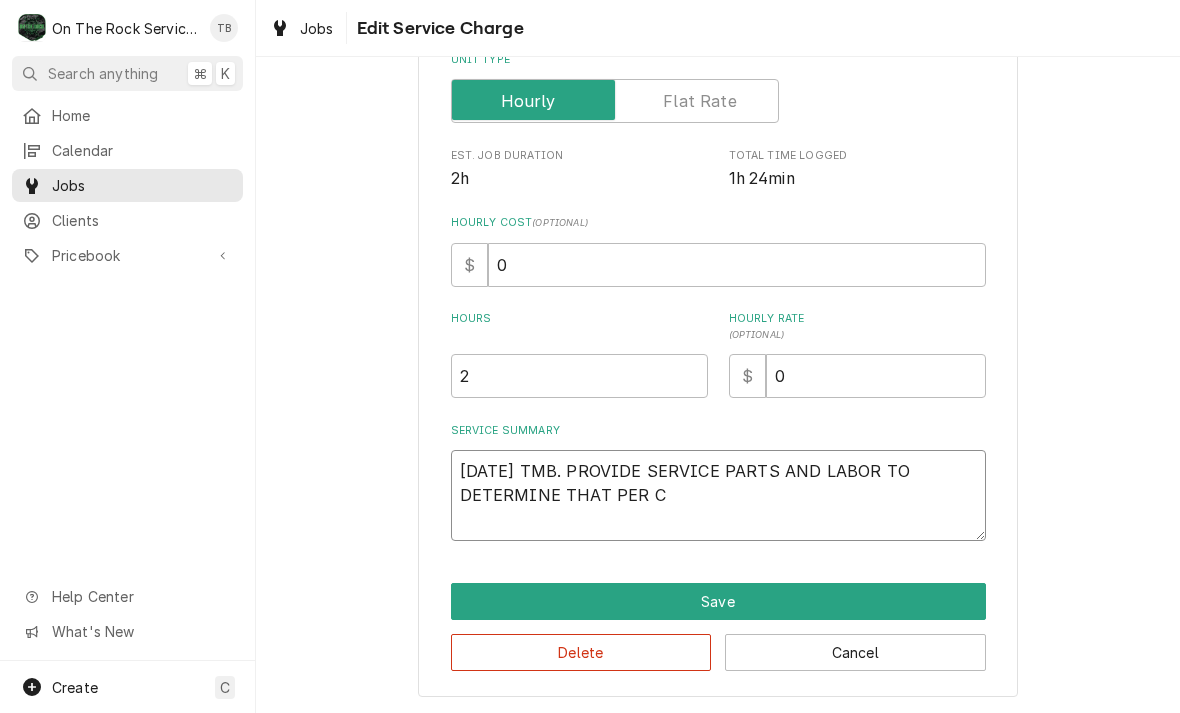 type on "x" 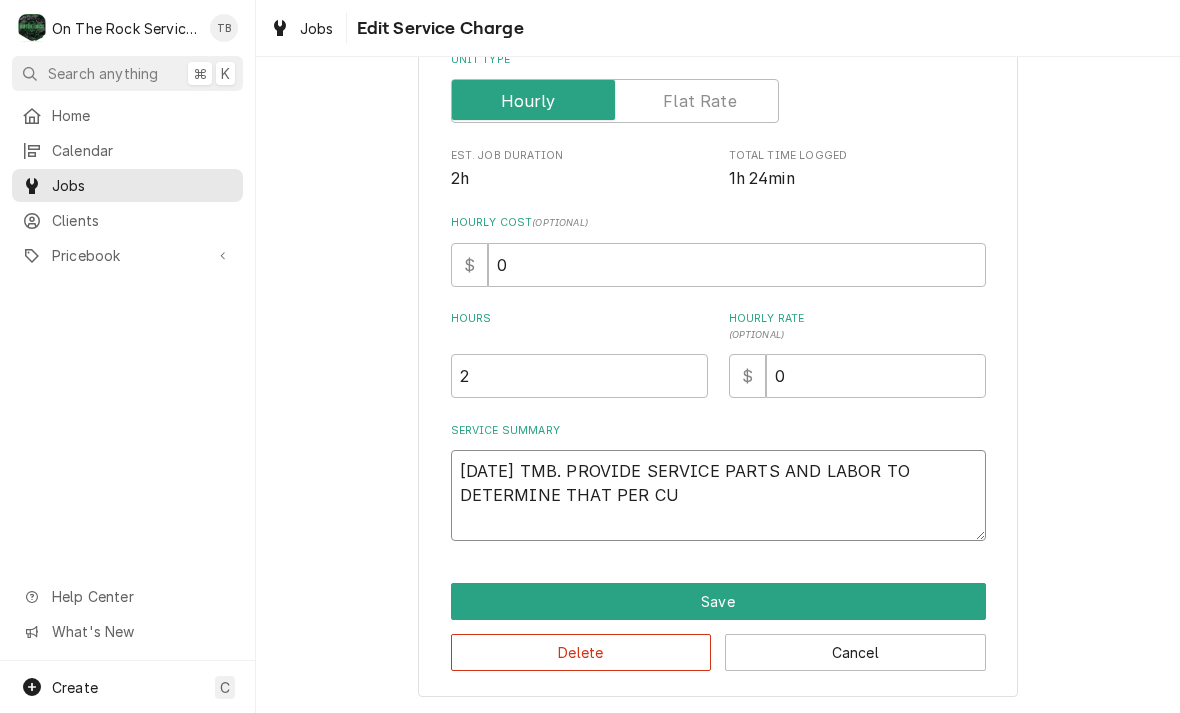 type on "x" 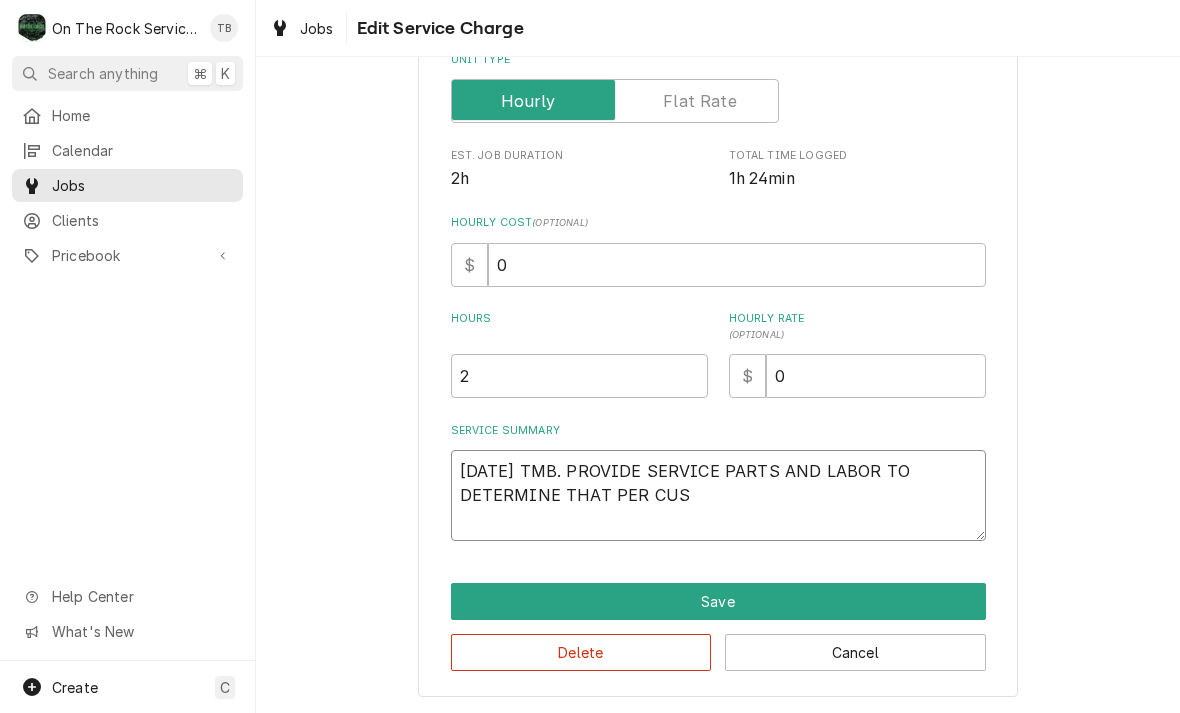 type on "[DATE] TMB. PROVIDE SERVICE PARTS AND LABOR TO DETERMINE THAT PER CUST" 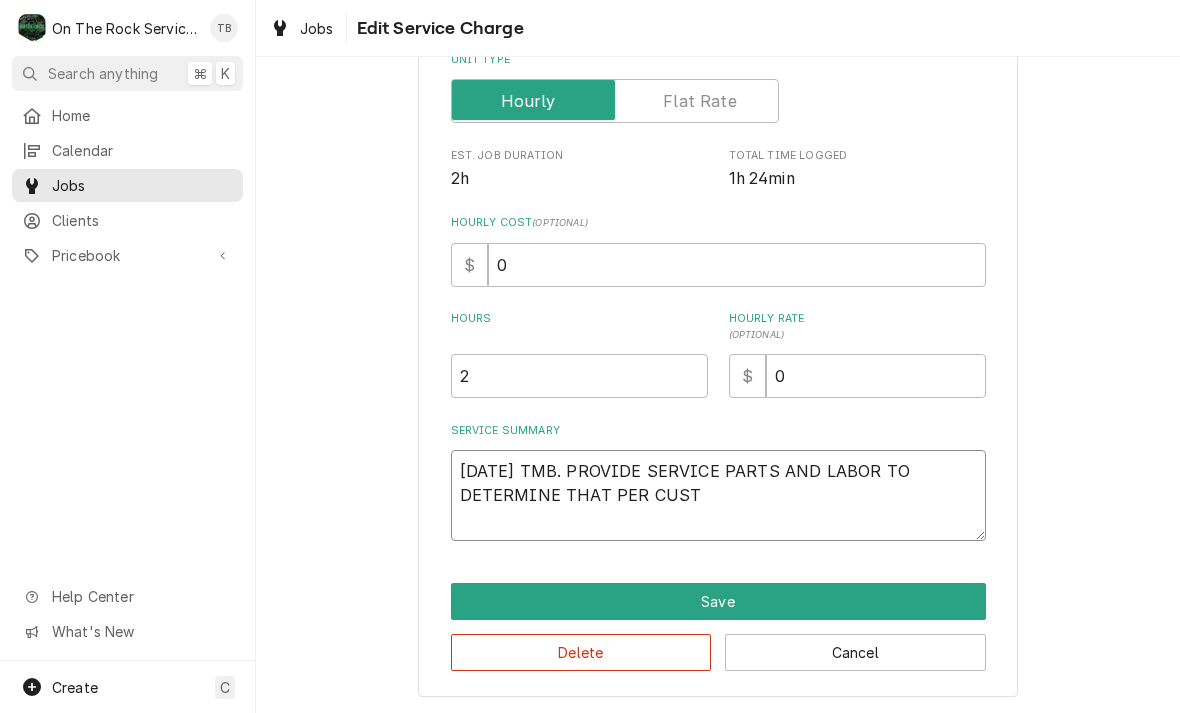 type on "x" 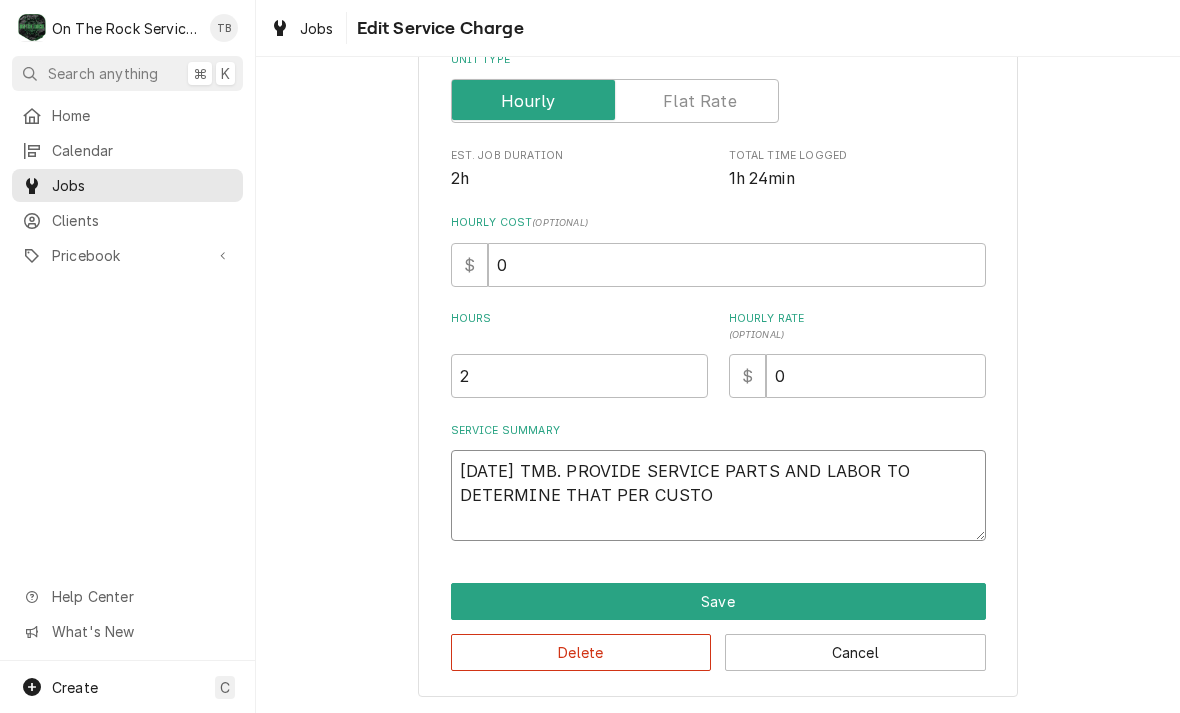 type on "x" 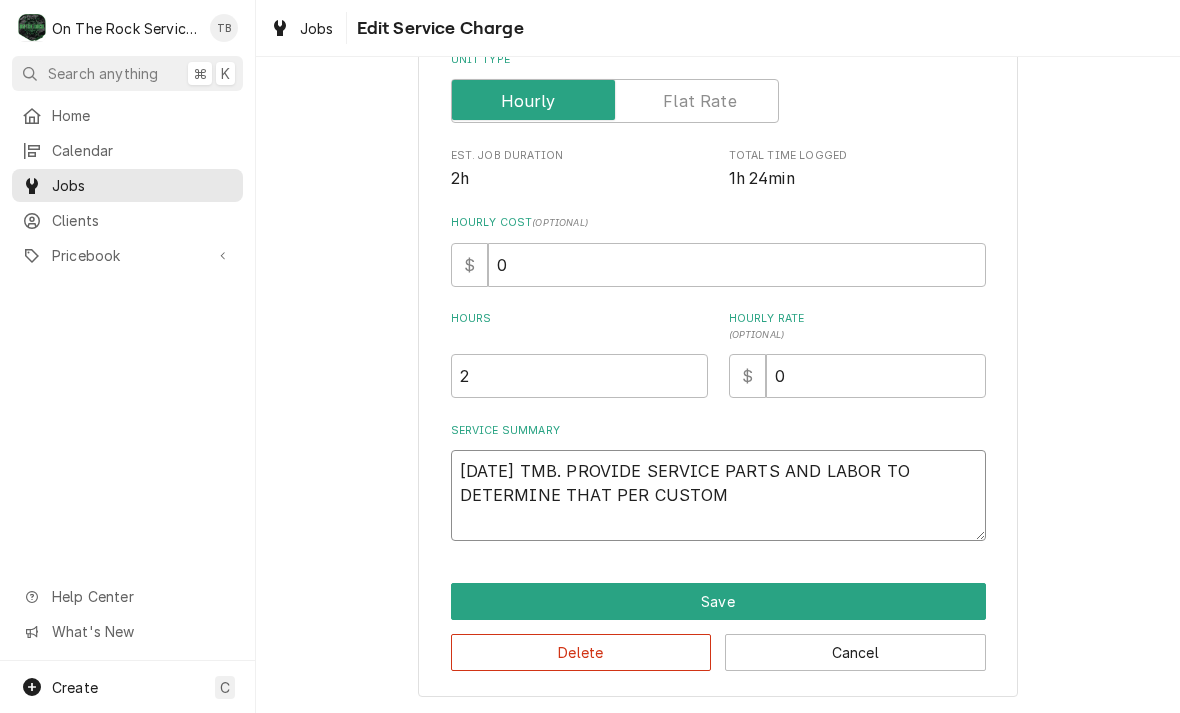 type on "x" 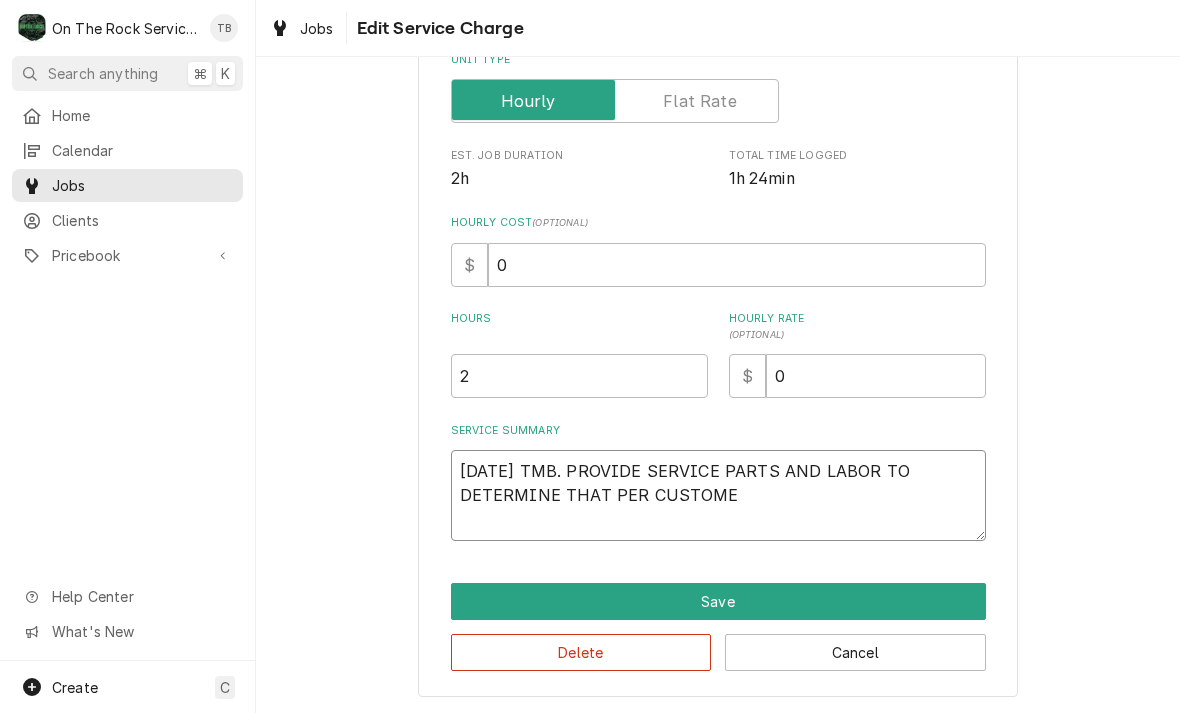 type on "x" 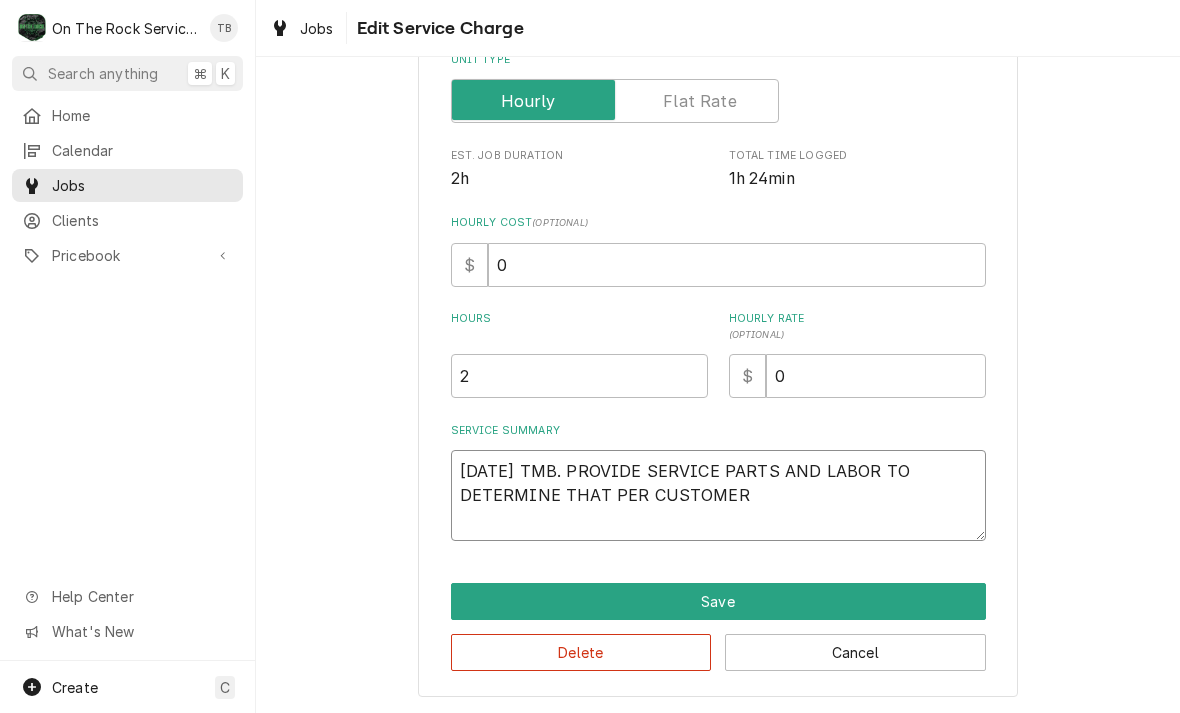 type on "x" 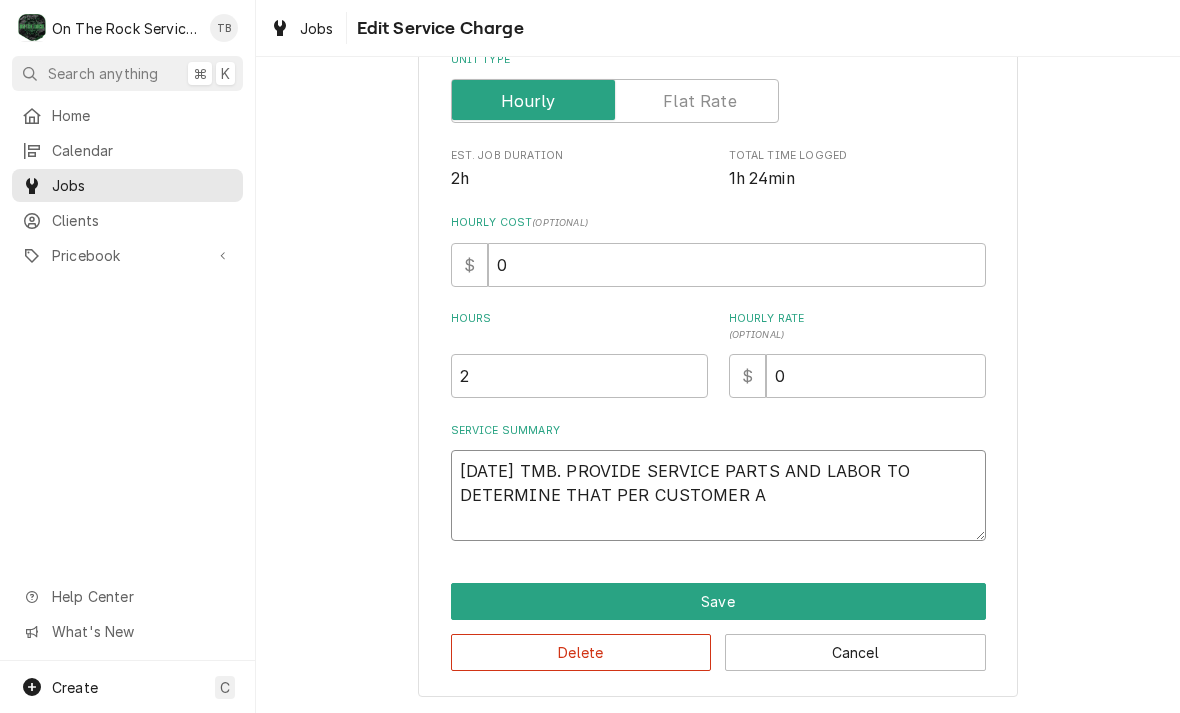 type on "x" 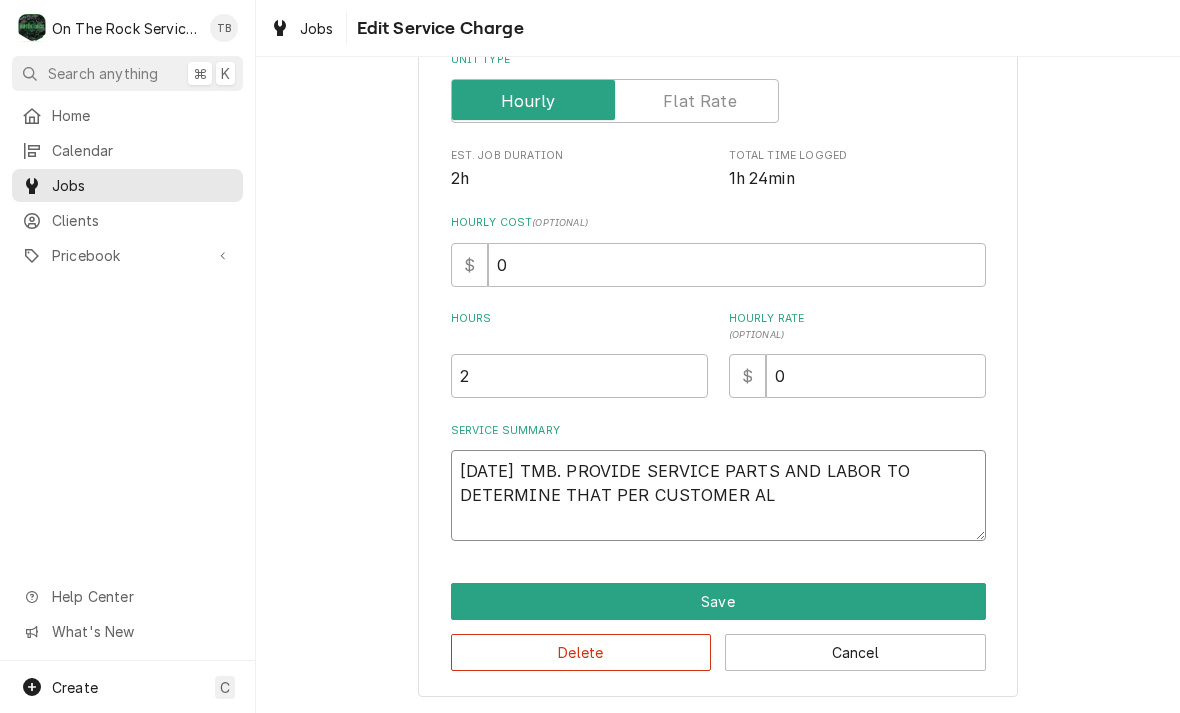 type on "x" 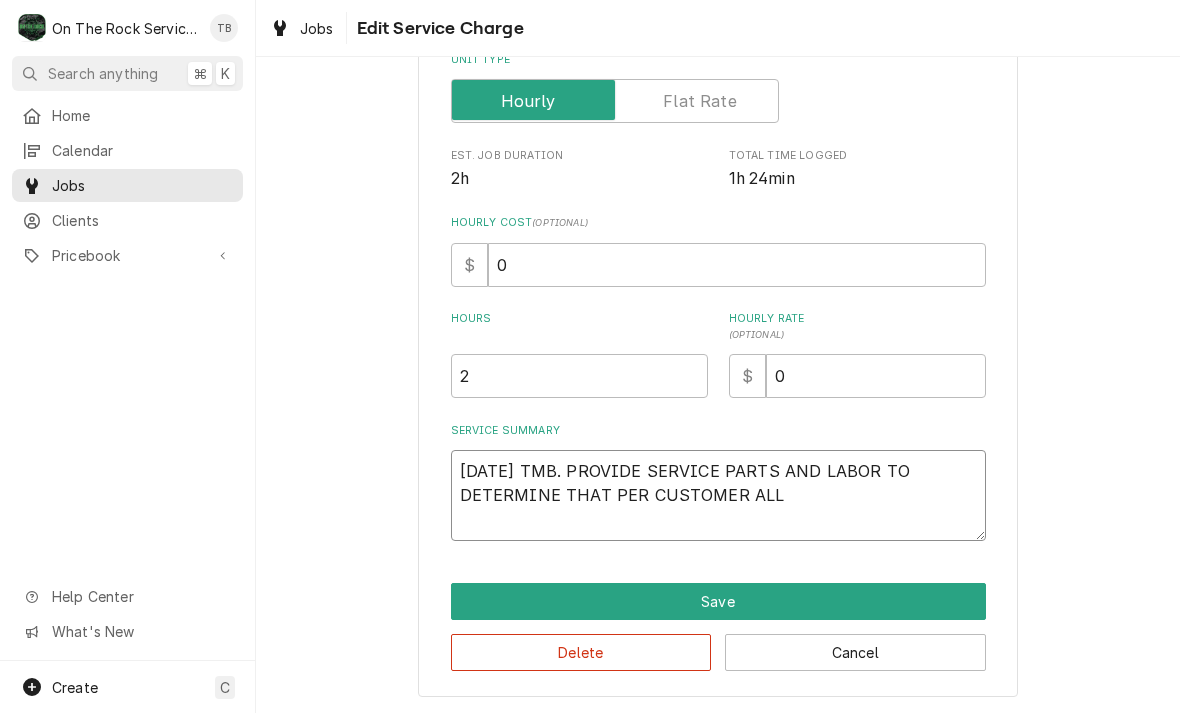 type on "x" 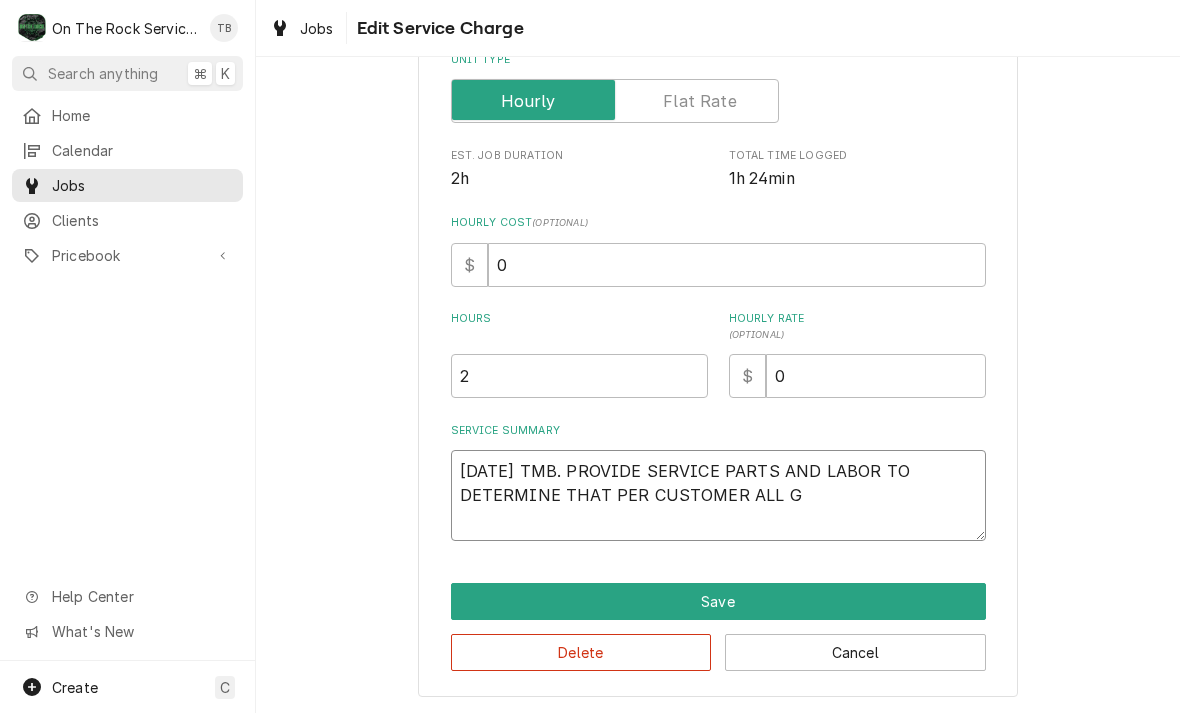 type on "x" 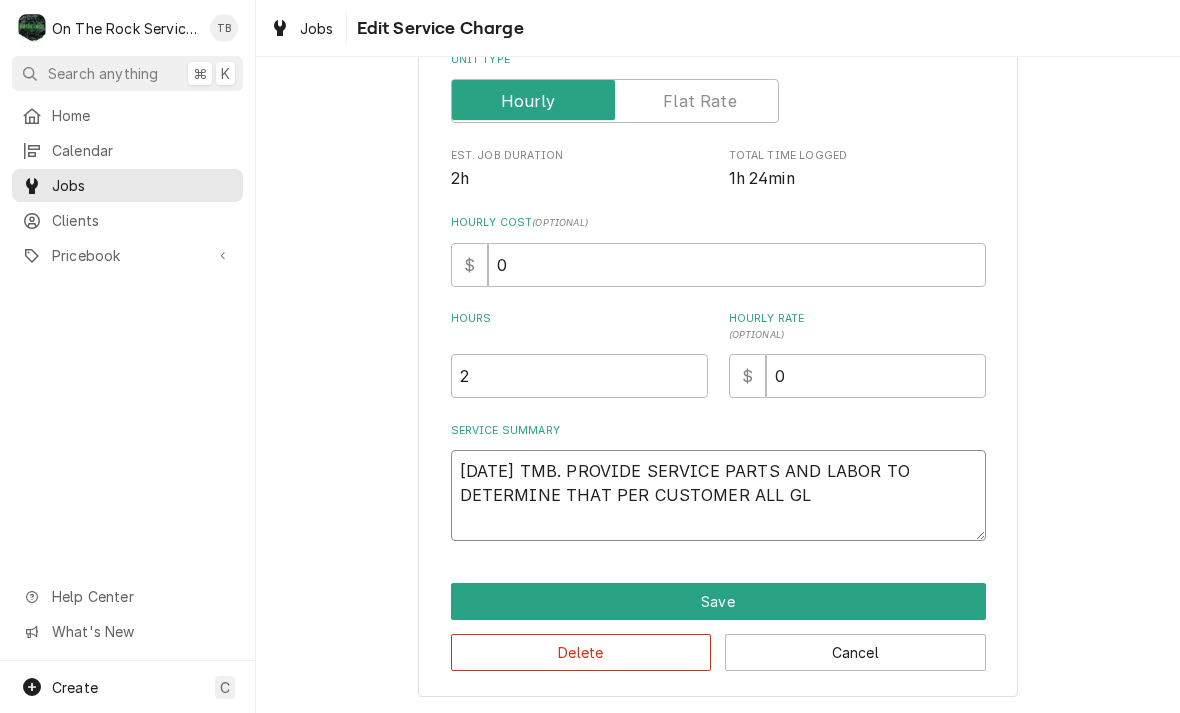 type on "x" 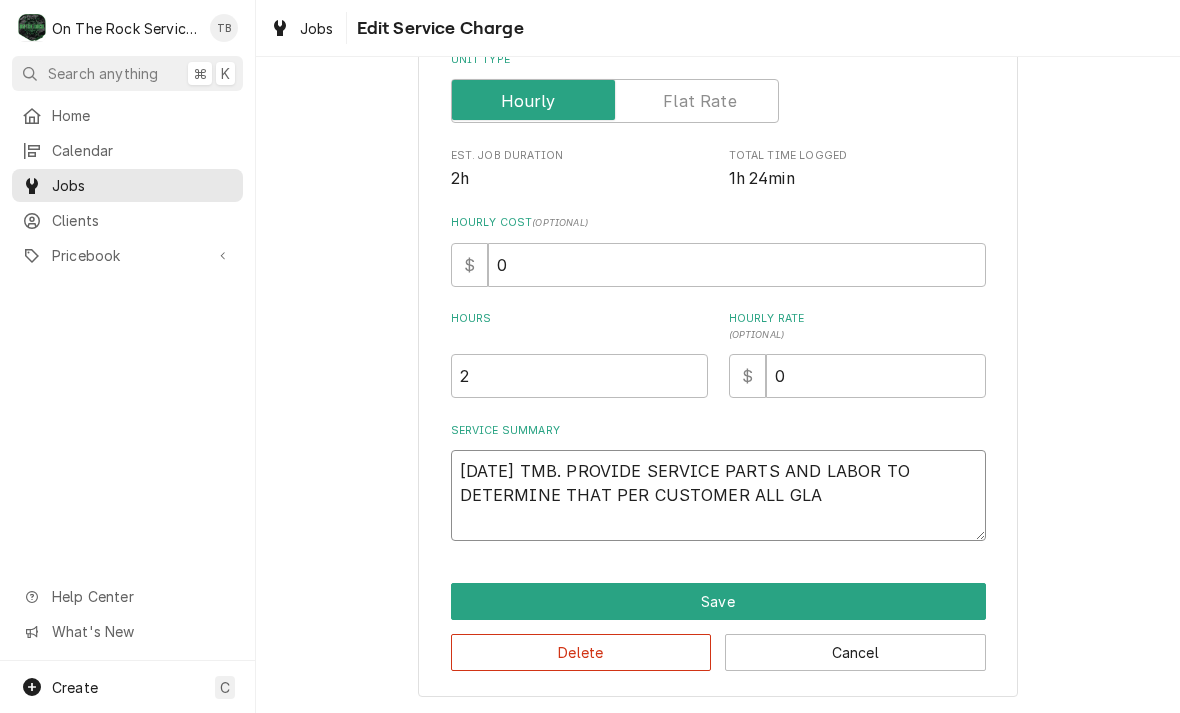 type on "x" 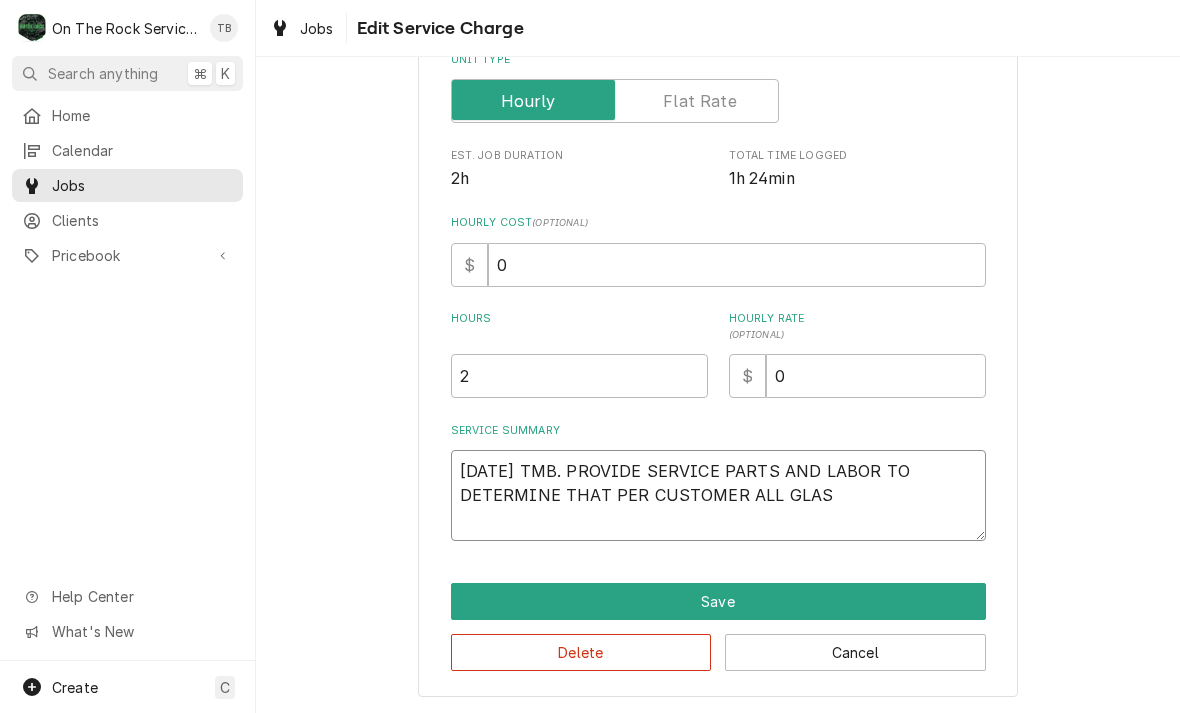 type on "x" 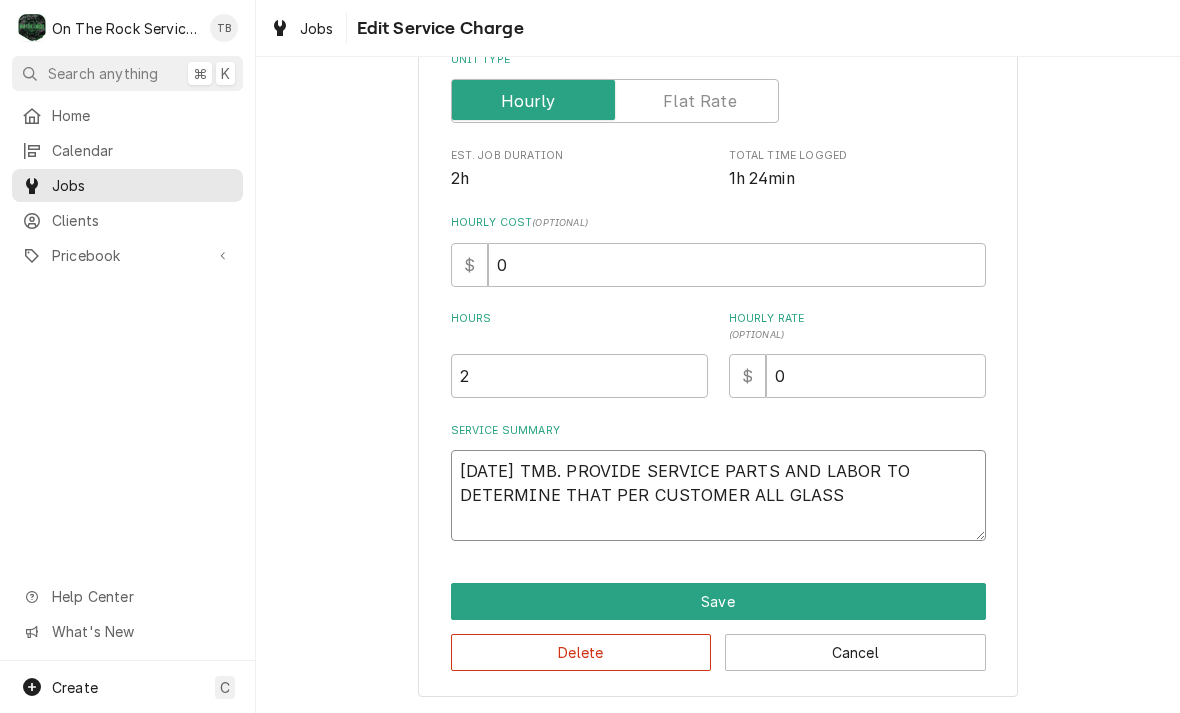 type on "x" 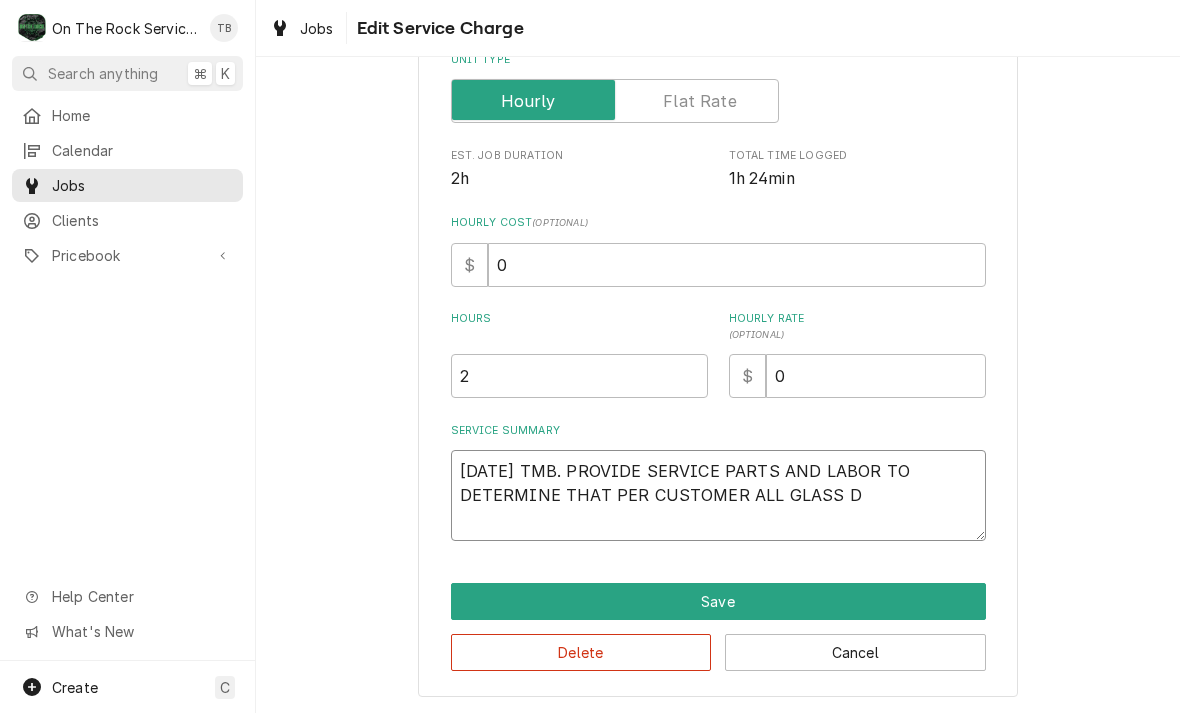 type on "[DATE] TMB. PROVIDE SERVICE PARTS AND LABOR TO DETERMINE THAT PER CUSTOMER ALL GLASS DO" 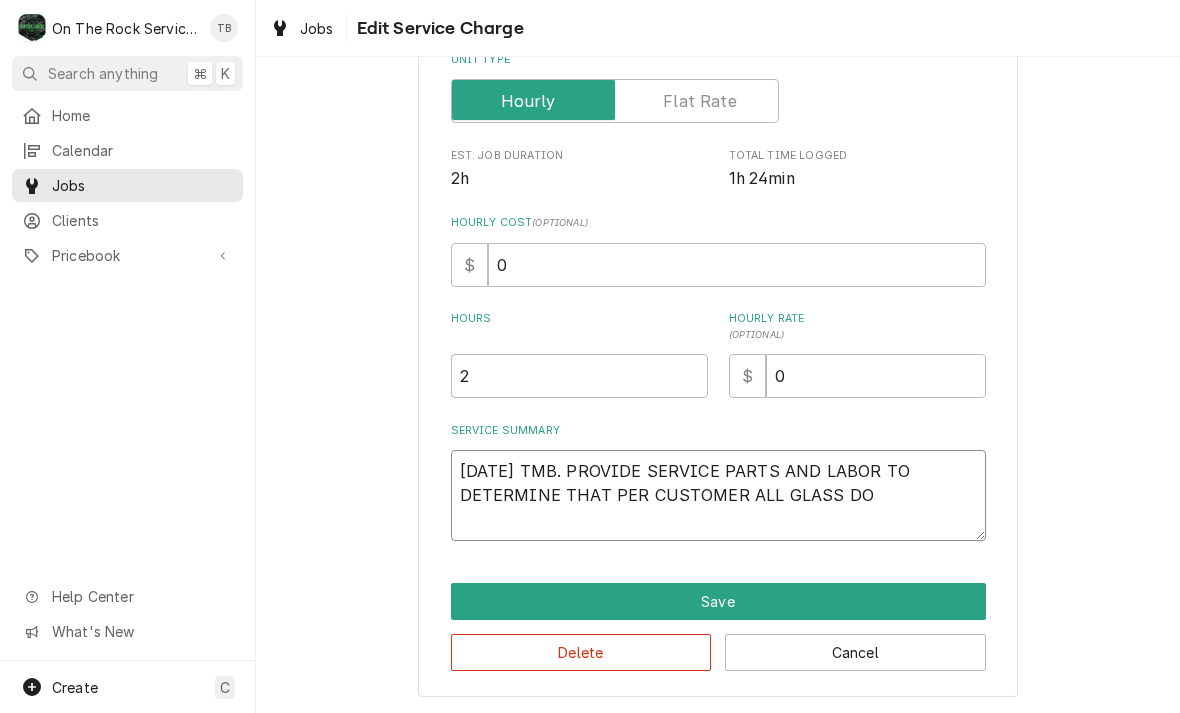 type on "x" 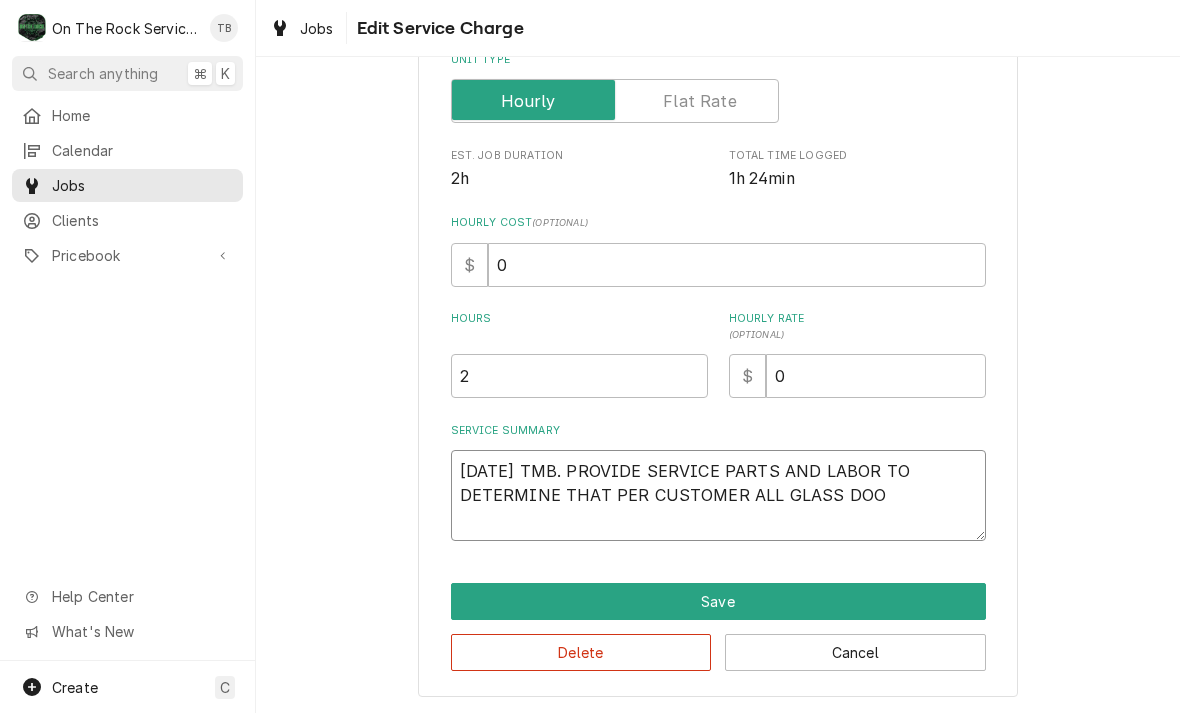 type on "x" 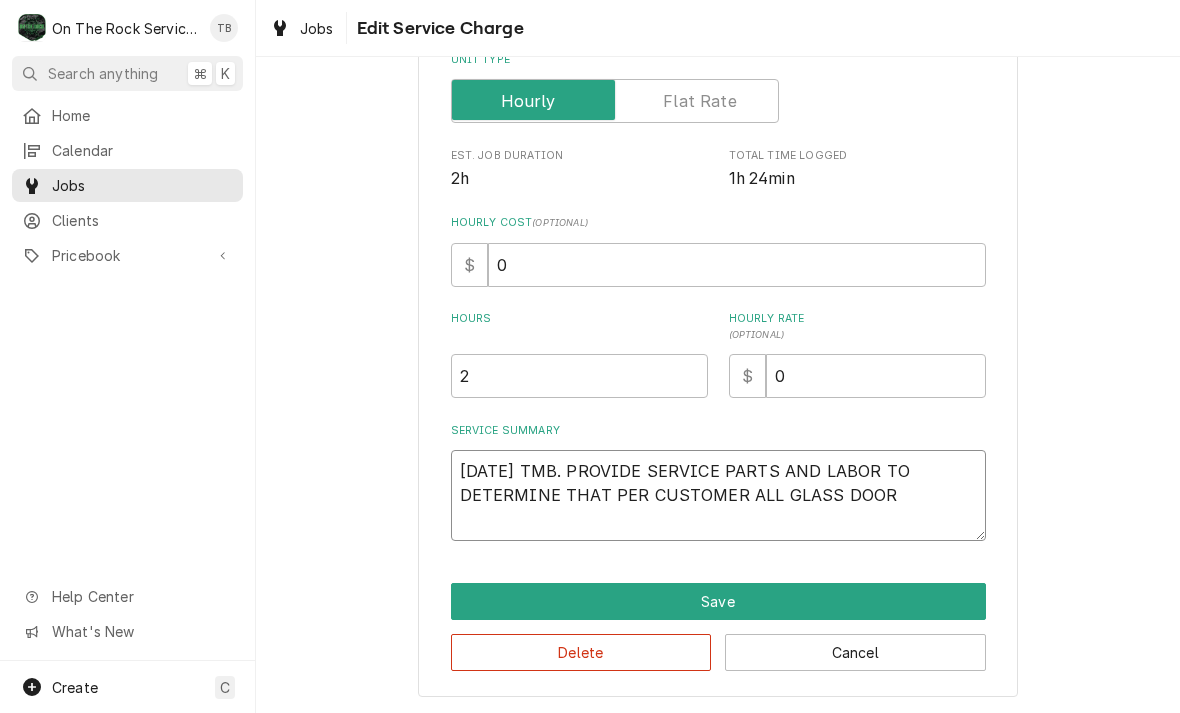 type on "x" 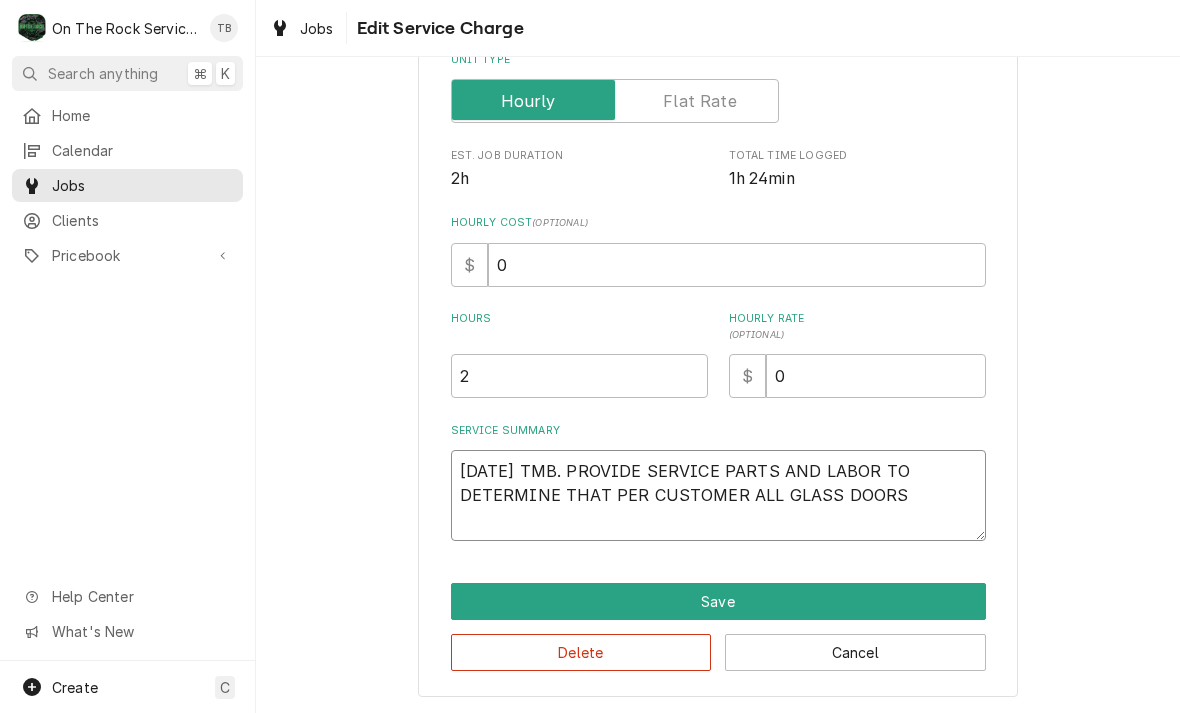 type on "x" 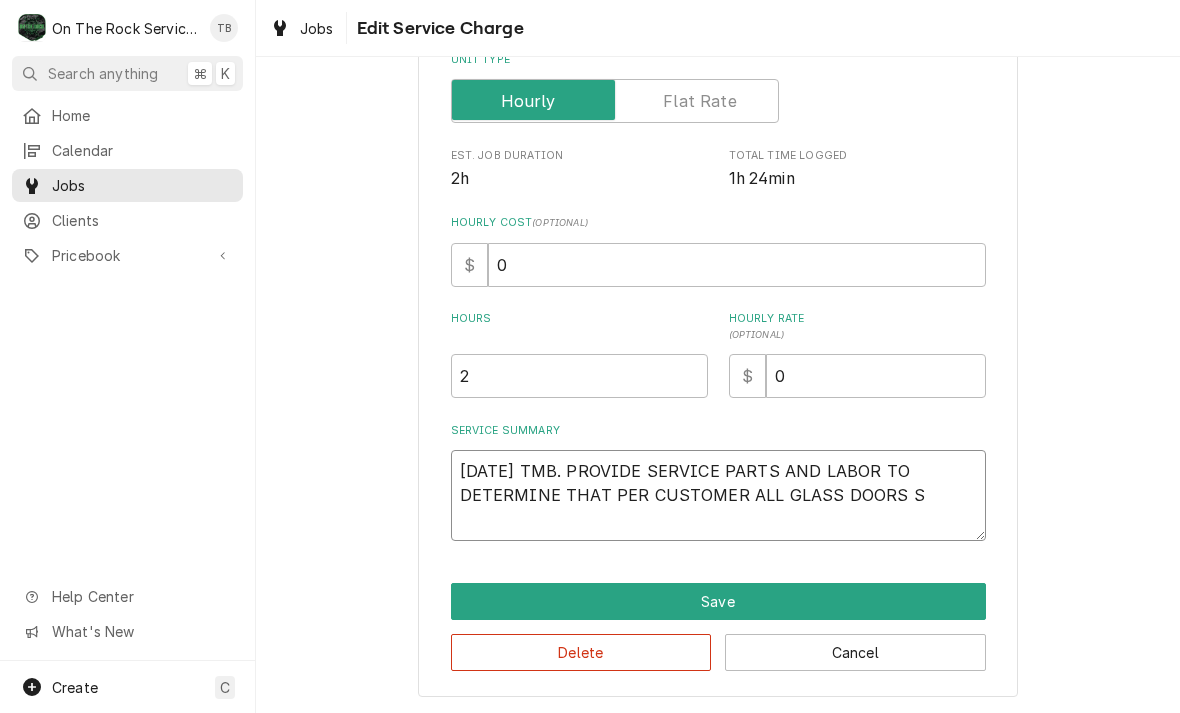 type on "x" 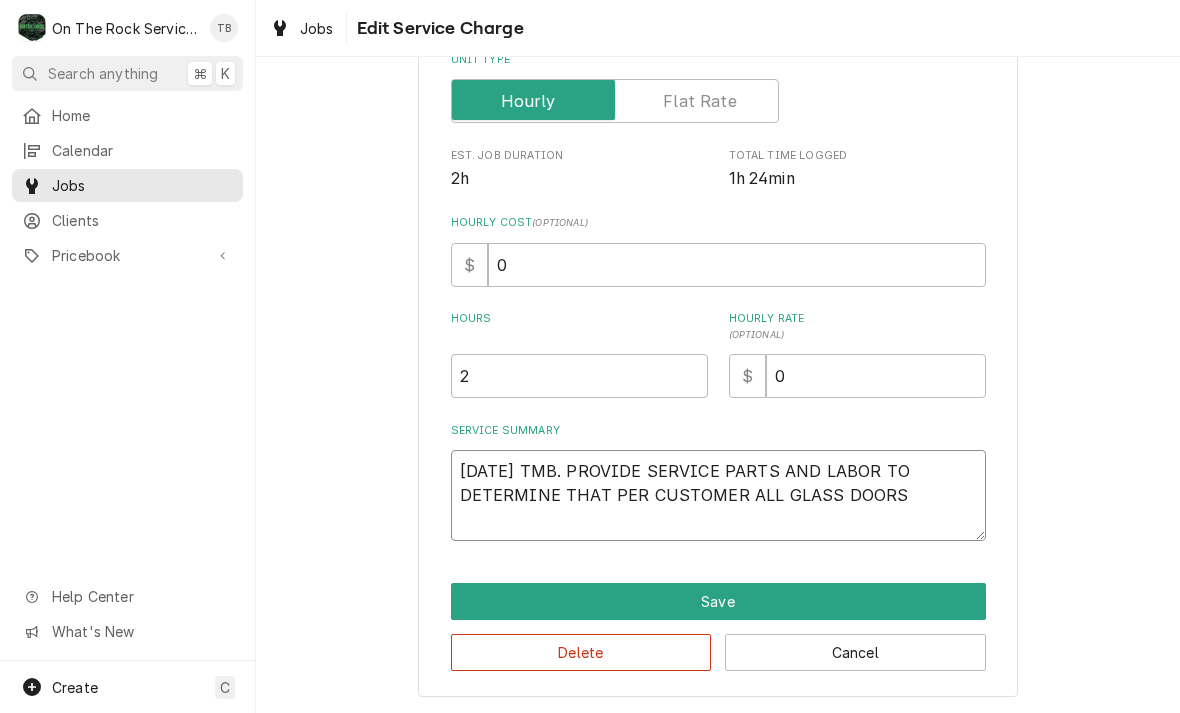 type on "x" 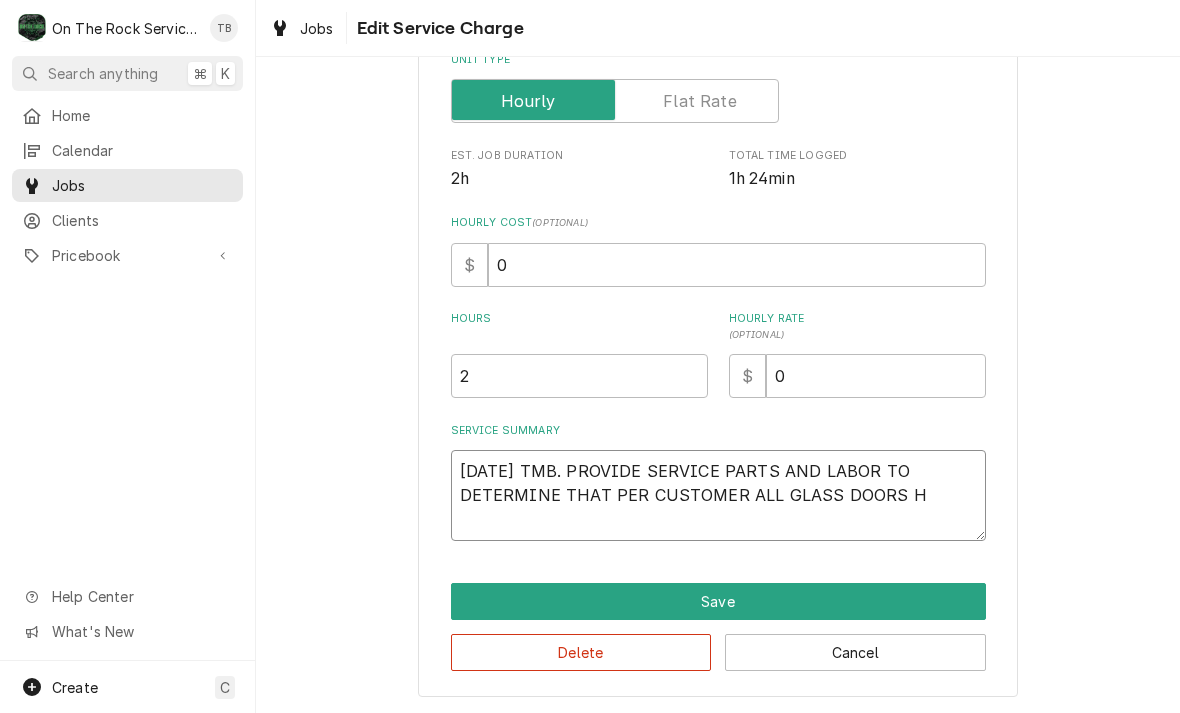 type on "x" 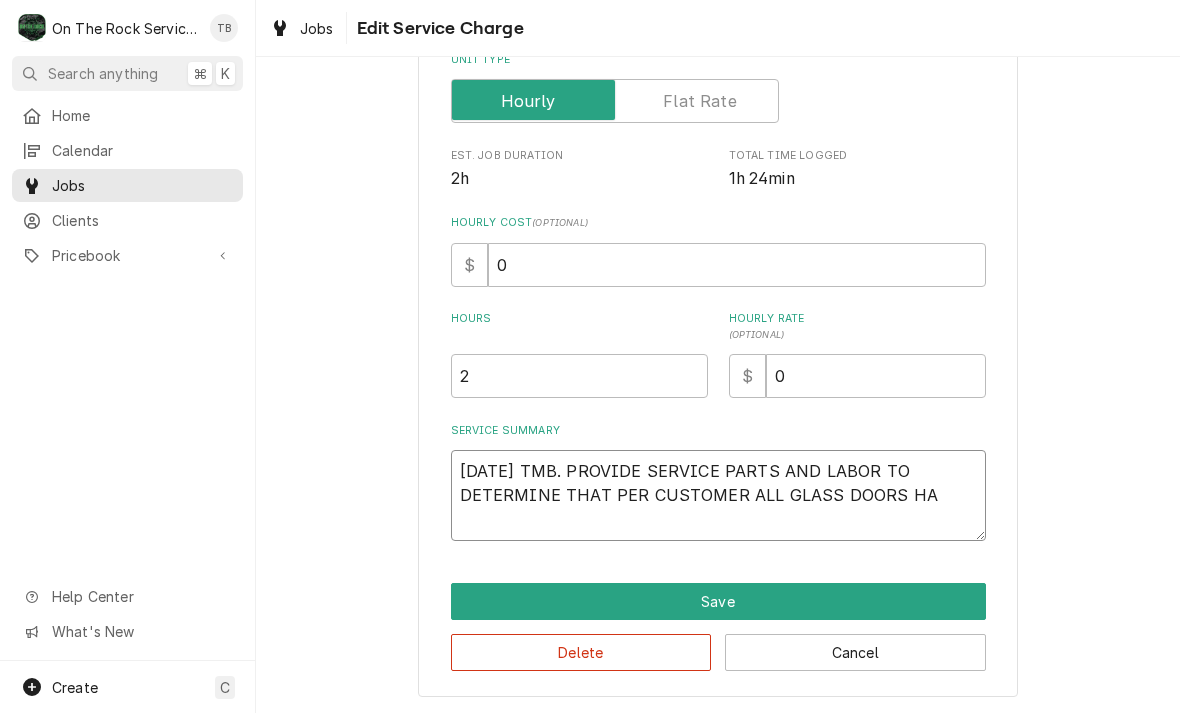 type on "x" 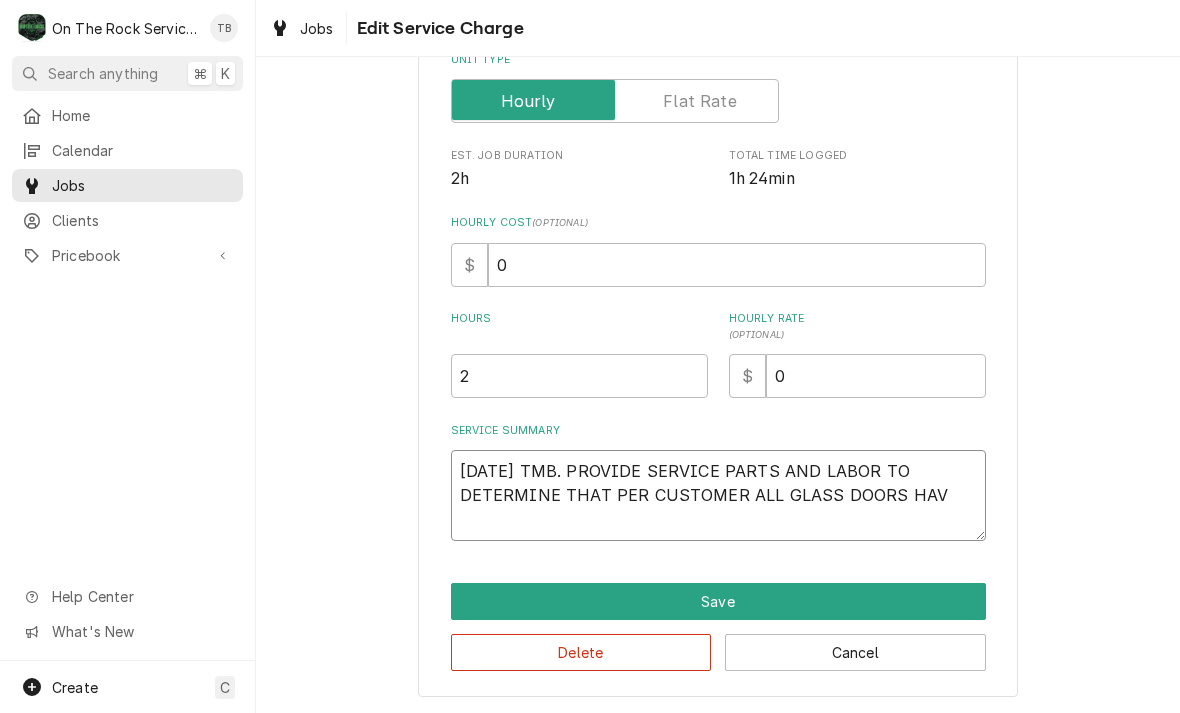 type on "x" 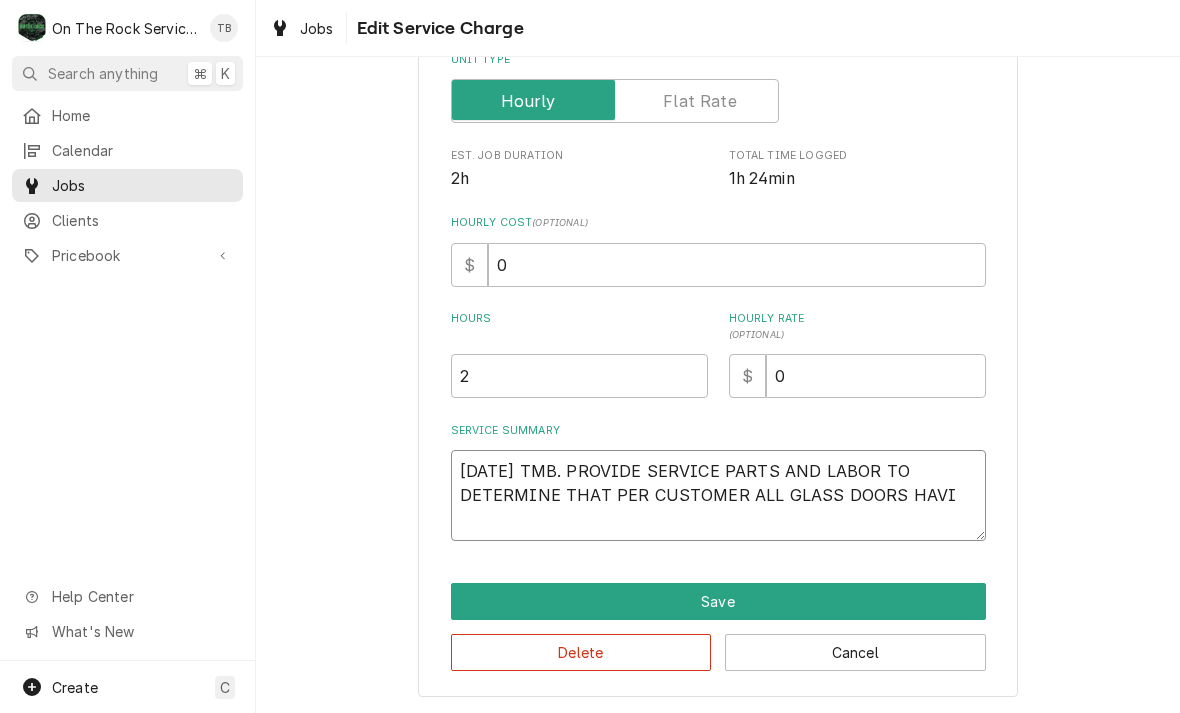 type on "x" 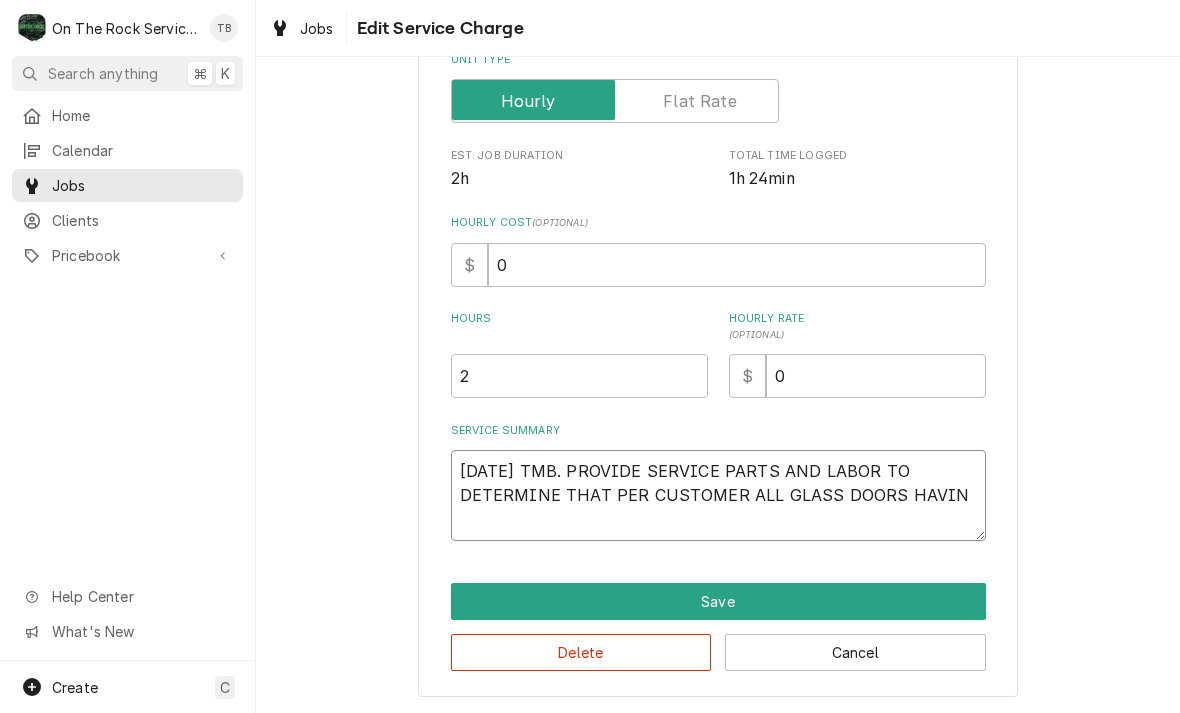 type on "x" 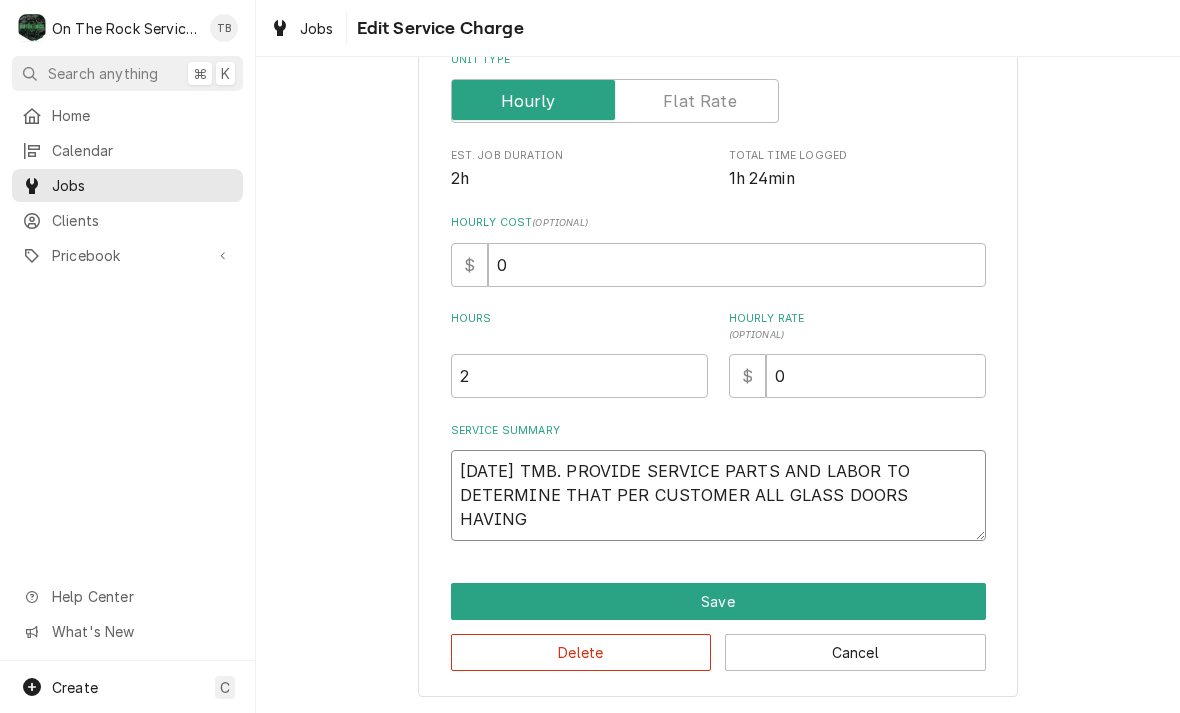 type on "x" 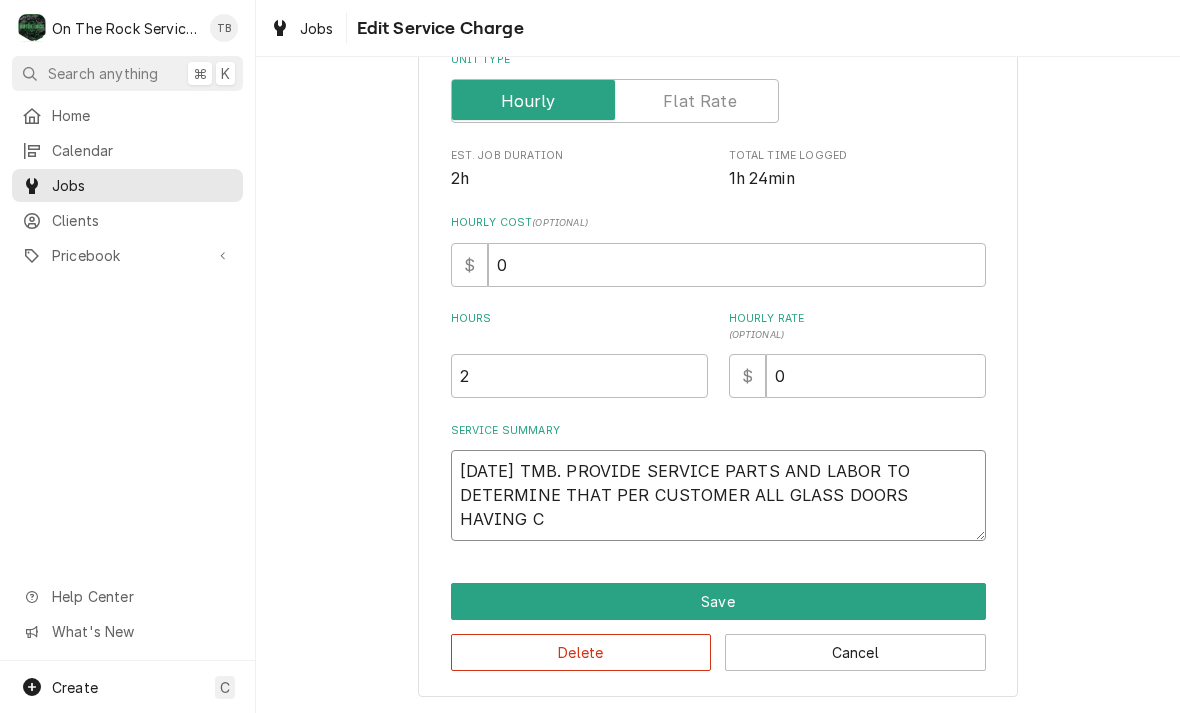 type on "x" 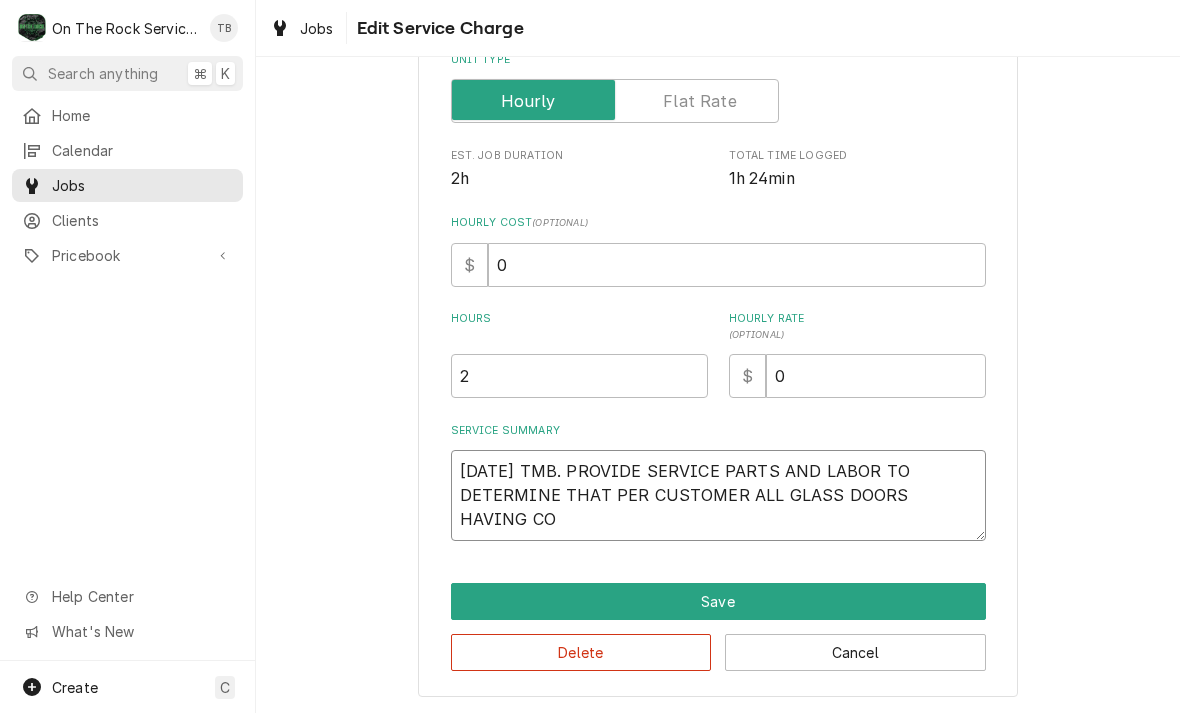 type on "x" 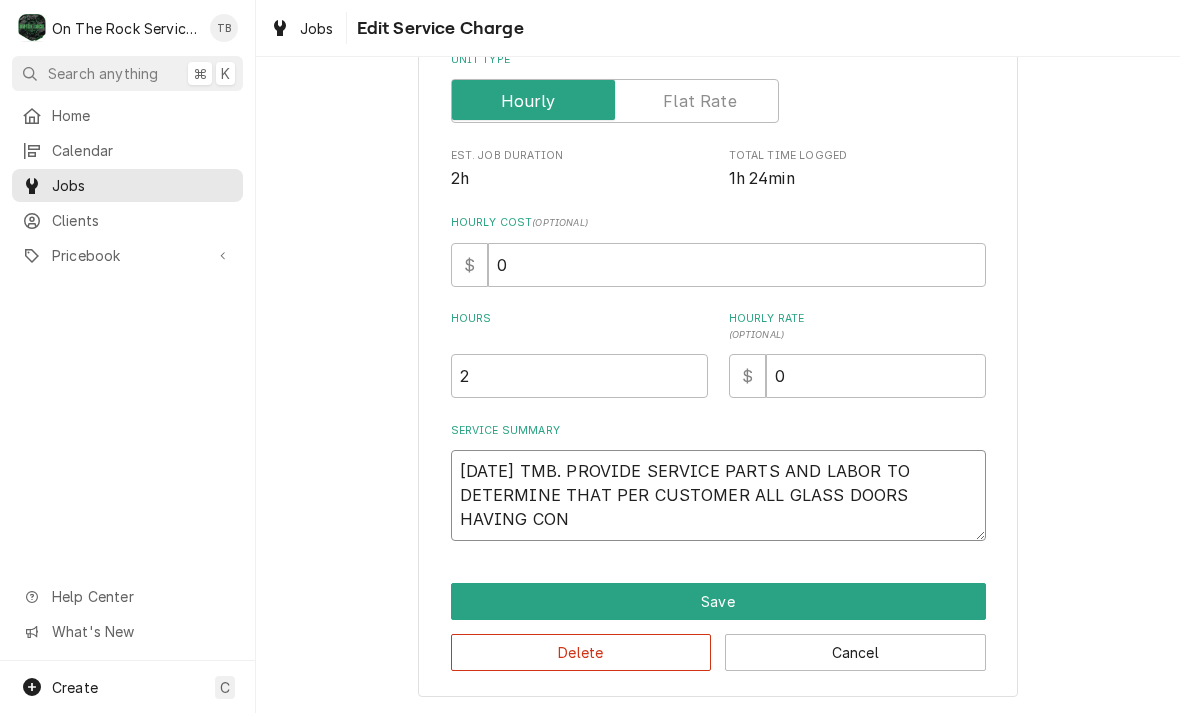 type on "x" 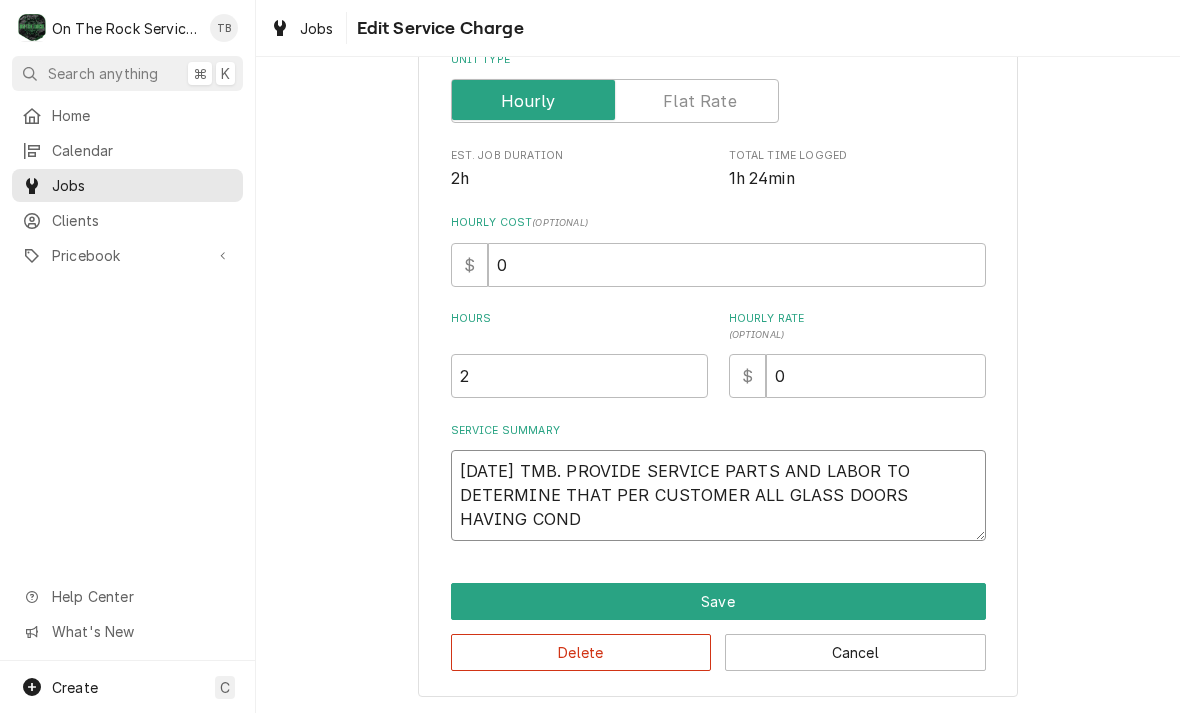 type on "x" 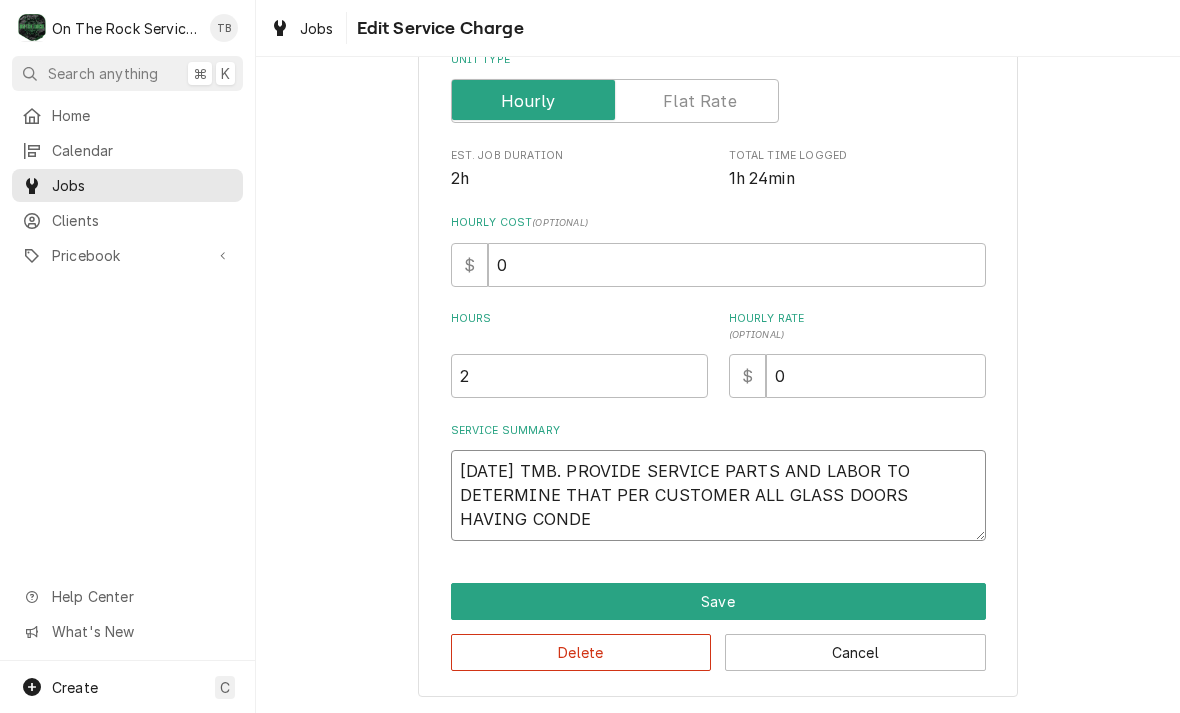 type on "x" 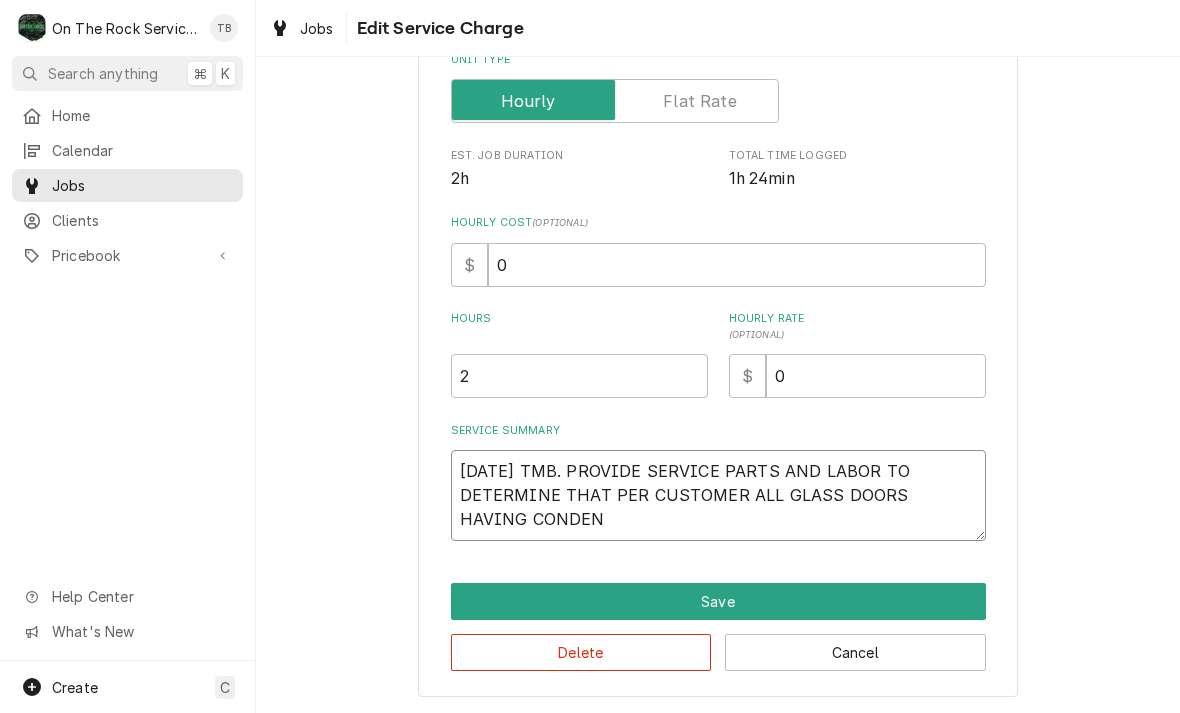 type on "x" 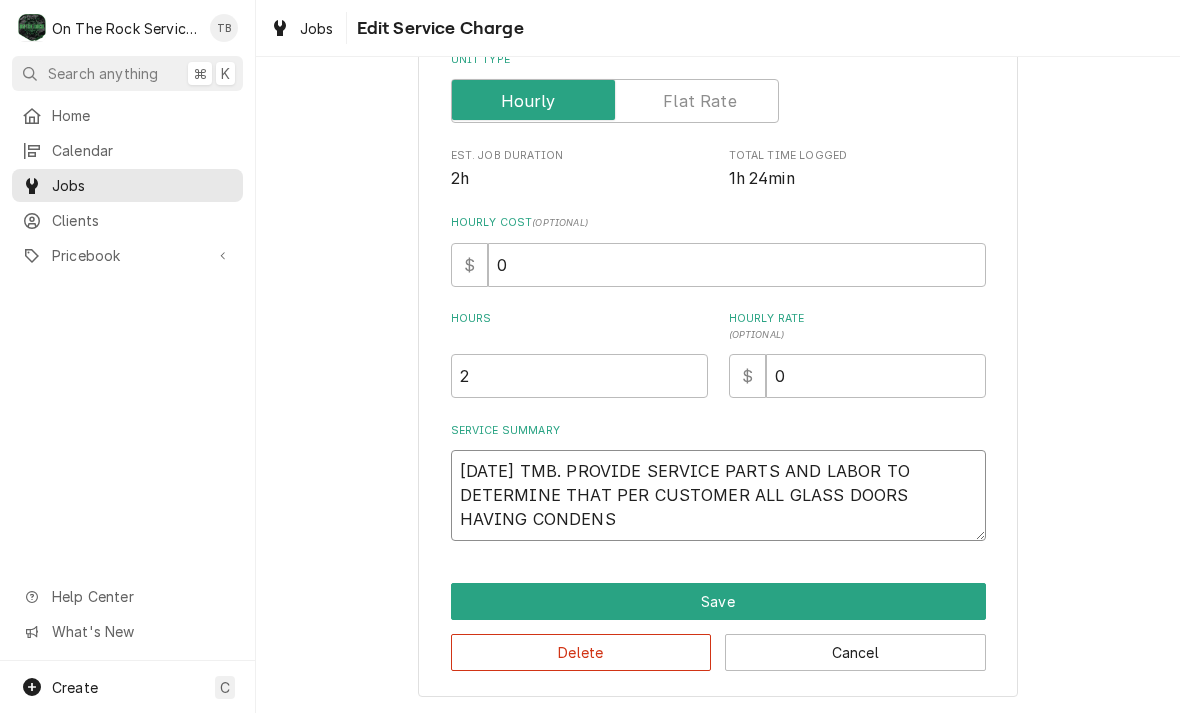 type on "x" 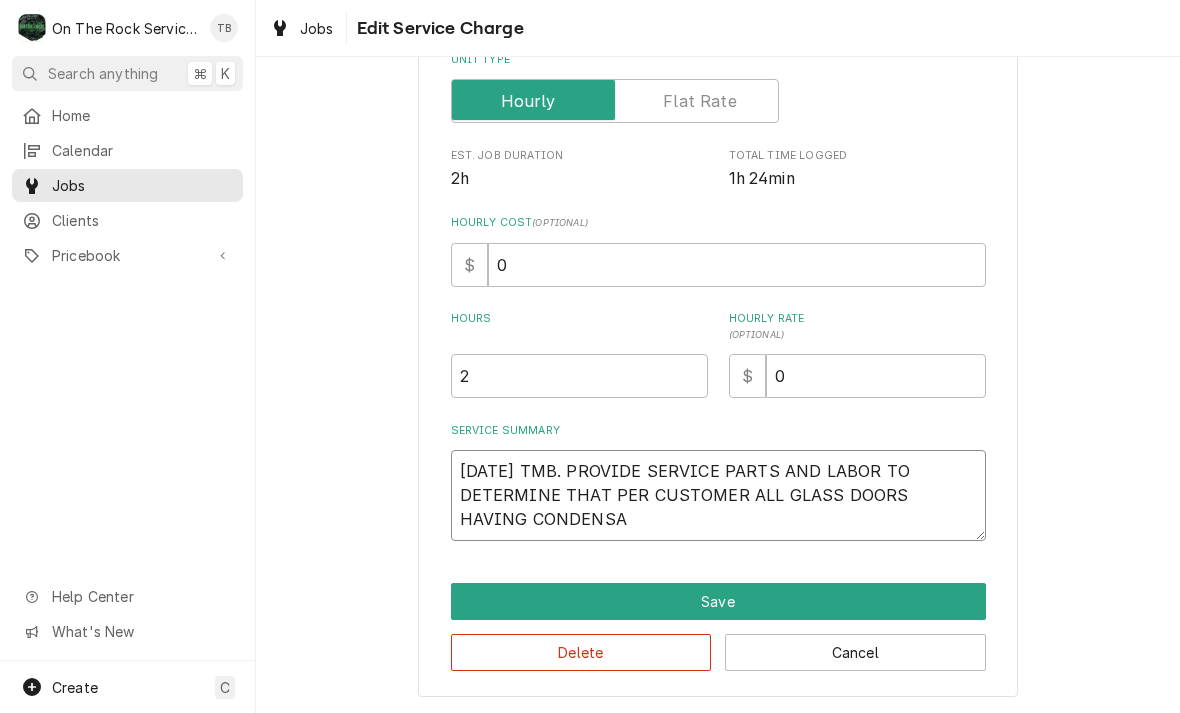 type 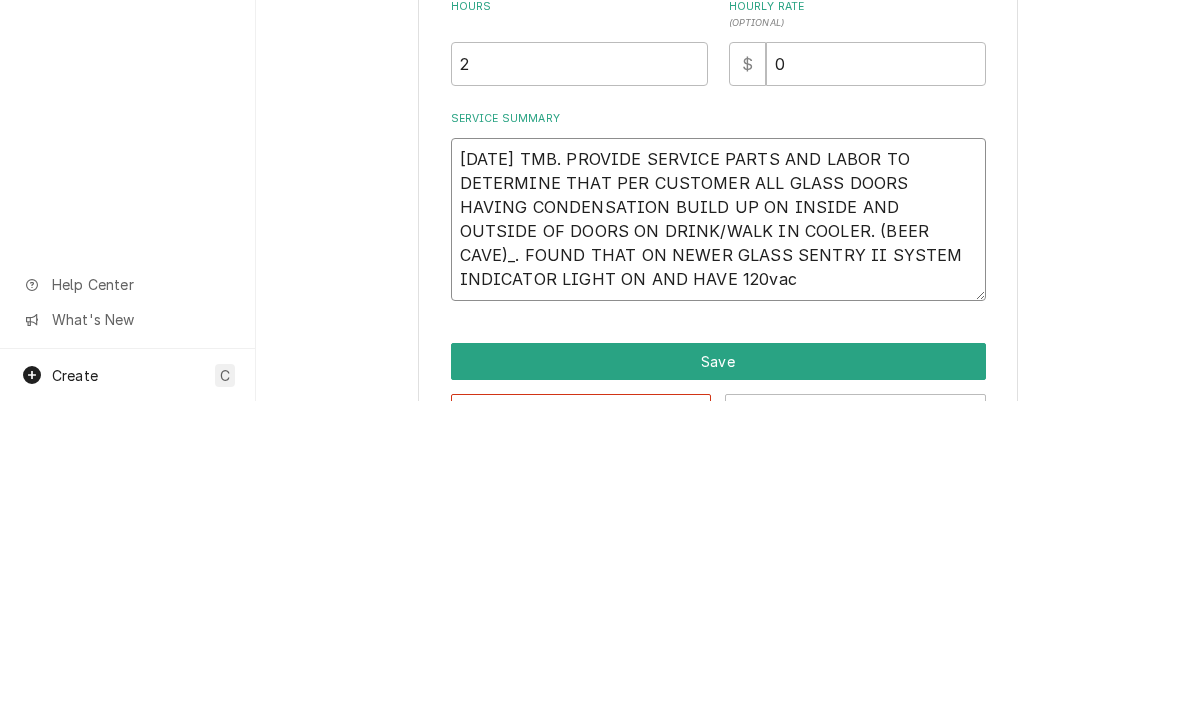 click on "[DATE] TMB. PROVIDE SERVICE PARTS AND LABOR TO DETERMINE THAT PER CUSTOMER ALL GLASS DOORS HAVING CONDENSATION BUILD UP ON INSIDE AND OUTSIDE OF DOORS ON DRINK/WALK IN COOLER. (BEER CAVE)_. FOUND THAT ON NEWER GLASS SENTRY II SYSTEM INDICATOR LIGHT ON AND HAVE 120vac" at bounding box center [718, 531] 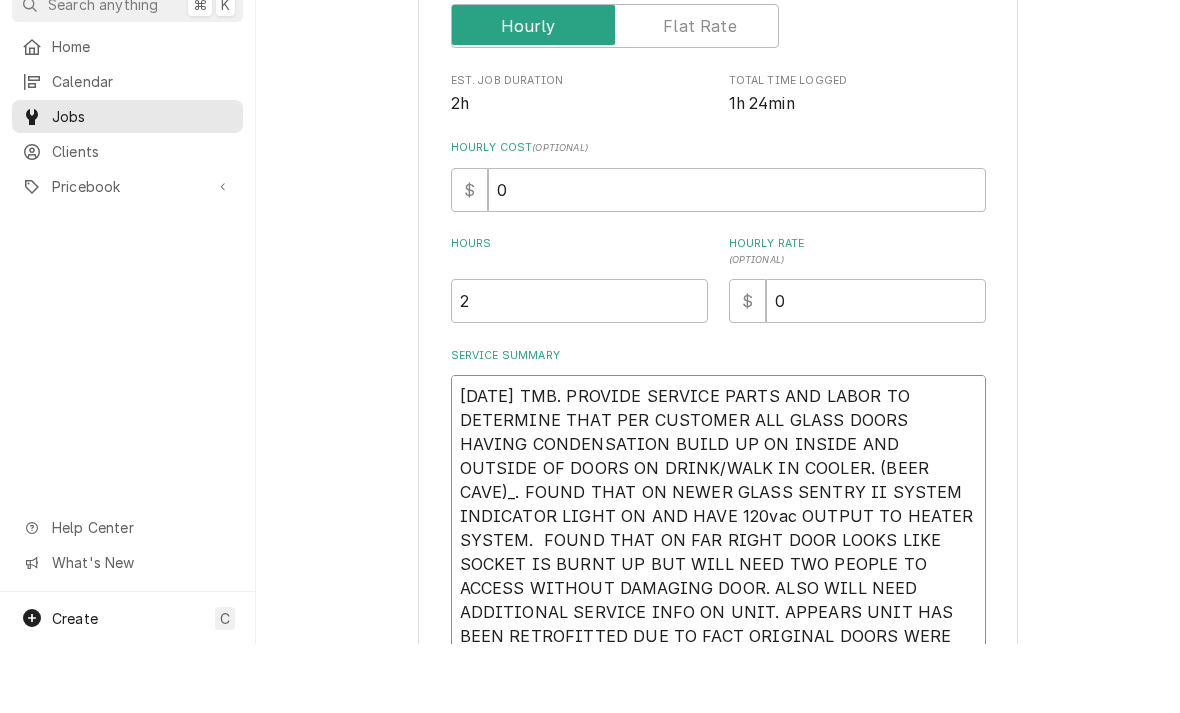 scroll, scrollTop: 334, scrollLeft: 0, axis: vertical 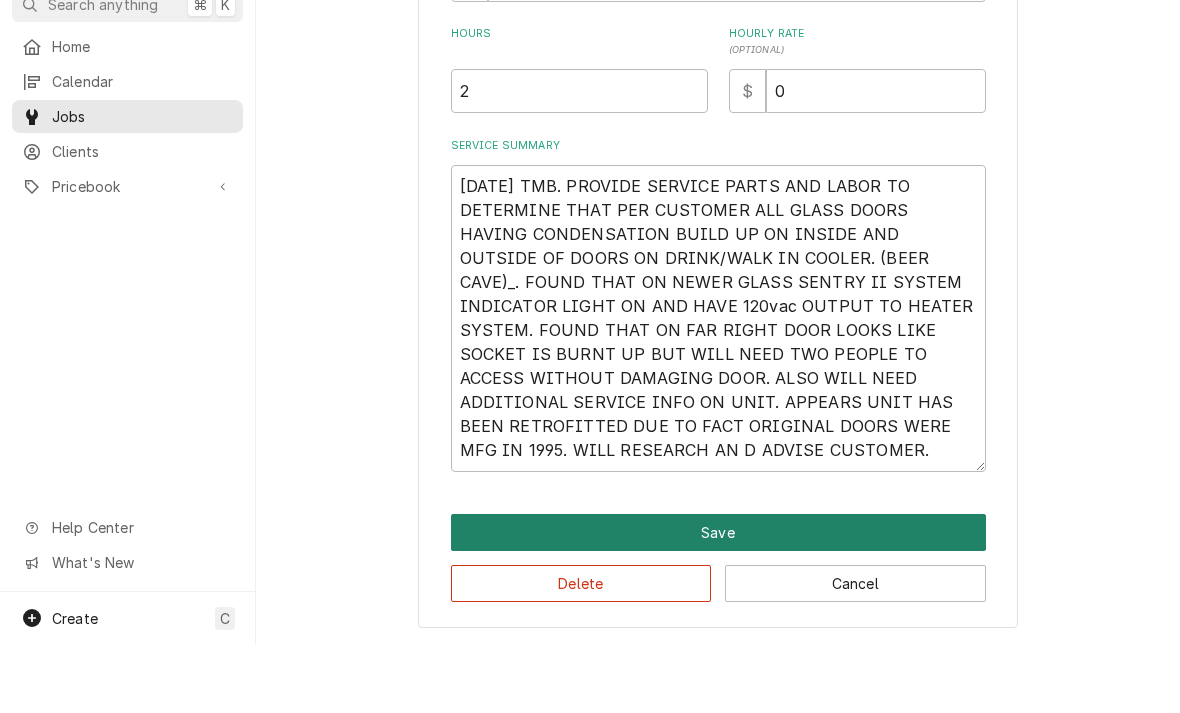 click on "Save" at bounding box center [718, 601] 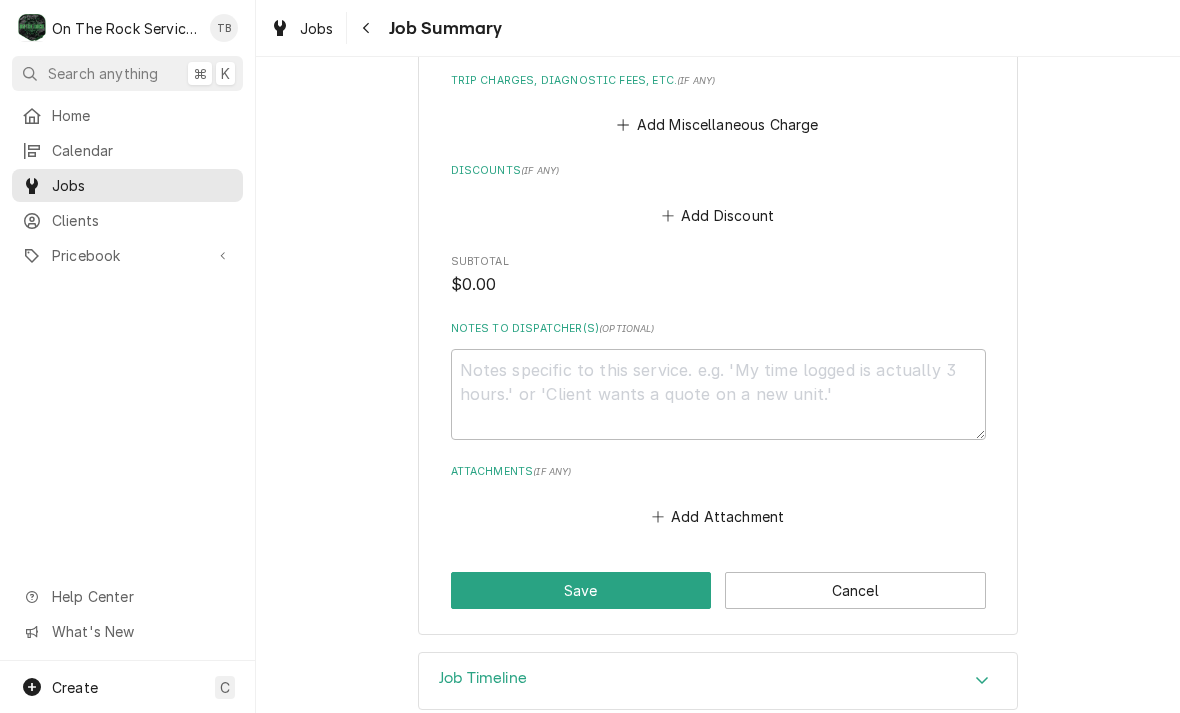 scroll, scrollTop: 1243, scrollLeft: 0, axis: vertical 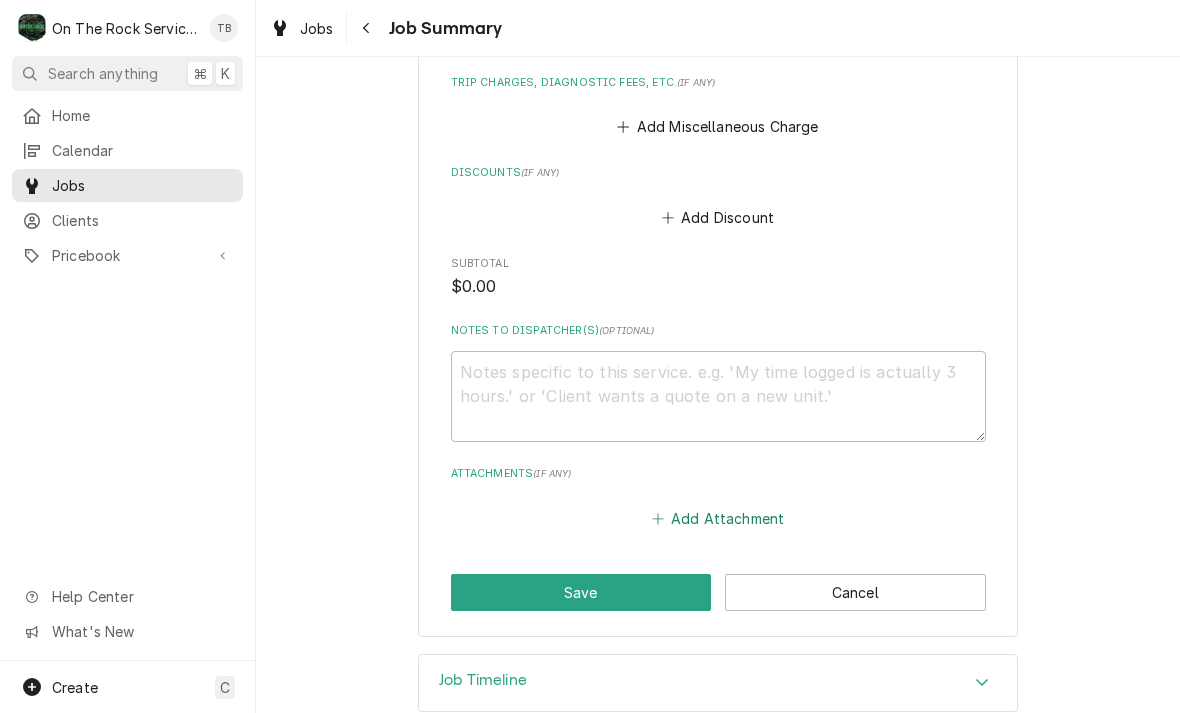 click on "Add Attachment" at bounding box center [718, 518] 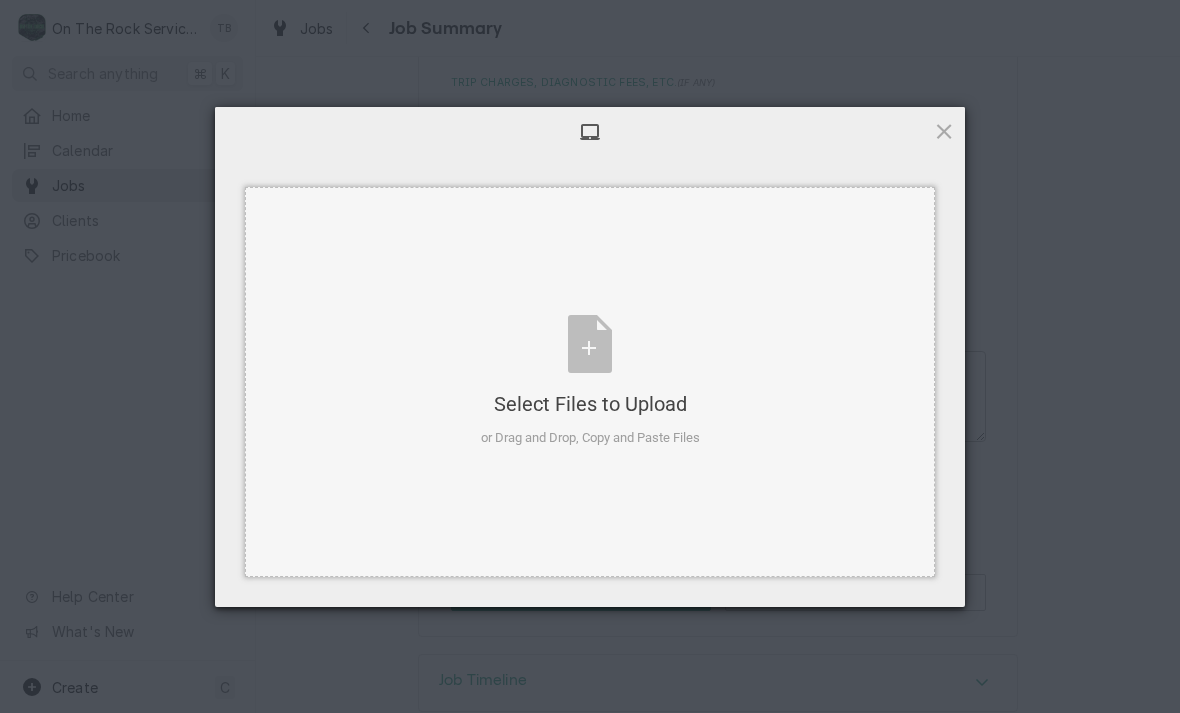click on "Select Files to Upload
or Drag and Drop, Copy and Paste Files" at bounding box center (590, 381) 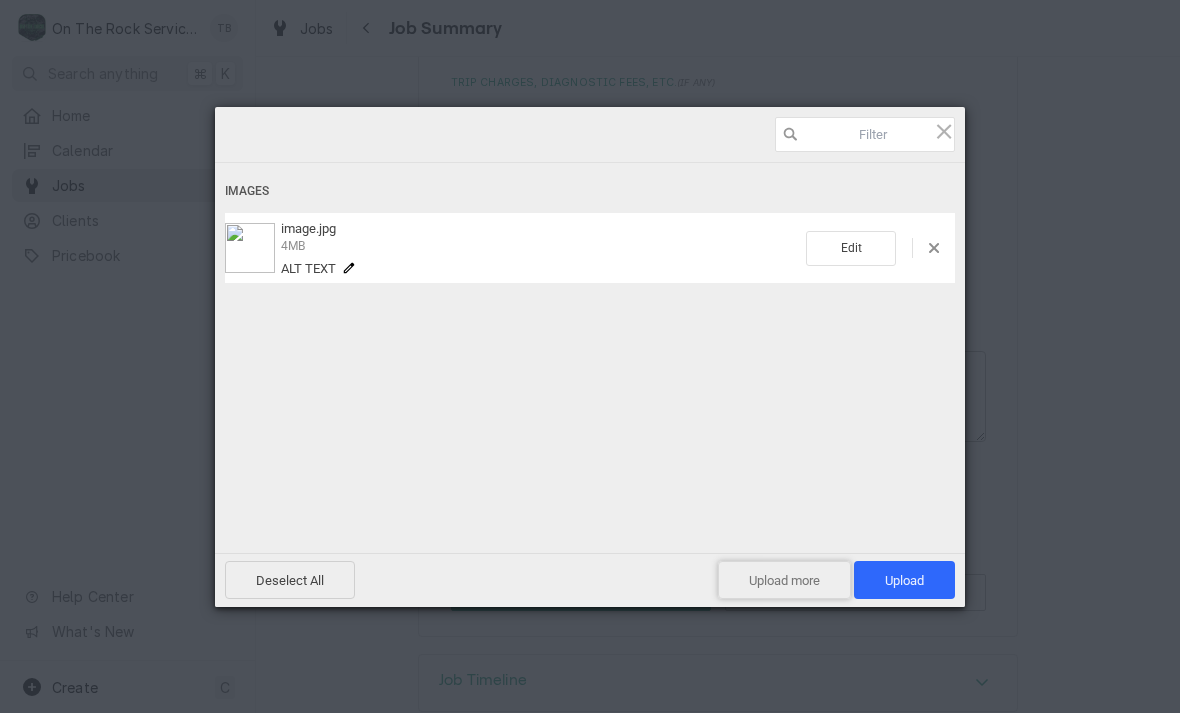 click on "Upload more" at bounding box center (784, 580) 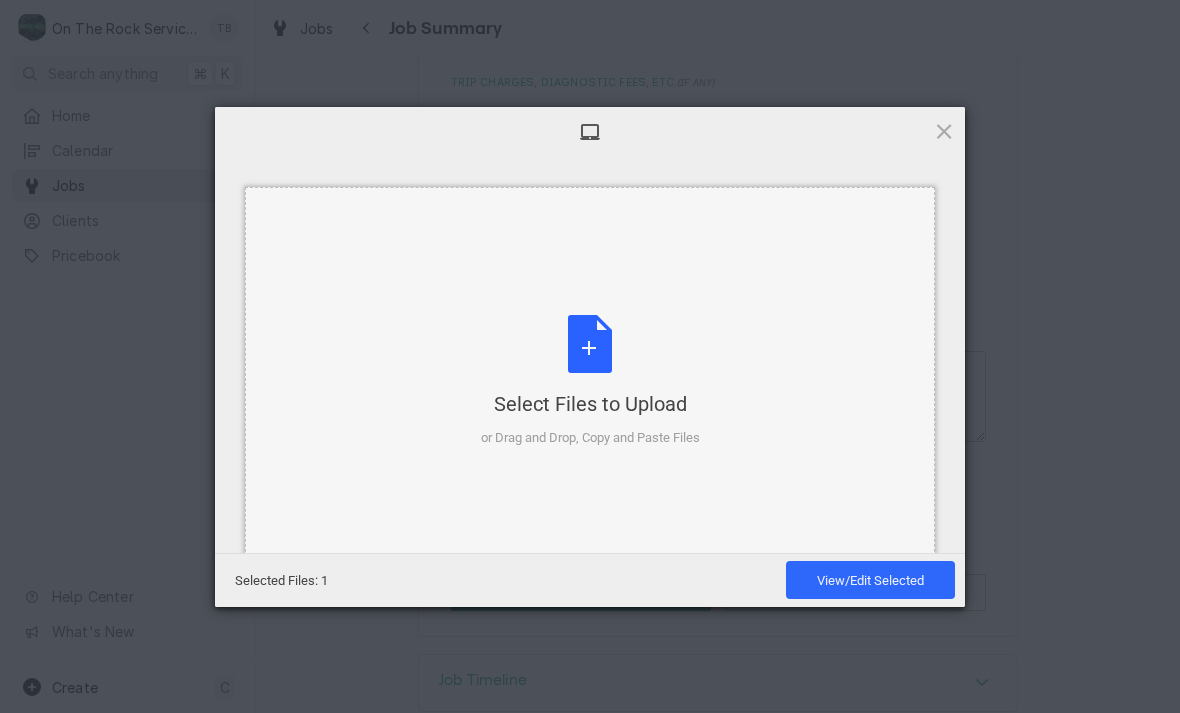 click on "Select Files to Upload
or Drag and Drop, Copy and Paste Files" at bounding box center [590, 381] 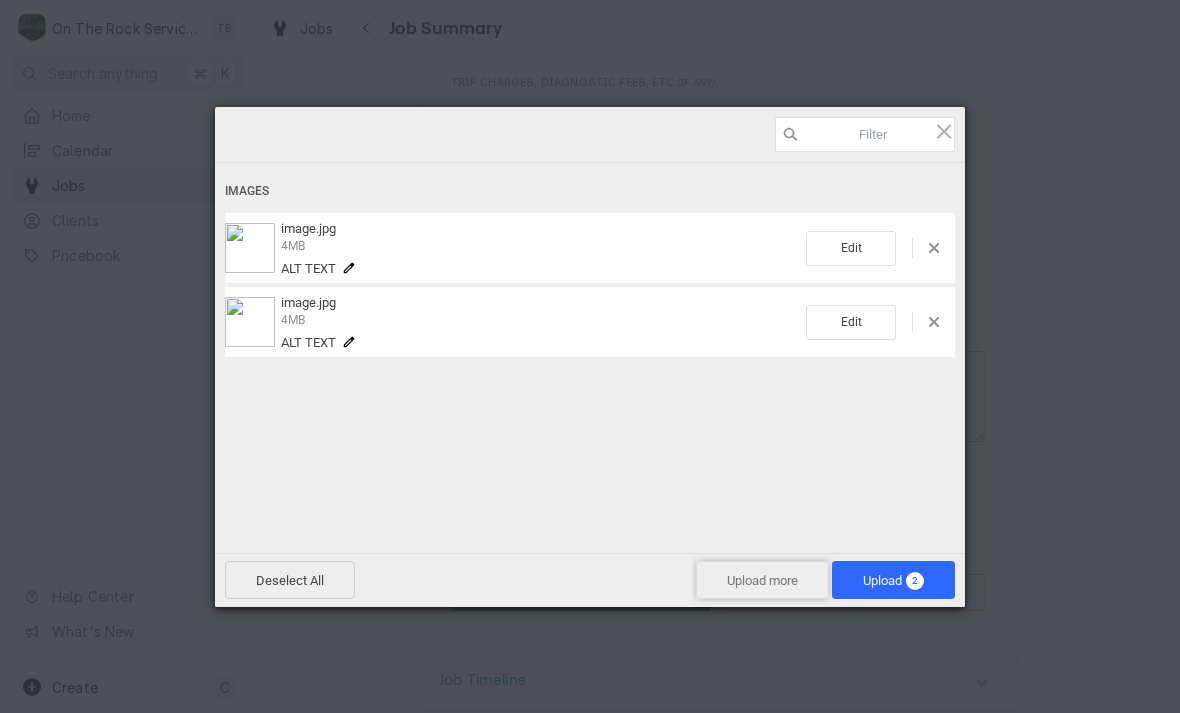 click on "Upload more" at bounding box center [762, 580] 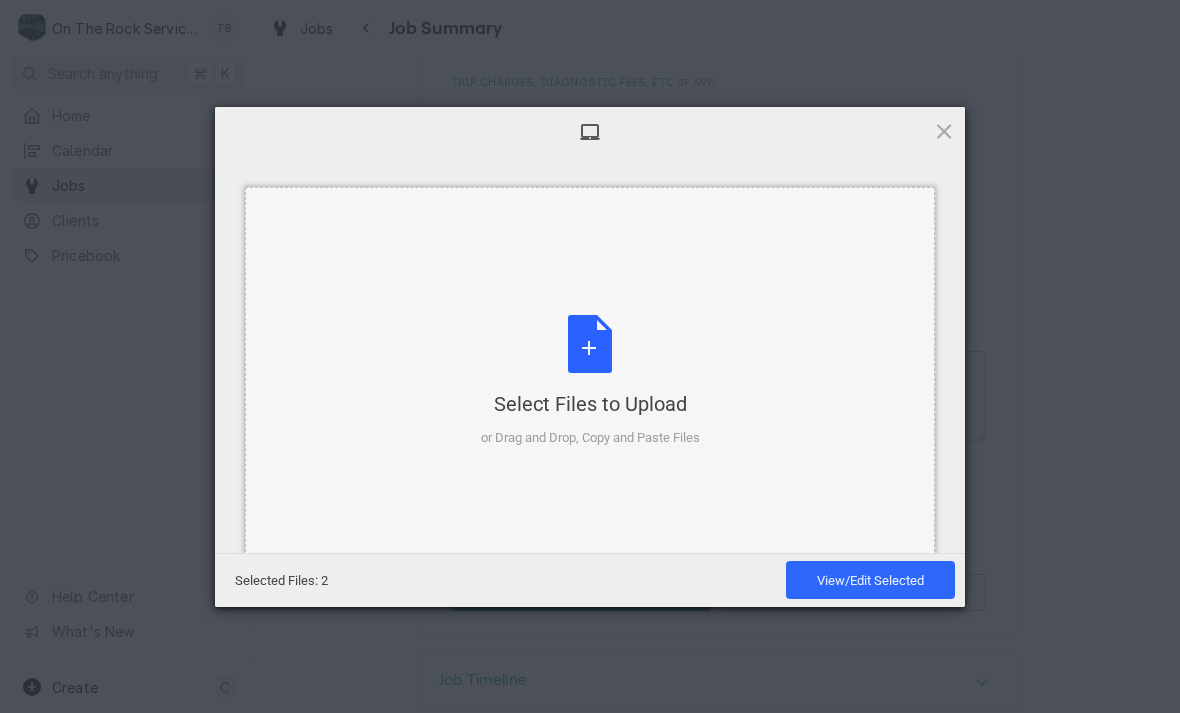 click on "Select Files to Upload
or Drag and Drop, Copy and Paste Files" at bounding box center [590, 381] 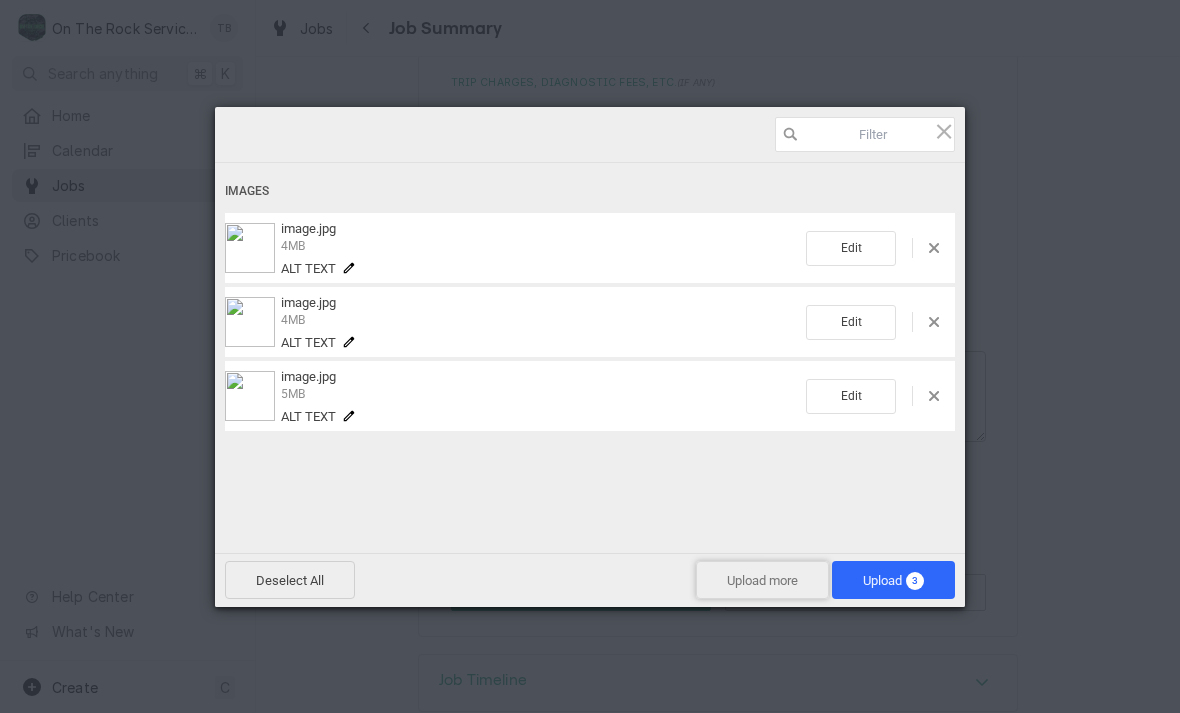 click on "Upload more" at bounding box center [762, 580] 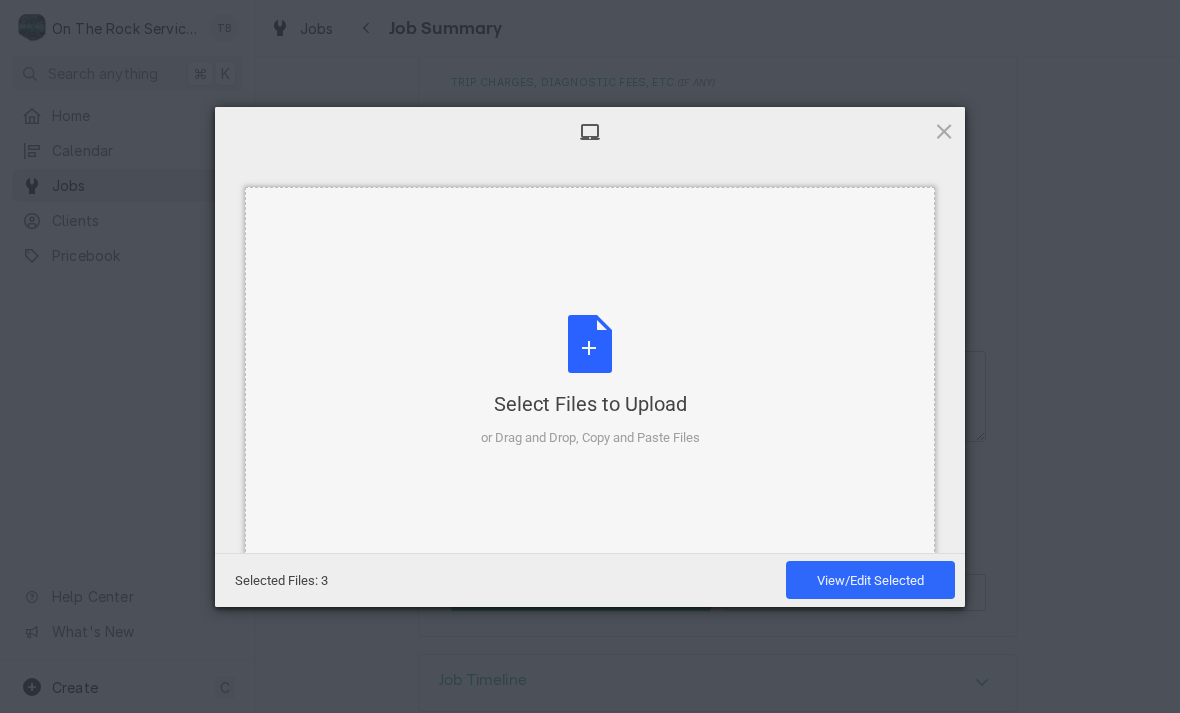 click on "Select Files to Upload
or Drag and Drop, Copy and Paste Files" at bounding box center [590, 381] 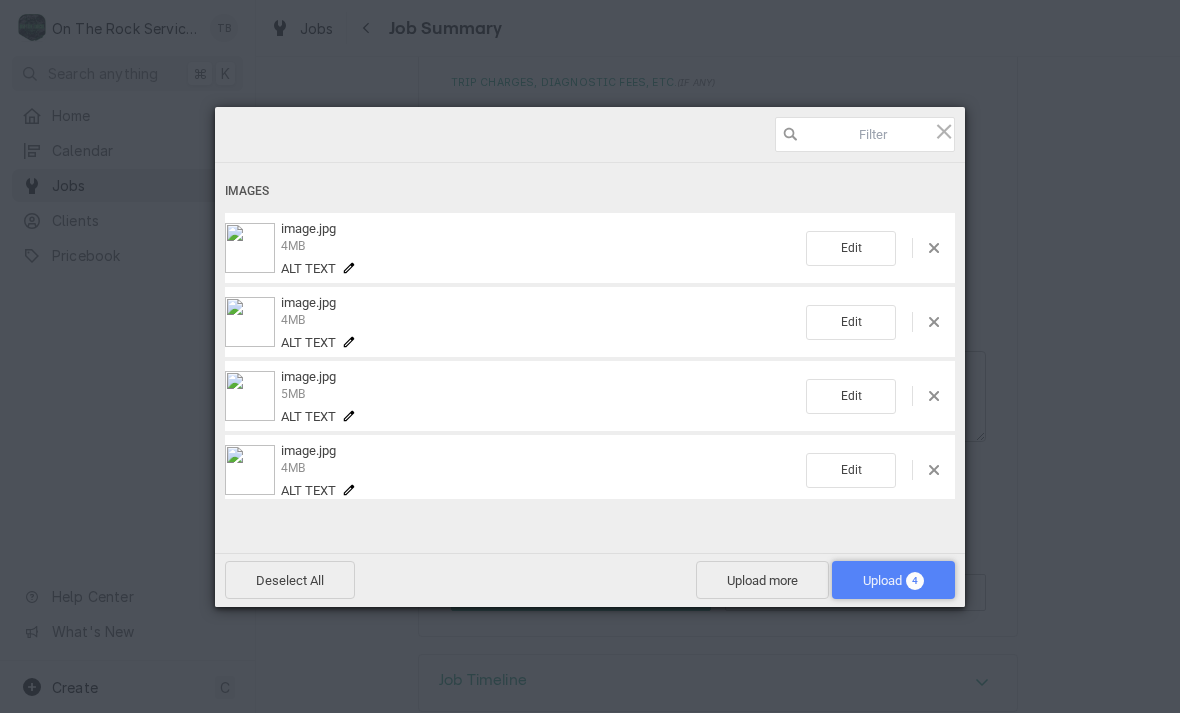 click on "Upload
4" at bounding box center (893, 580) 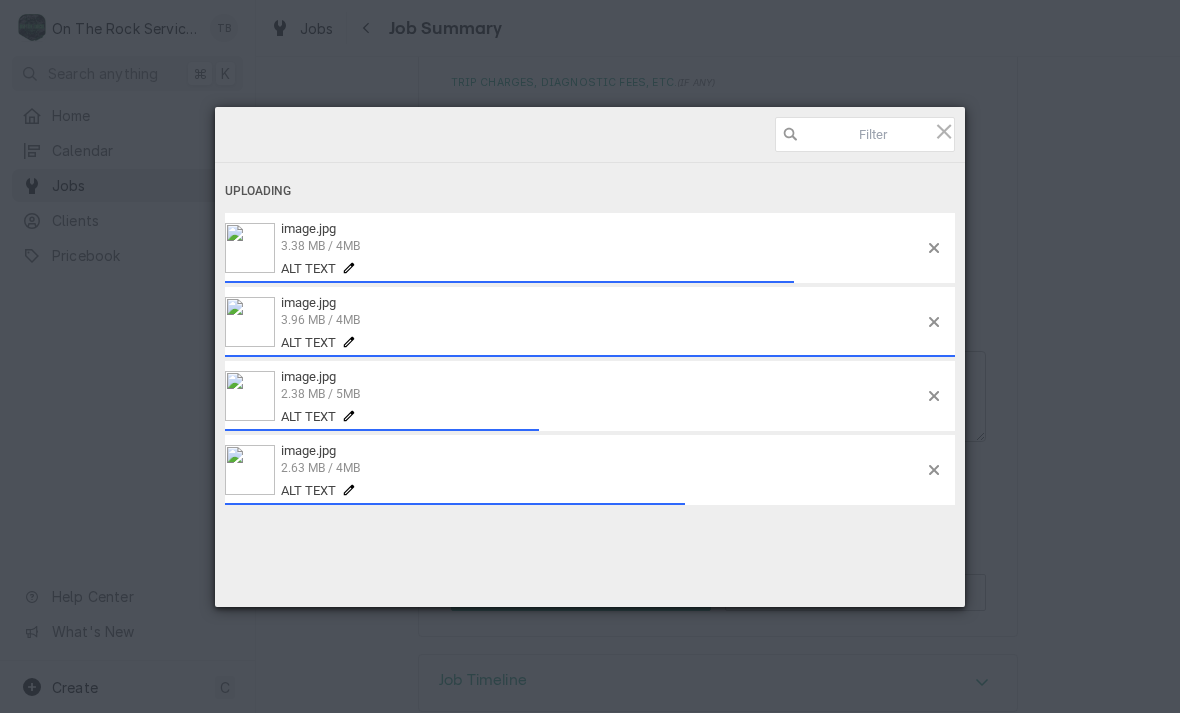 click on "Uploading
image.jpg
3.38 MB /
4MB   Alt text                     image.jpg
3.96 MB /
4MB   Alt text                     image.jpg
2.38 MB /
5MB   Alt text                     image.jpg
2.63 MB /
4MB   Alt text
Deselect All
Upload more
Upload
0
Powered by   Filestack" at bounding box center [590, 356] 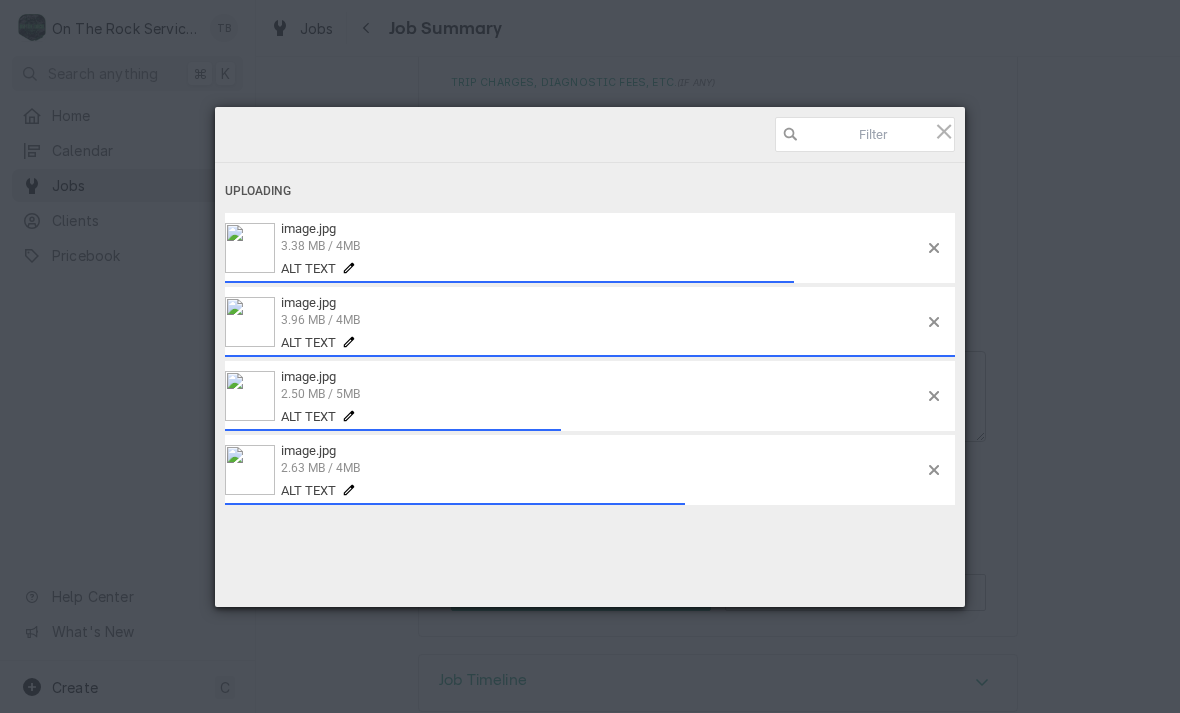 click on "Uploading
image.jpg
3.00 MB /
4MB   Alt text                     image.jpg
3.38 MB /
4MB   Alt text                     image.jpg
3.96 MB /
4MB   Alt text                     image.jpg
2.50 MB /
5MB   Alt text                     image.jpg
2.63 MB /
4MB   Alt text
Deselect All
Upload more
Upload
0
Powered by   Filestack" at bounding box center (590, 356) 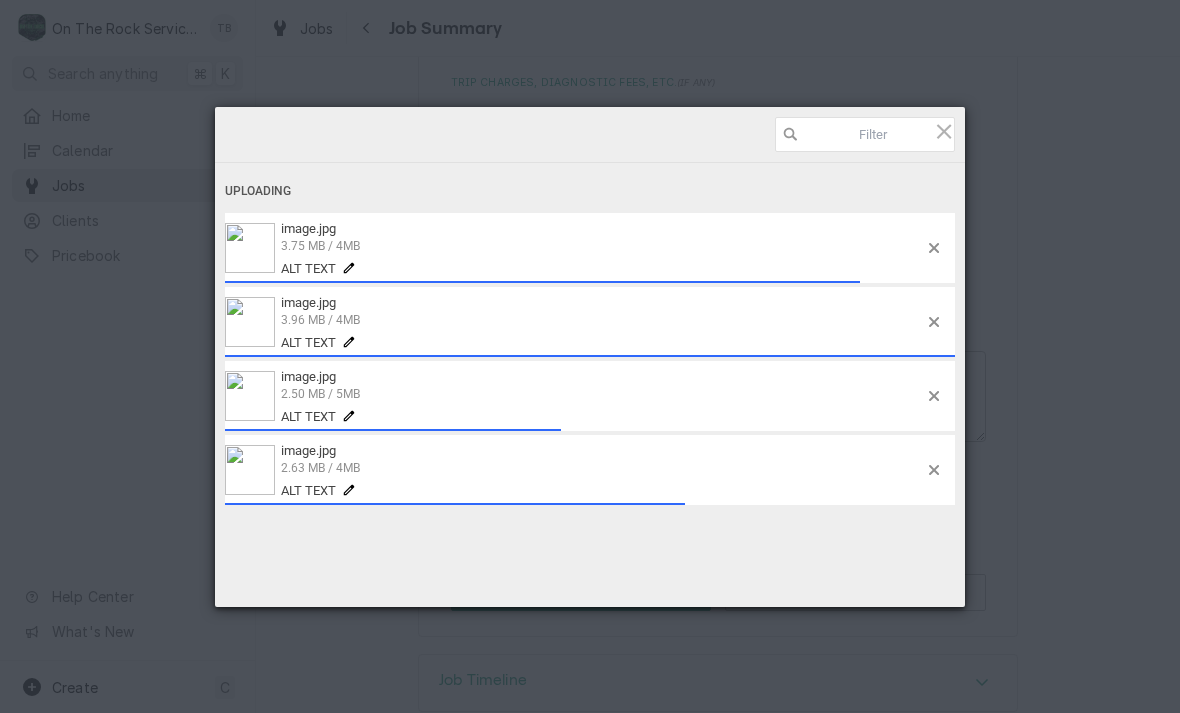click on "Uploading" at bounding box center (590, 191) 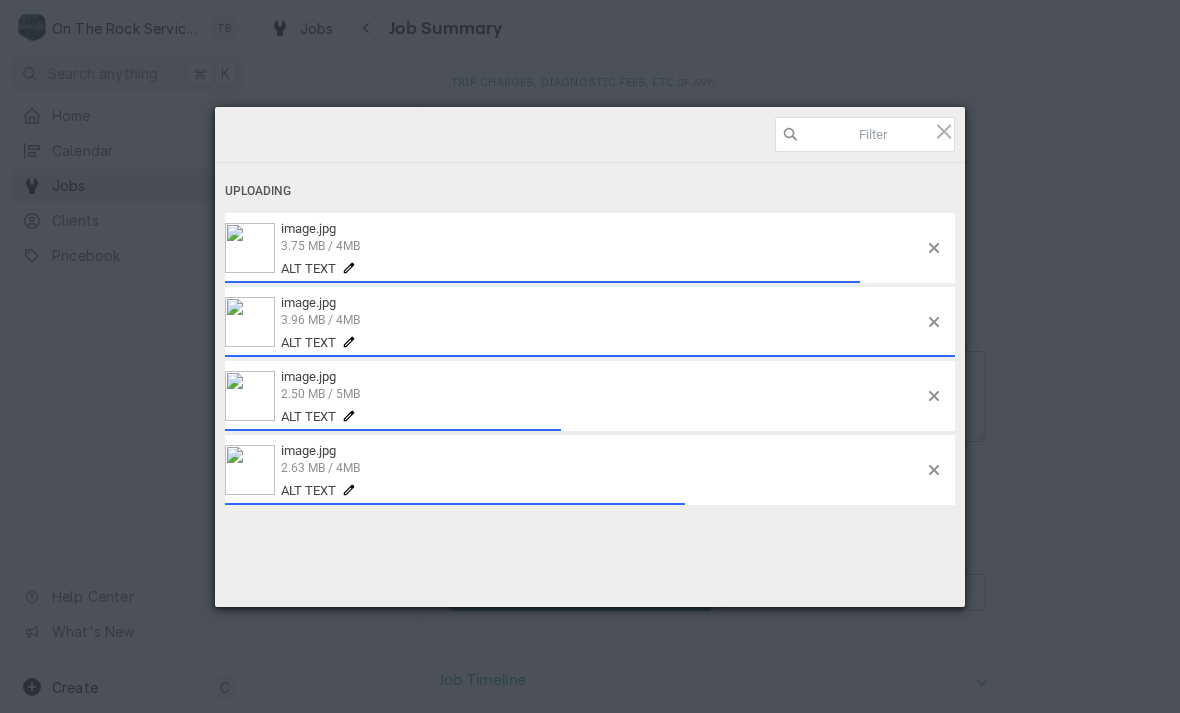 click on "Uploading
image.jpg
3.75 MB /
4MB   Alt text                     image.jpg
3.96 MB /
4MB   Alt text                     image.jpg
2.50 MB /
5MB   Alt text                     image.jpg
2.63 MB /
4MB   Alt text" at bounding box center [590, 363] 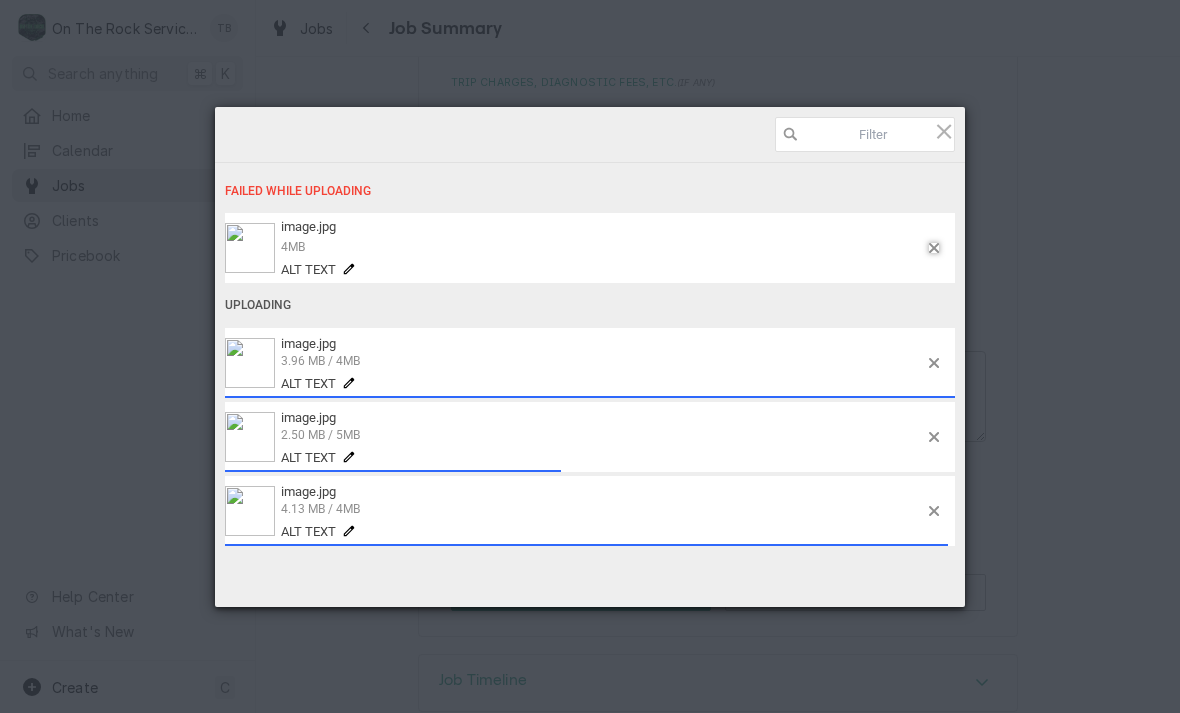 click at bounding box center [934, 248] 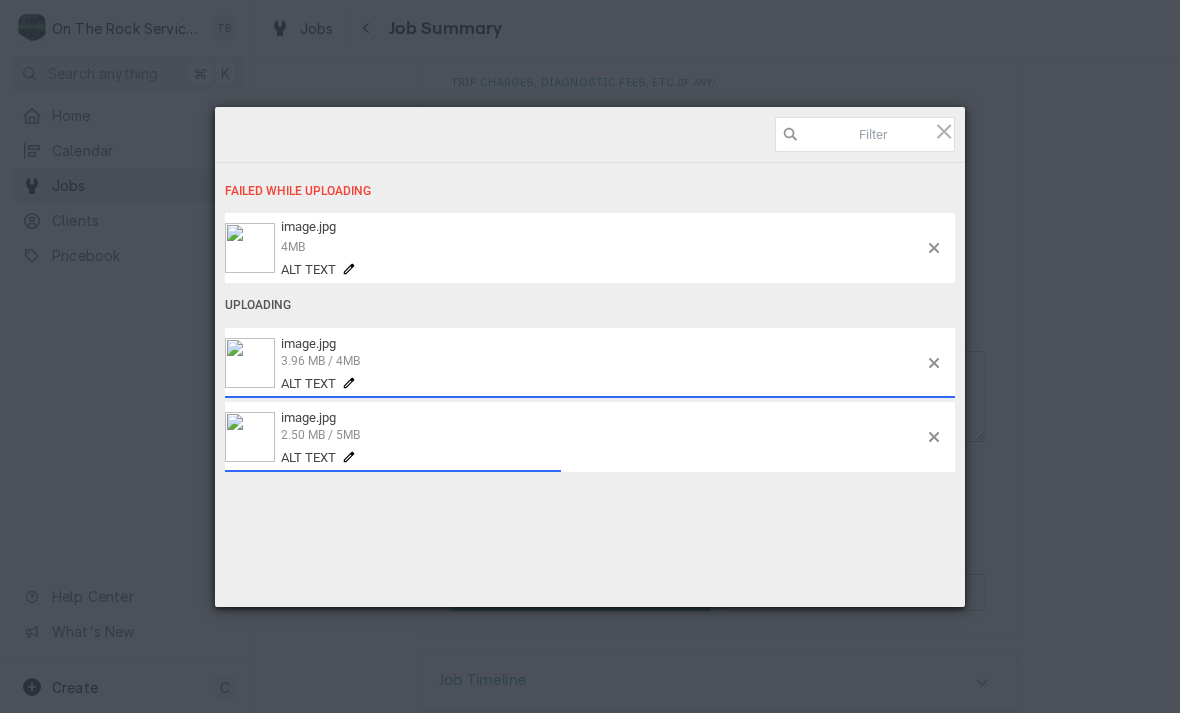 click on "image.jpg
4MB   Alt text" at bounding box center (590, 248) 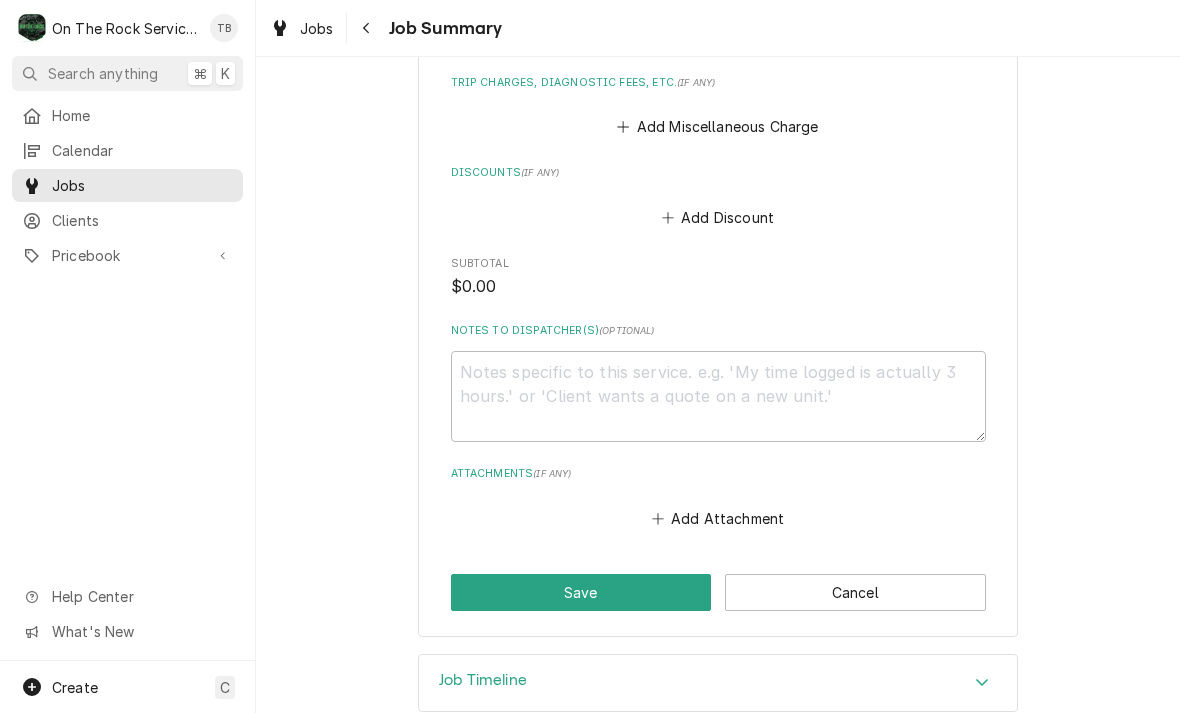 click on "Save" at bounding box center (581, 592) 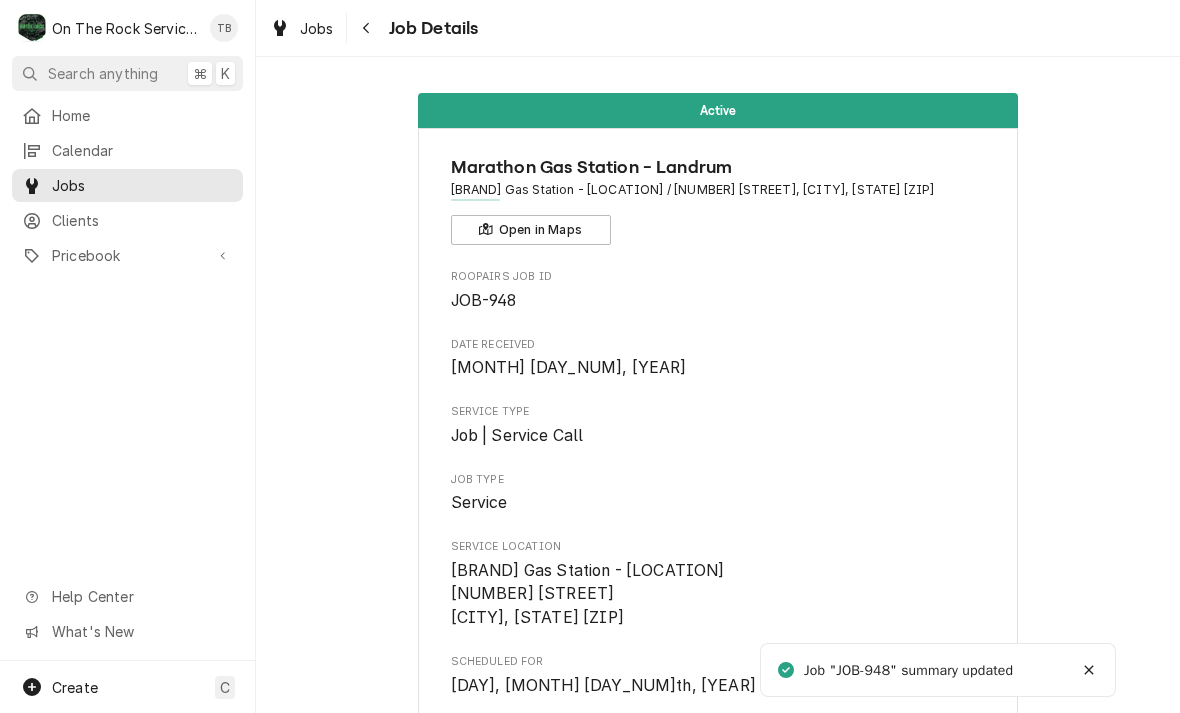scroll, scrollTop: 0, scrollLeft: 0, axis: both 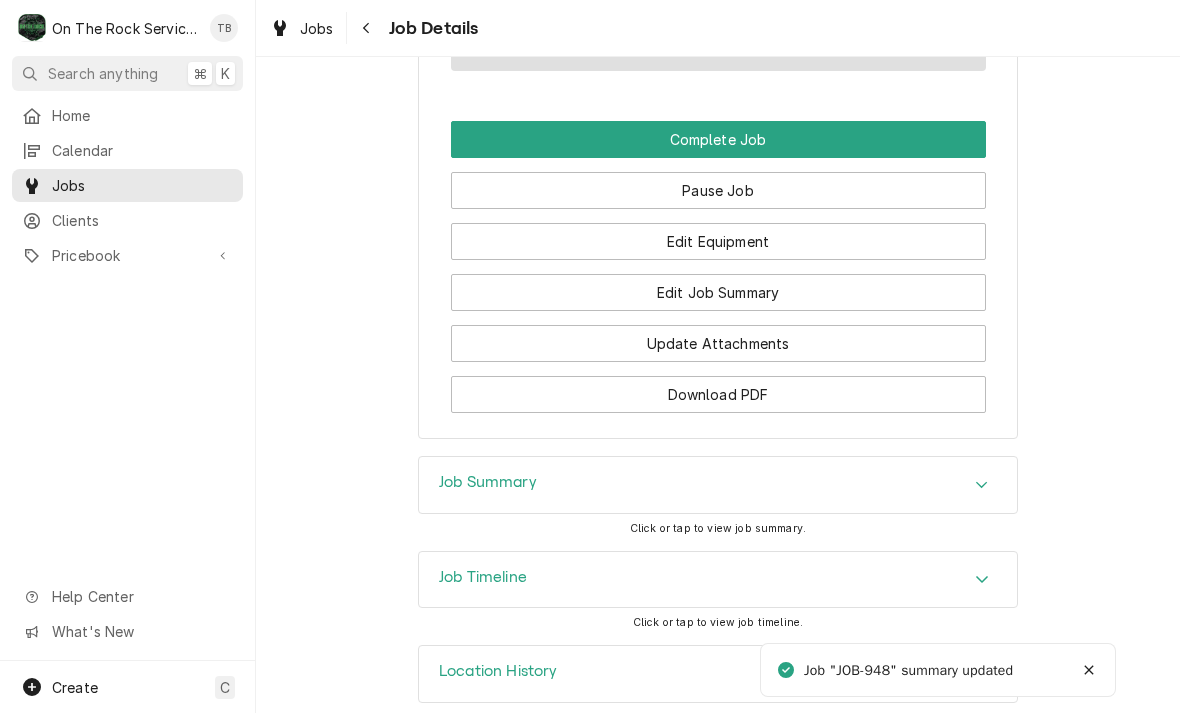 click on "Pause Job" at bounding box center [718, 190] 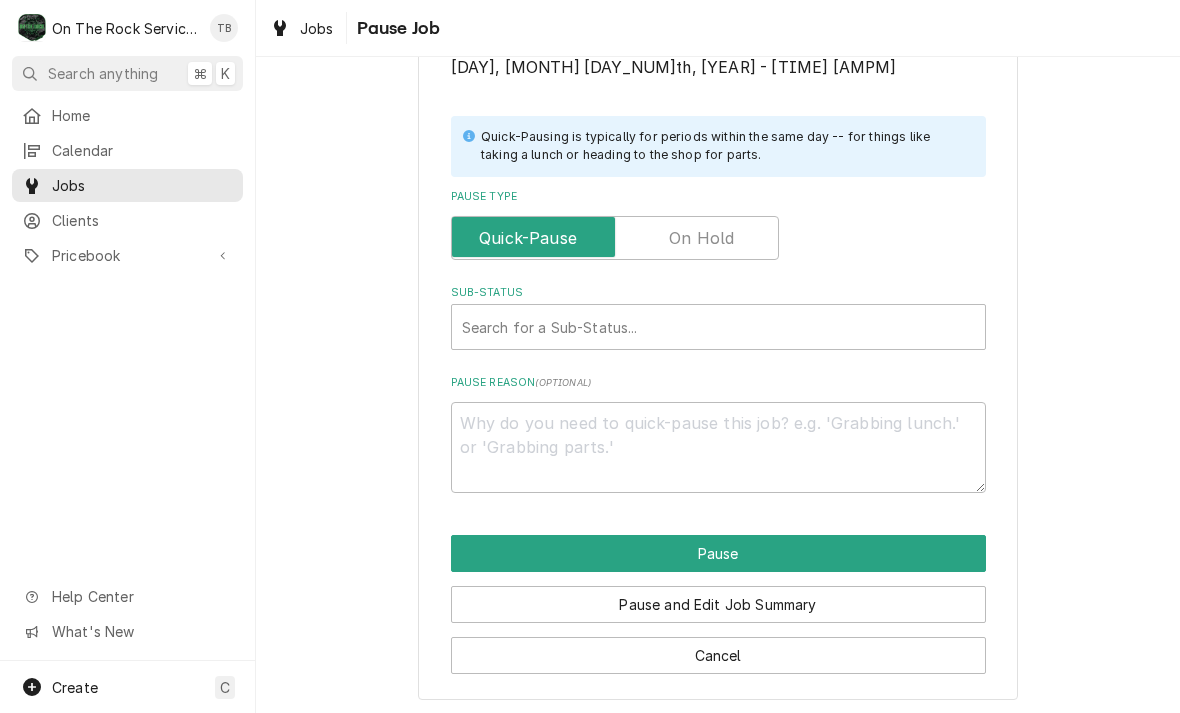 scroll, scrollTop: 402, scrollLeft: 0, axis: vertical 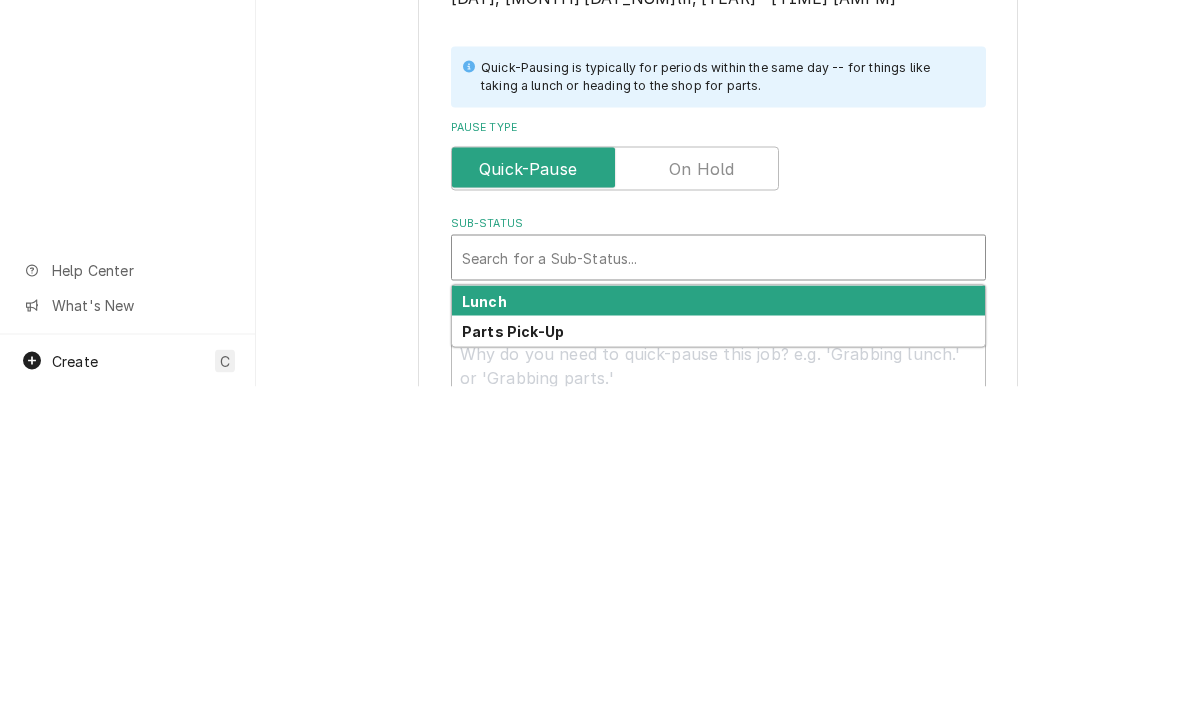 click at bounding box center (615, 495) 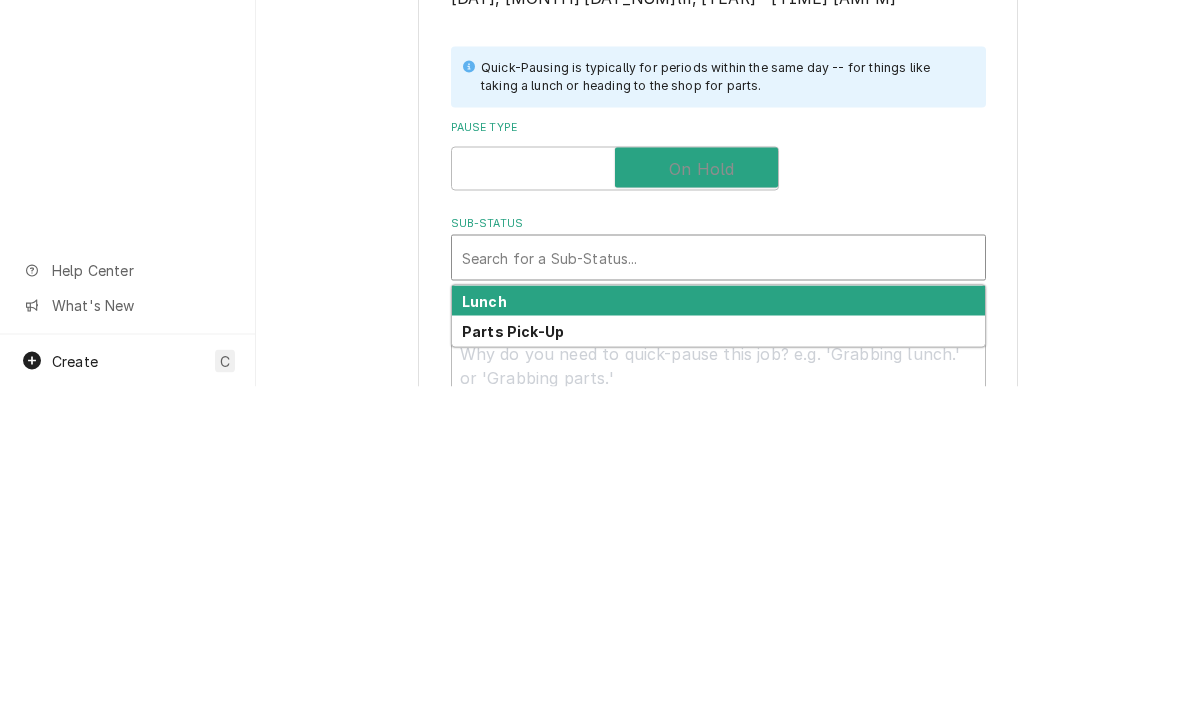 checkbox on "true" 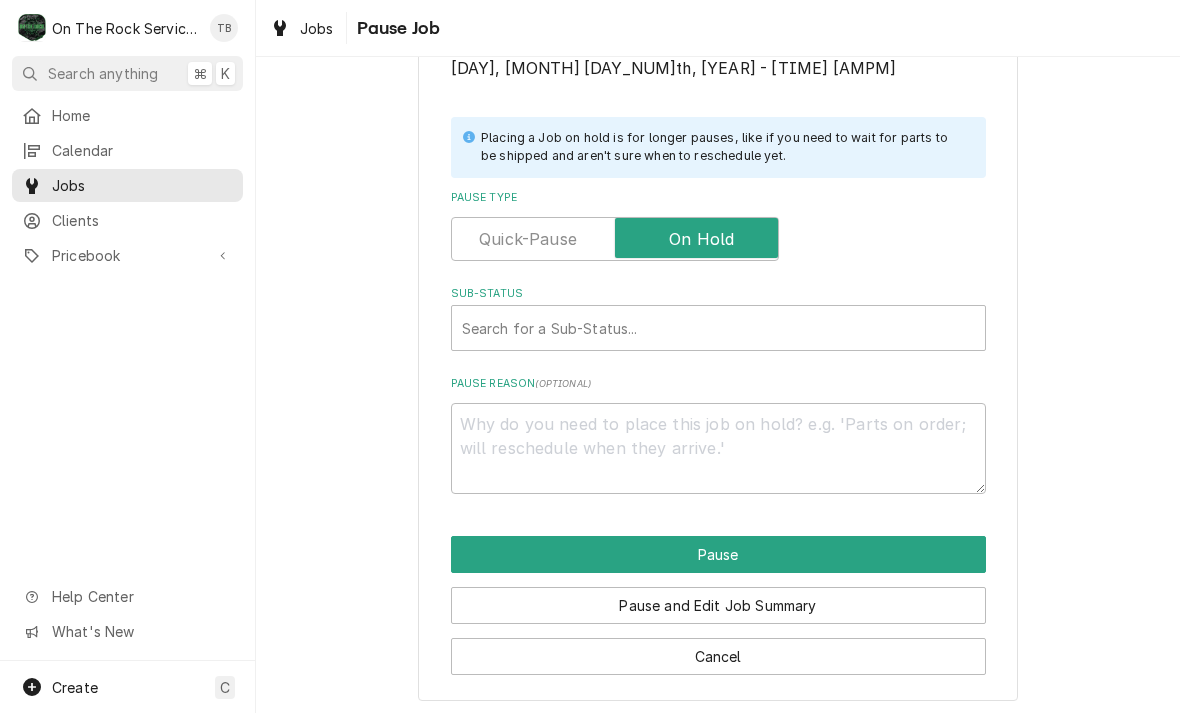 scroll, scrollTop: 402, scrollLeft: 0, axis: vertical 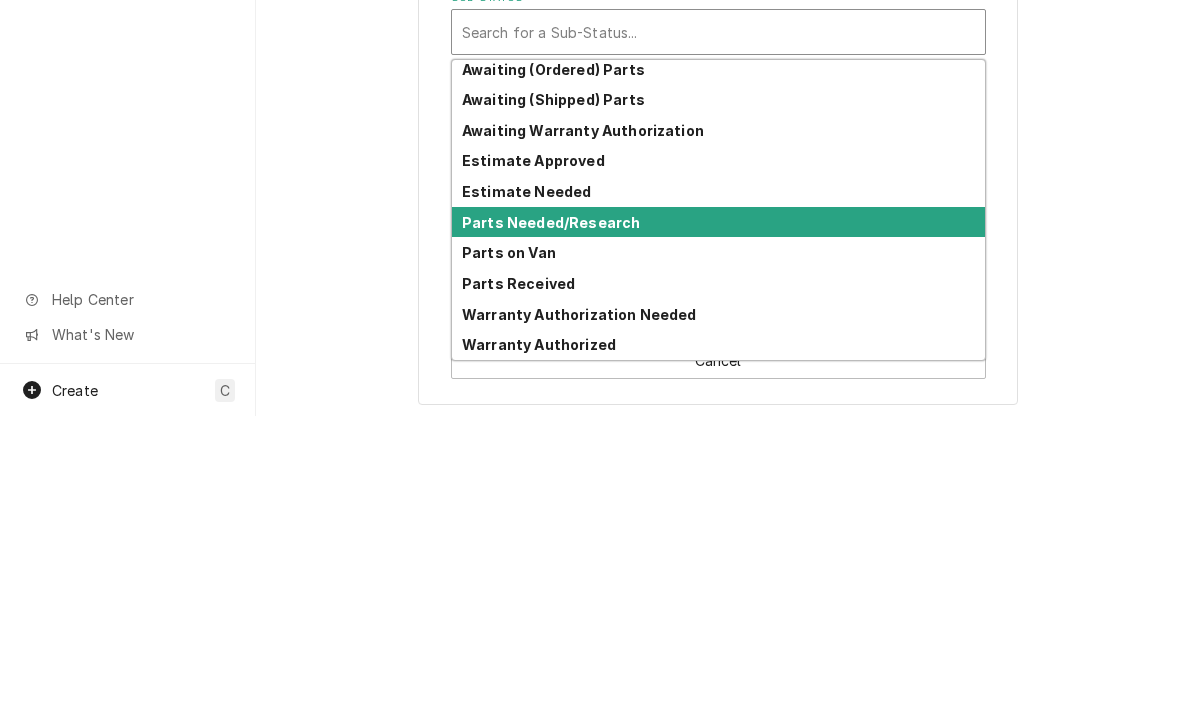 click on "Parts Needed/Research" at bounding box center [551, 519] 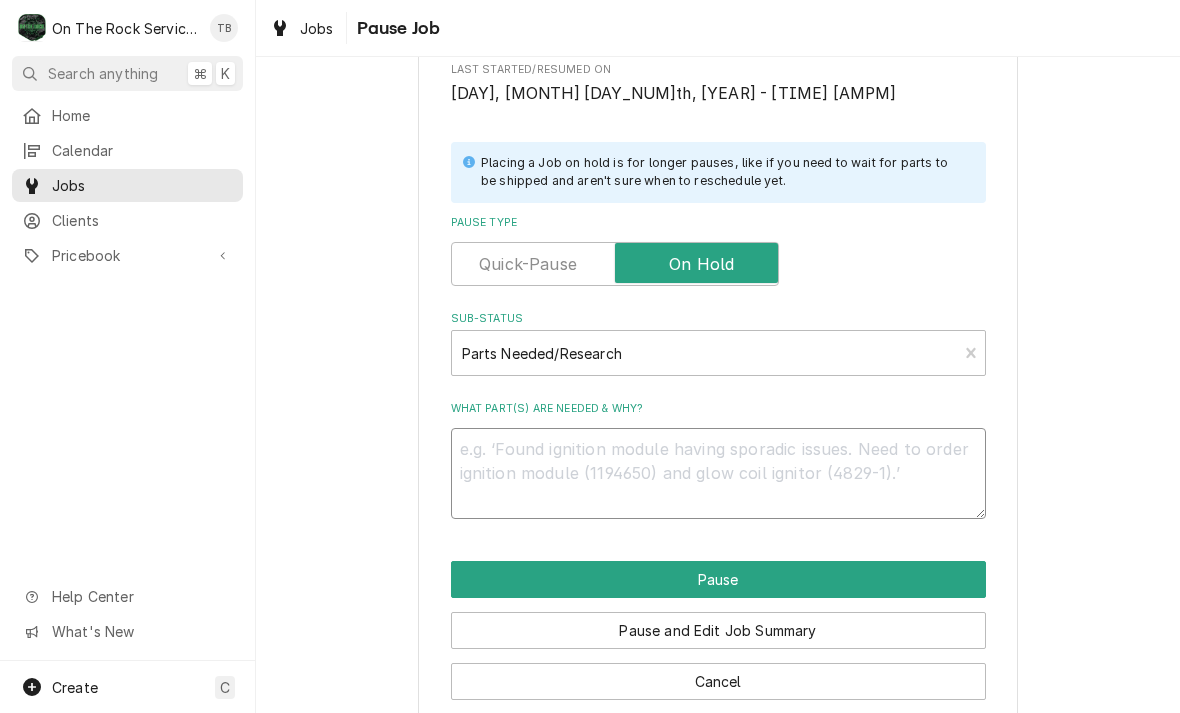click on "What part(s) are needed & why?" at bounding box center (718, 473) 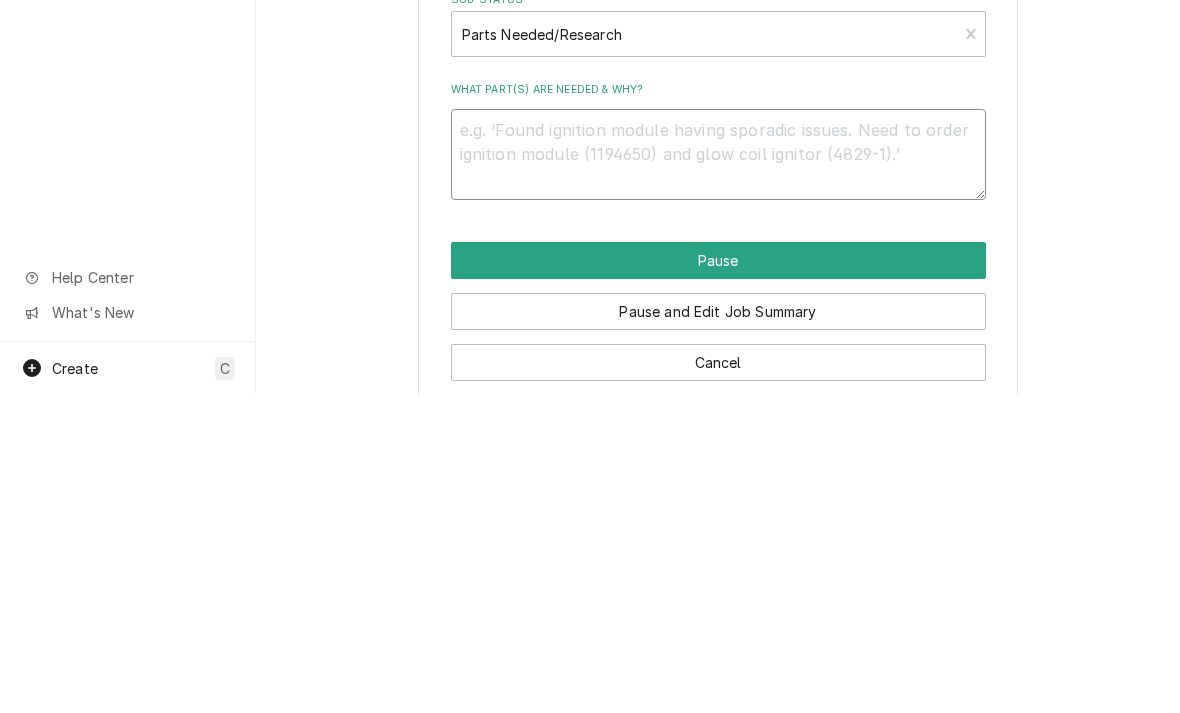 click on "What part(s) are needed & why?" at bounding box center (718, 473) 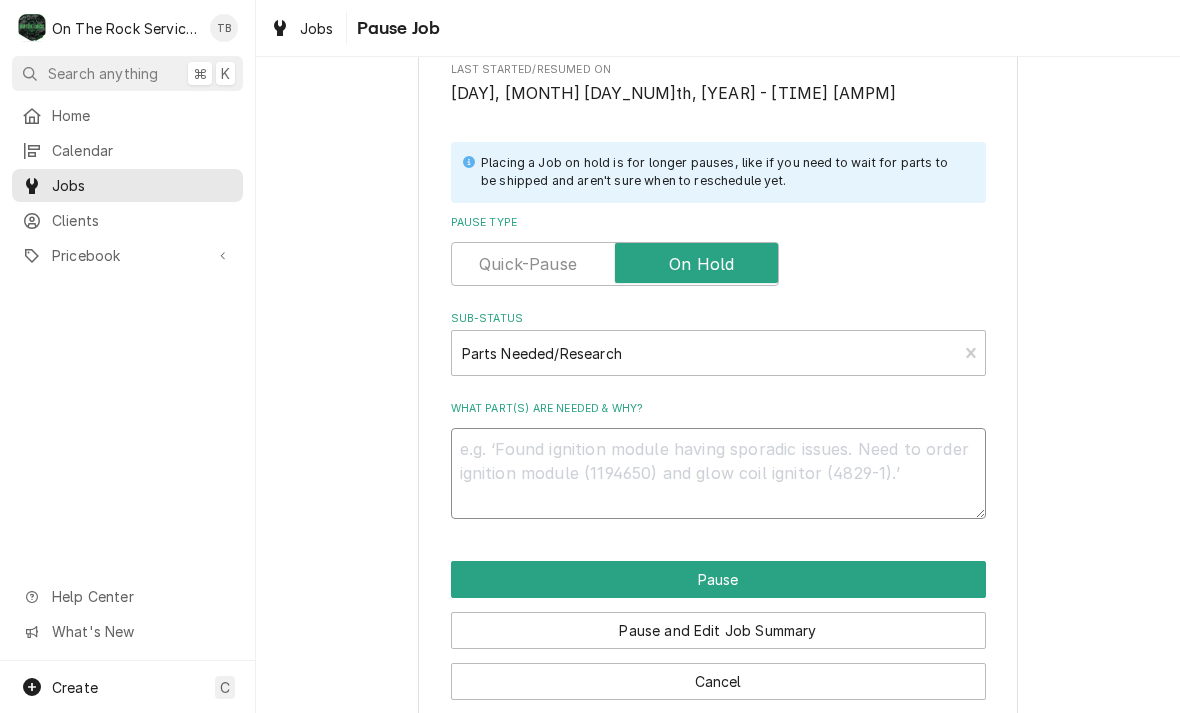 type on "x" 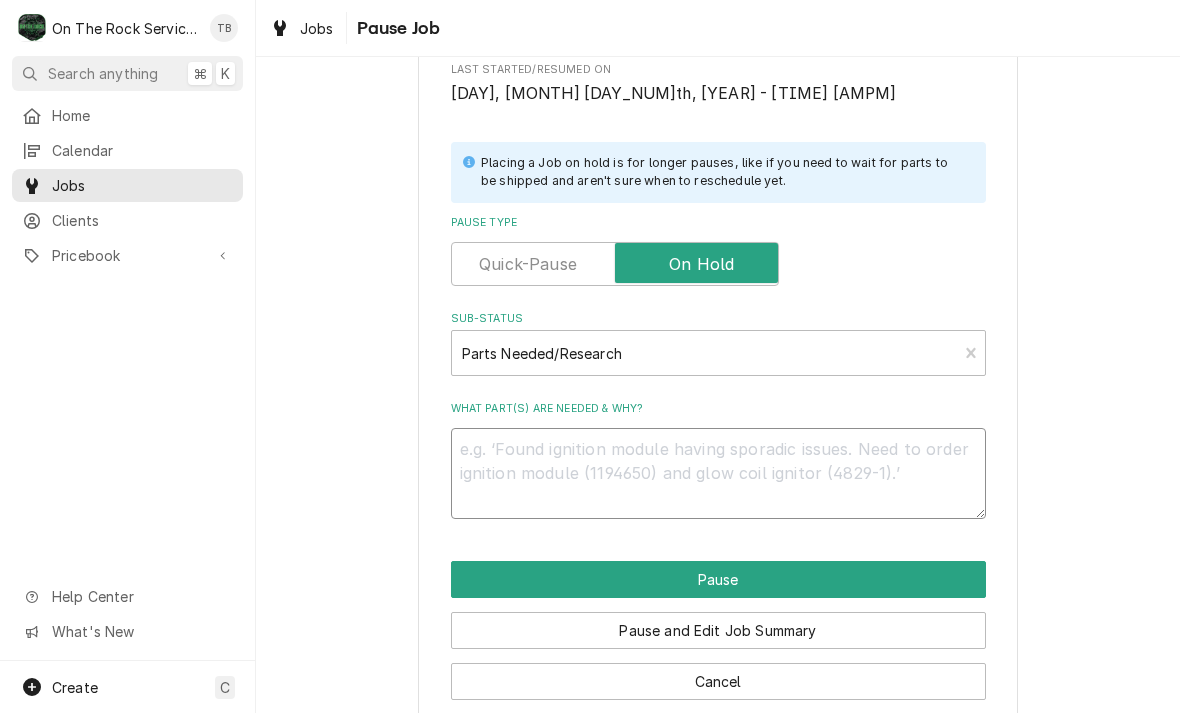 type on "T" 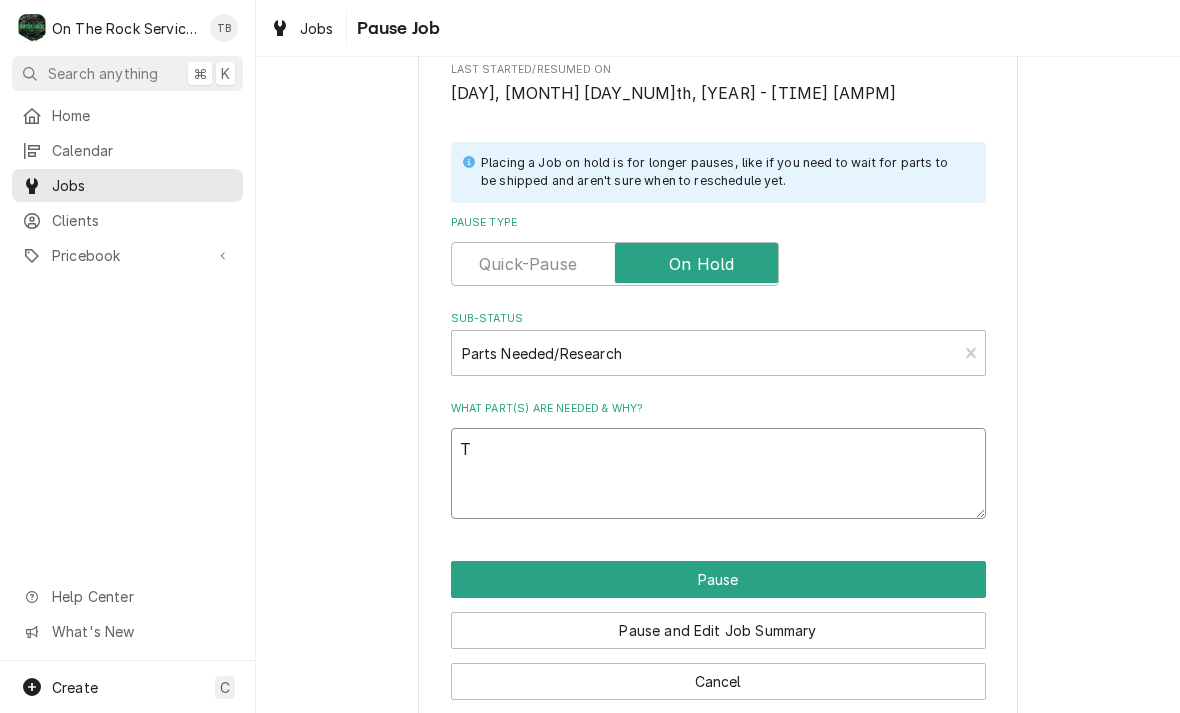 type on "x" 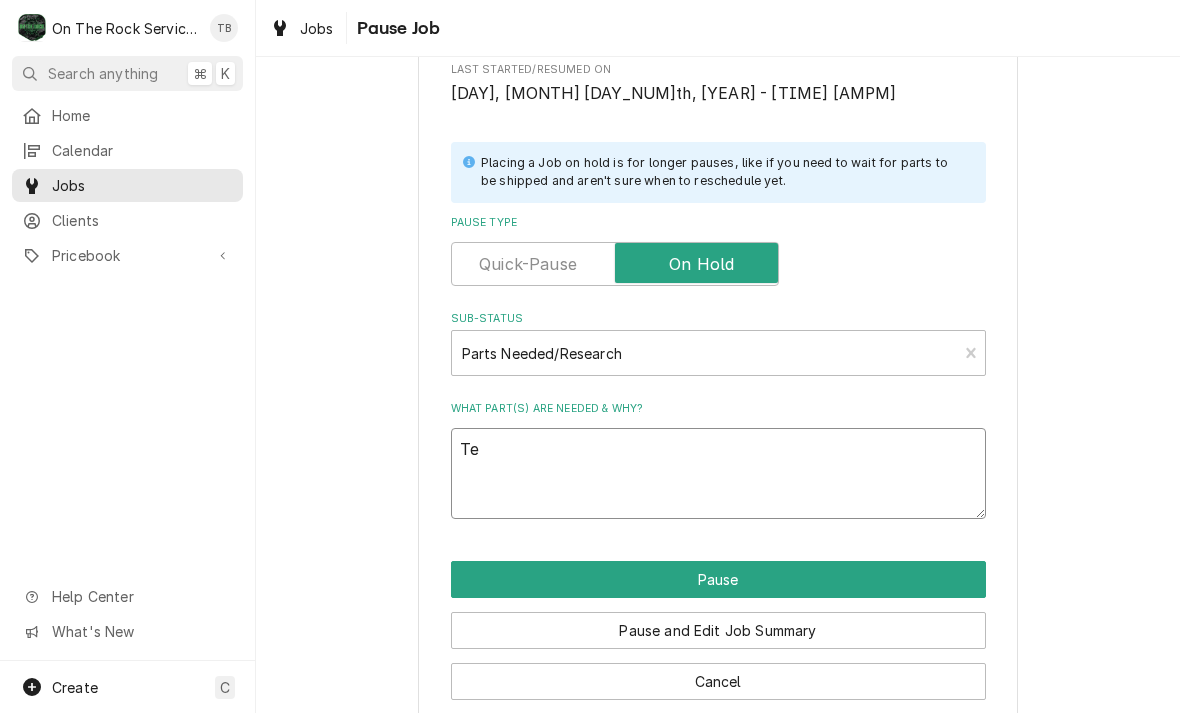 type on "x" 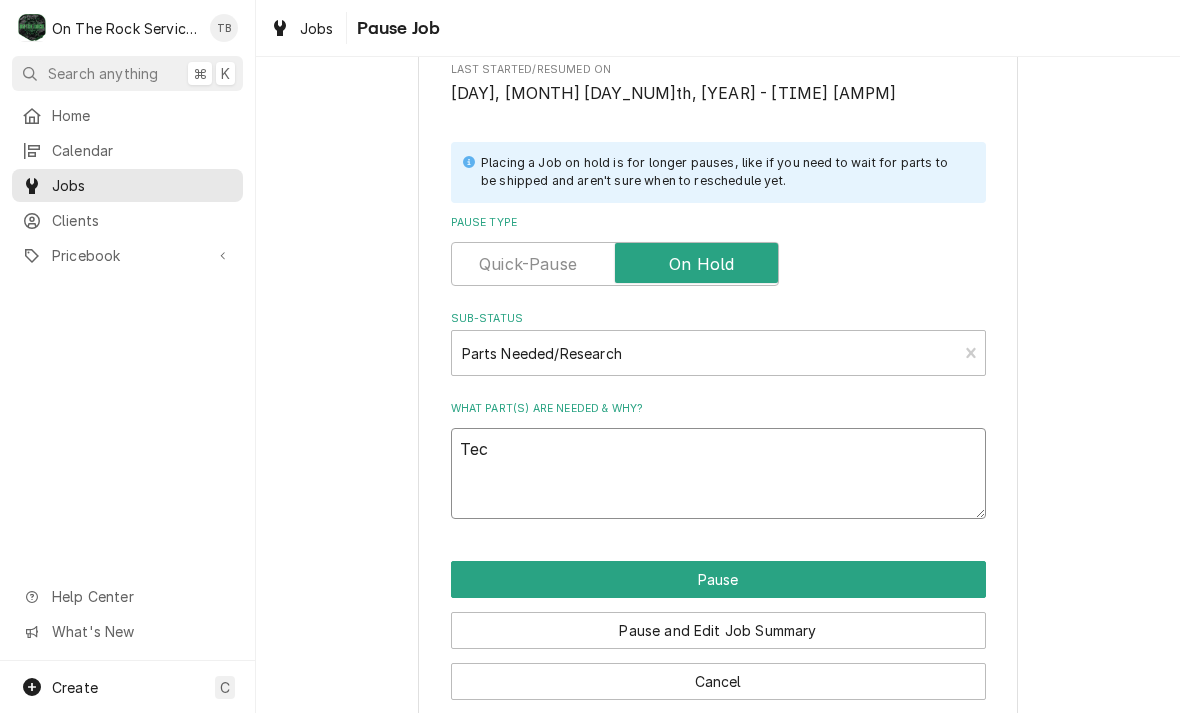 type on "x" 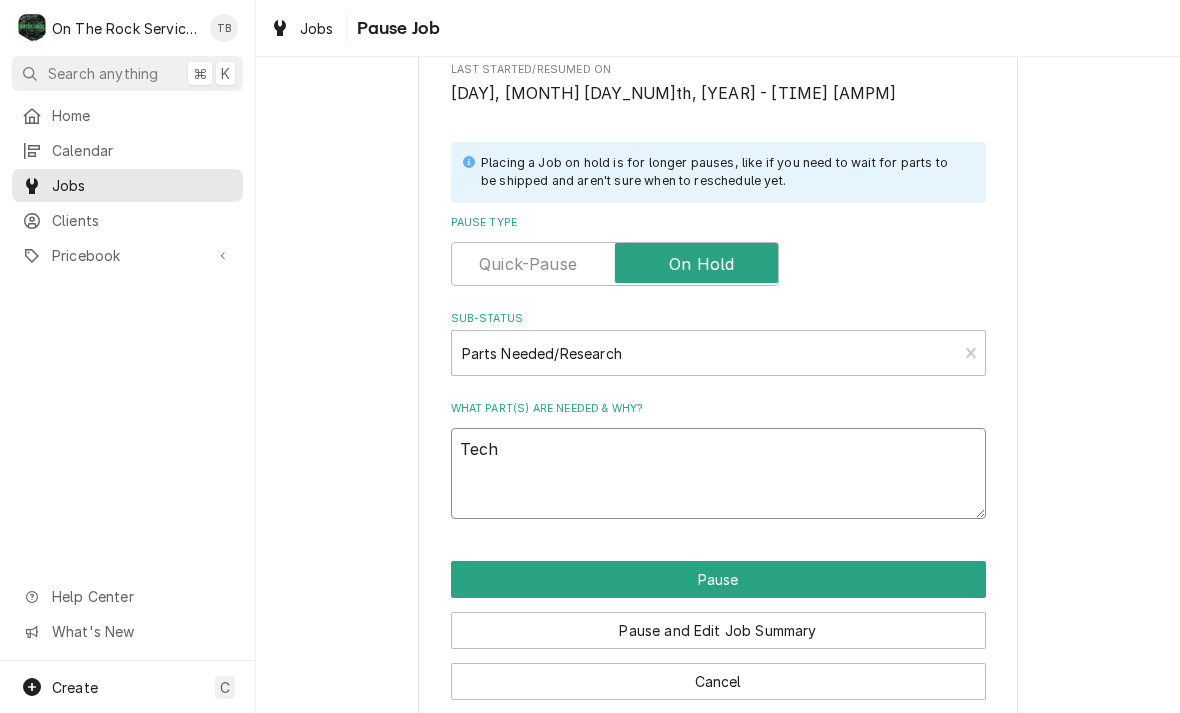 type on "x" 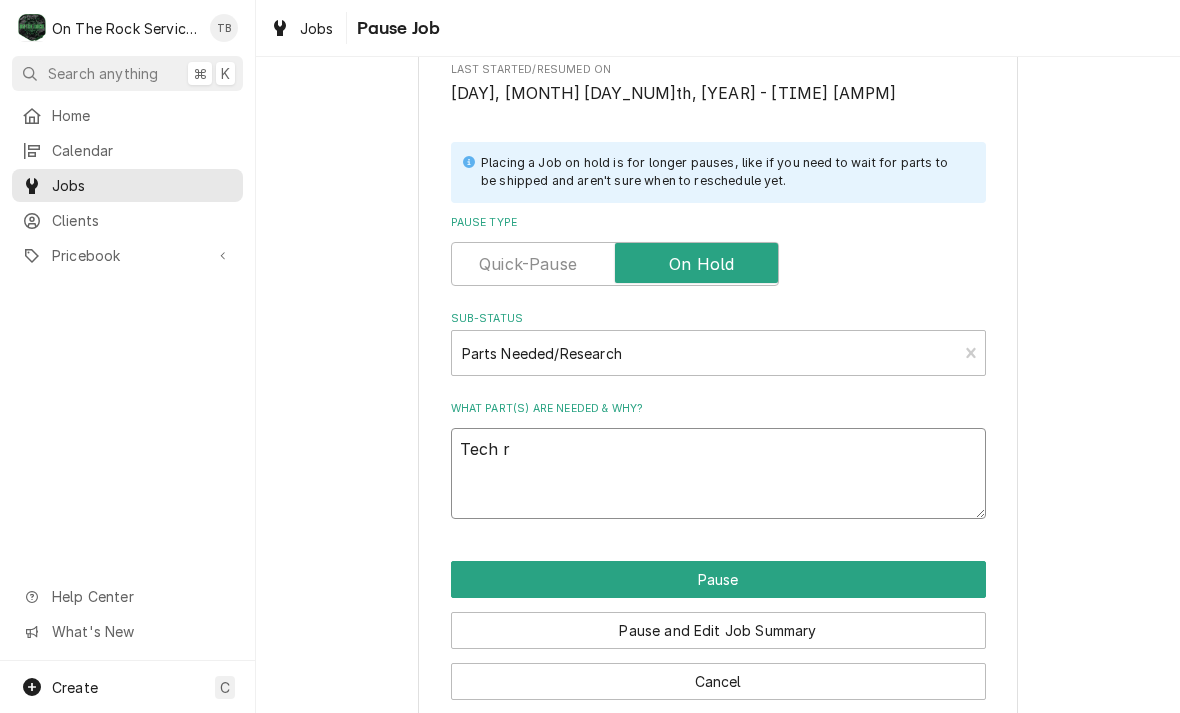 type on "x" 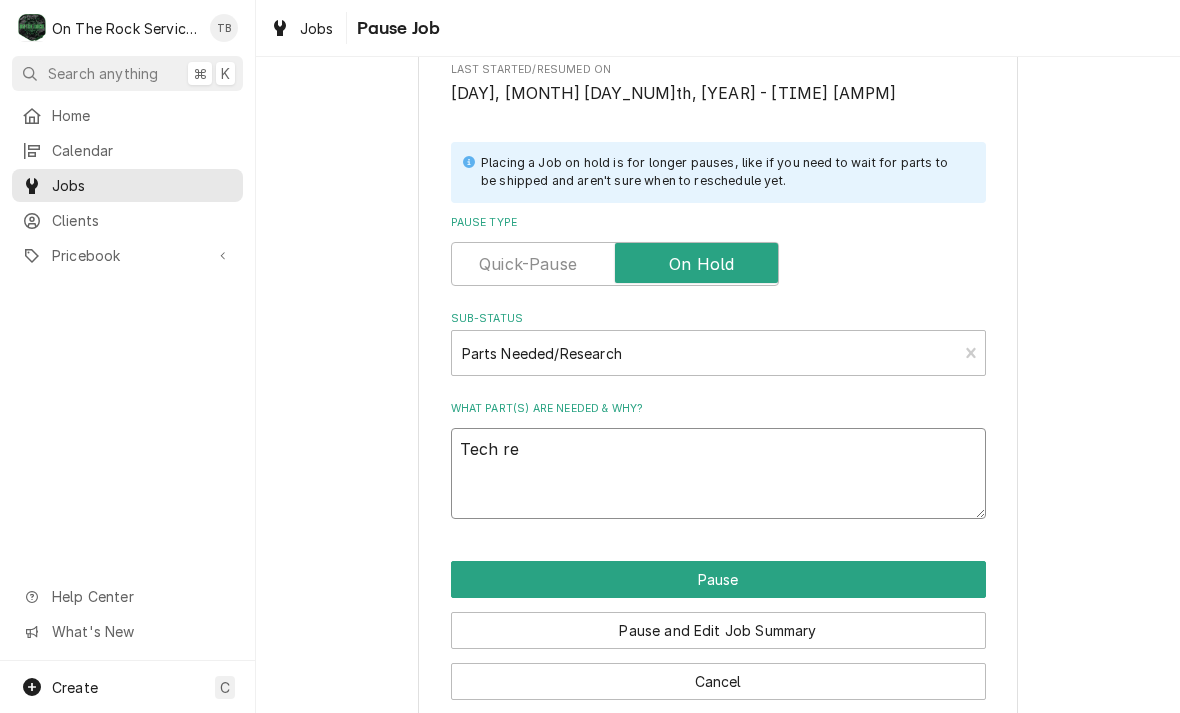 type on "x" 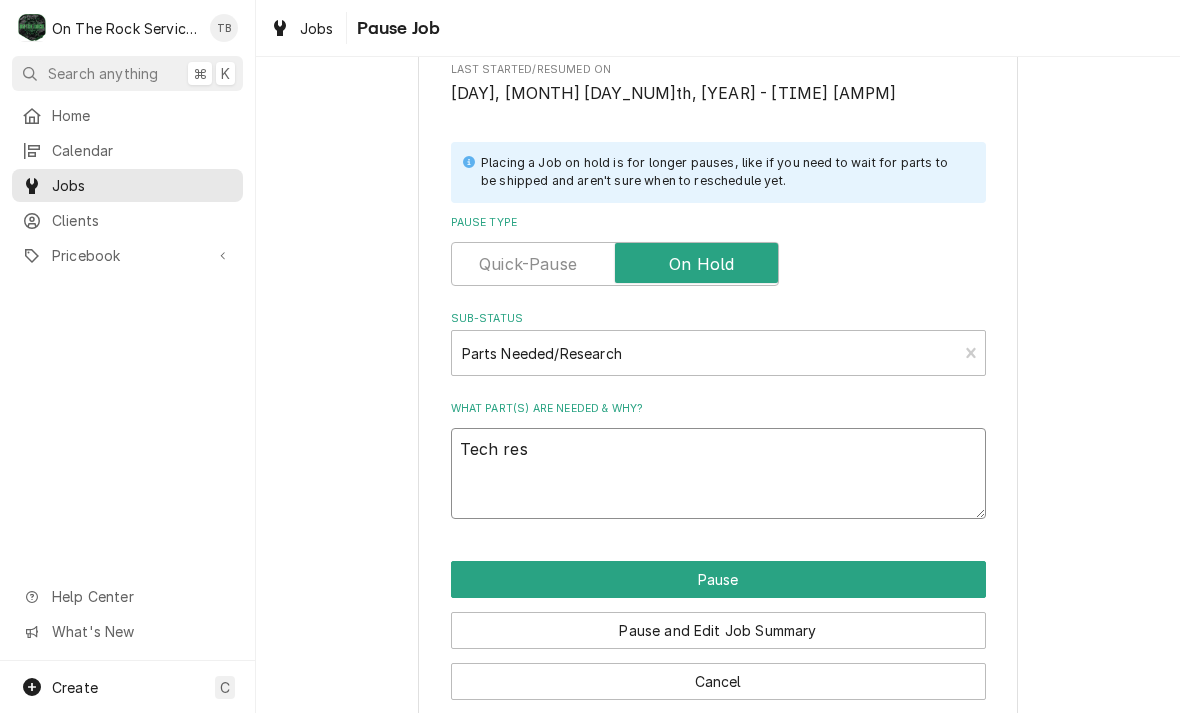 type on "x" 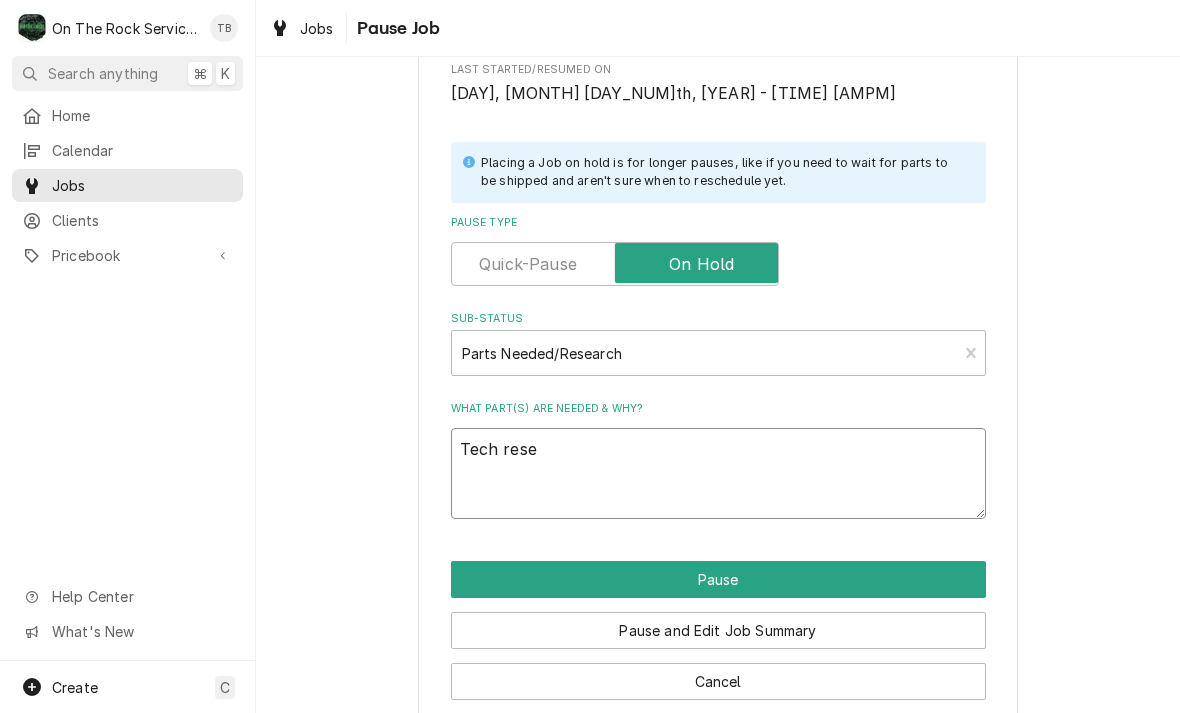 type on "x" 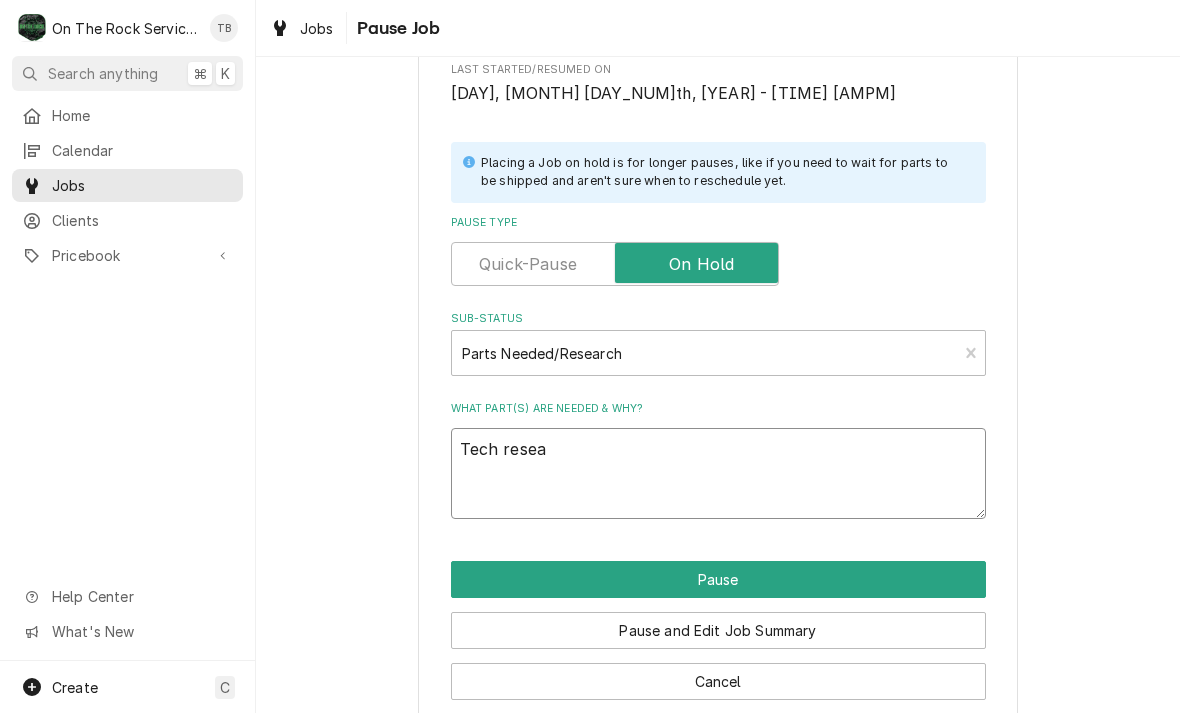 type on "Tech resear" 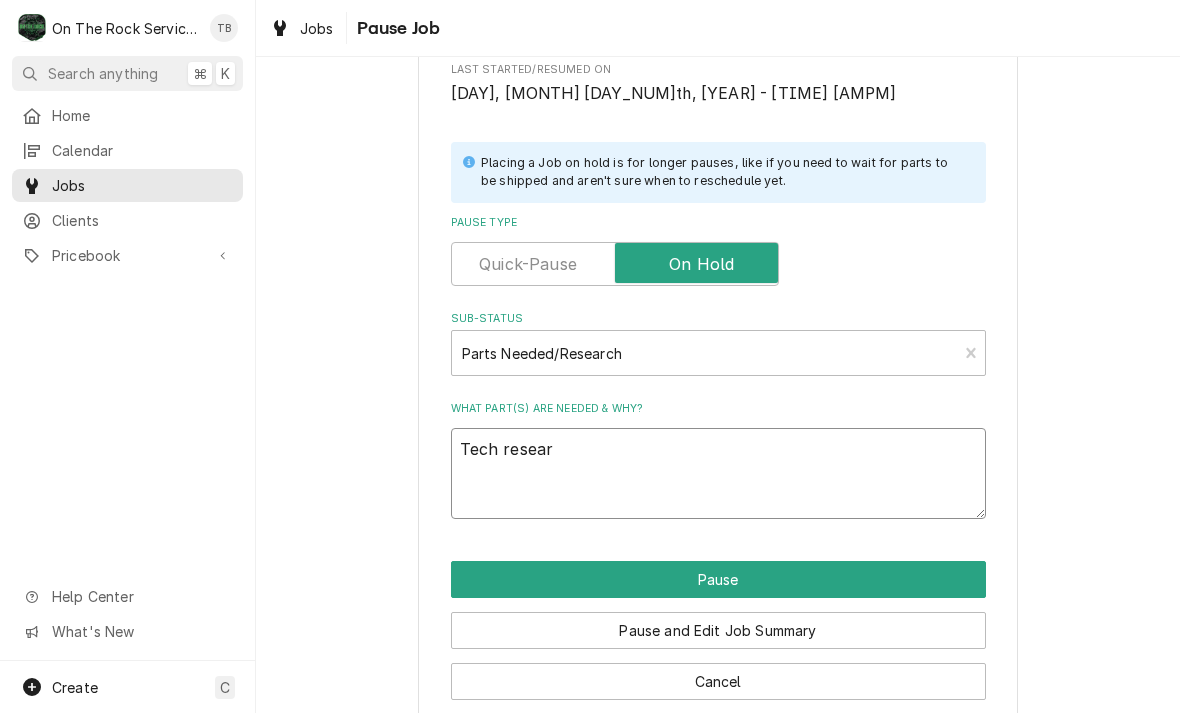 type on "x" 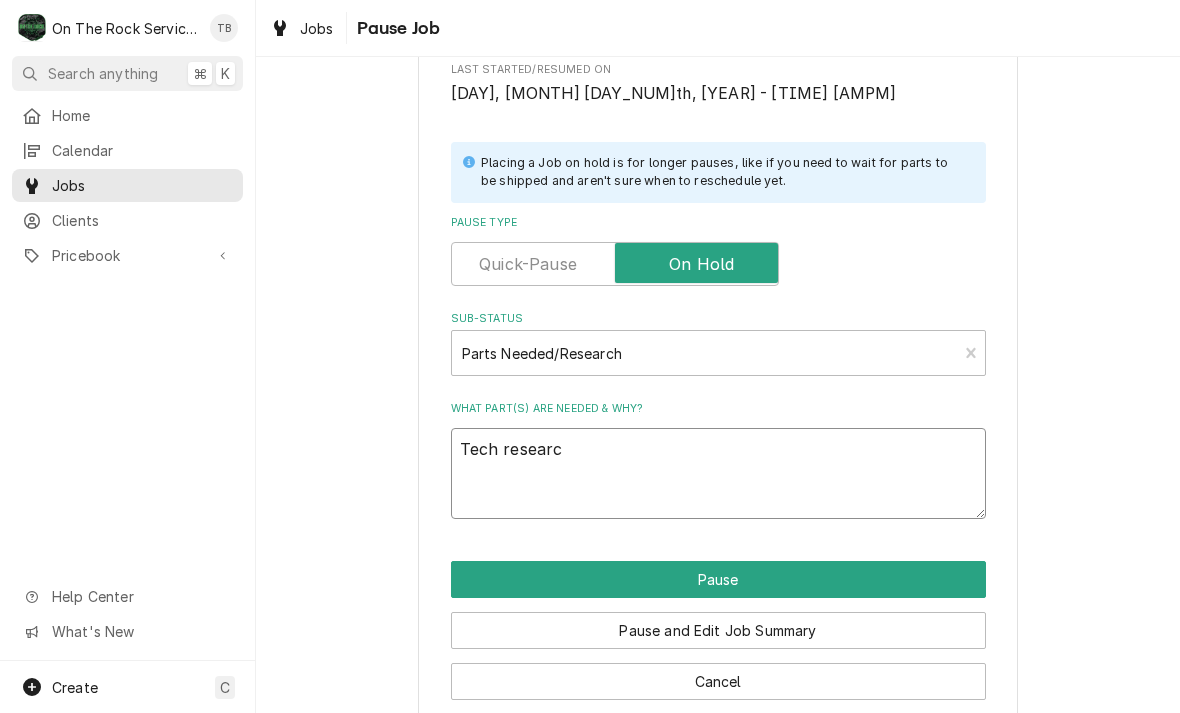 type on "x" 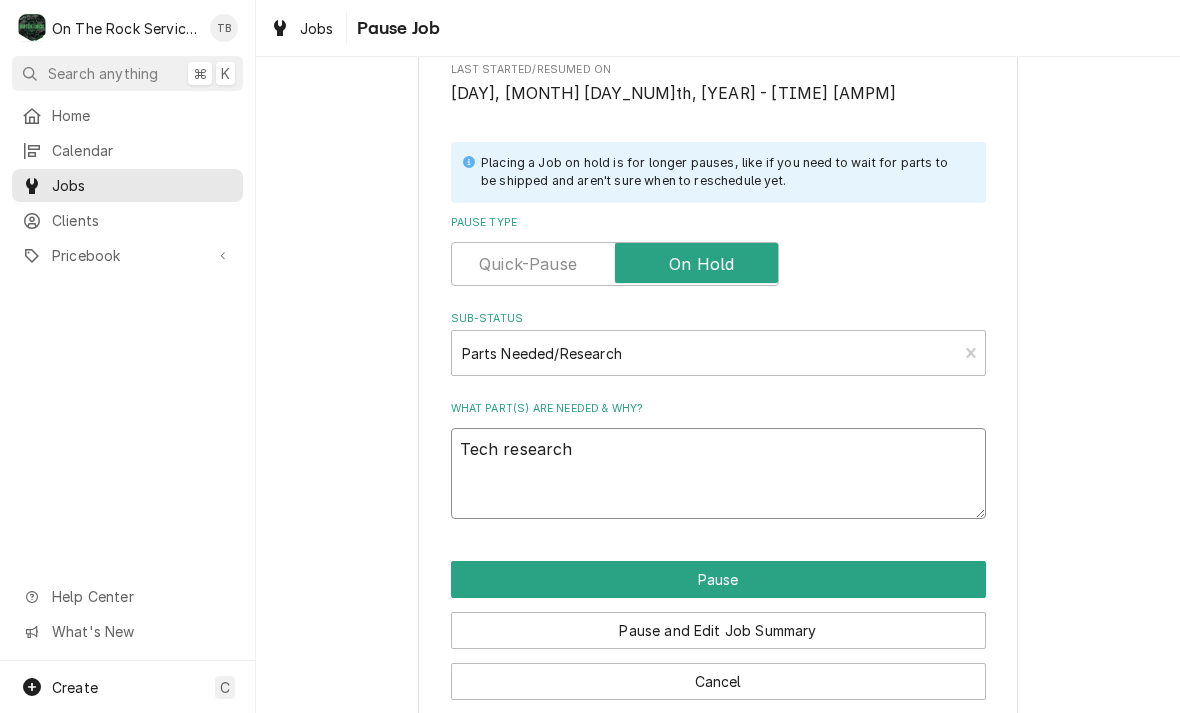 type on "Tech research" 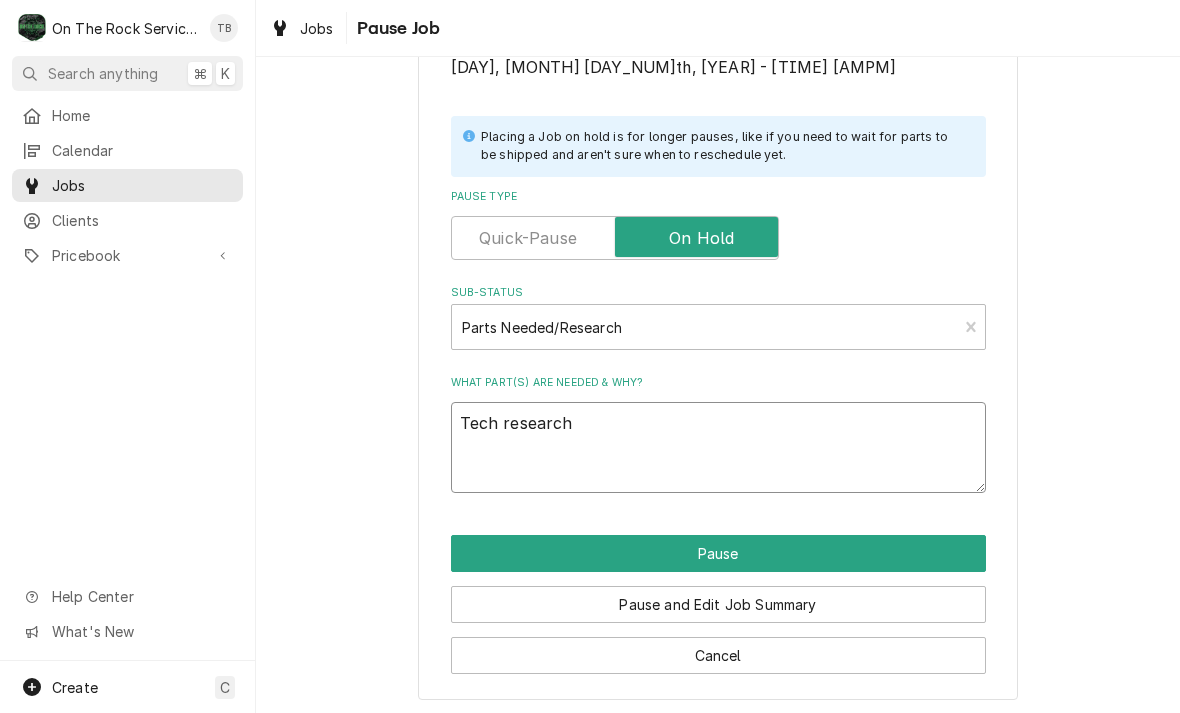 scroll, scrollTop: 402, scrollLeft: 0, axis: vertical 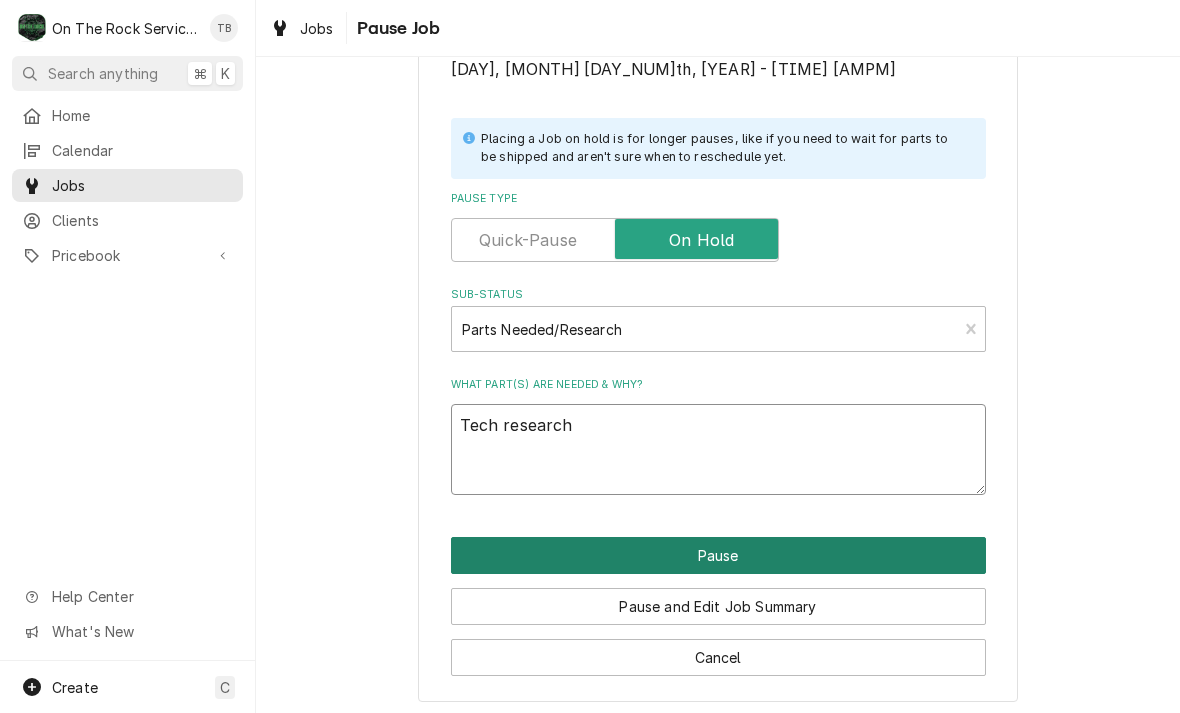 type on "Tech research" 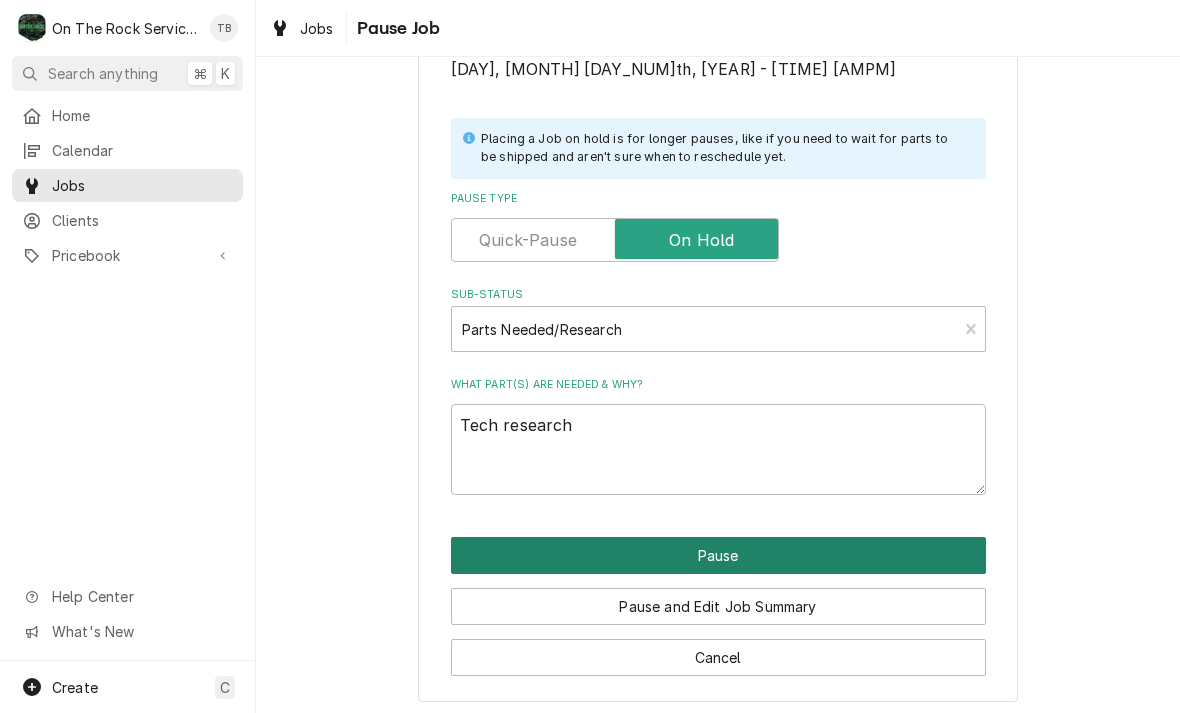 click on "Pause" at bounding box center [718, 555] 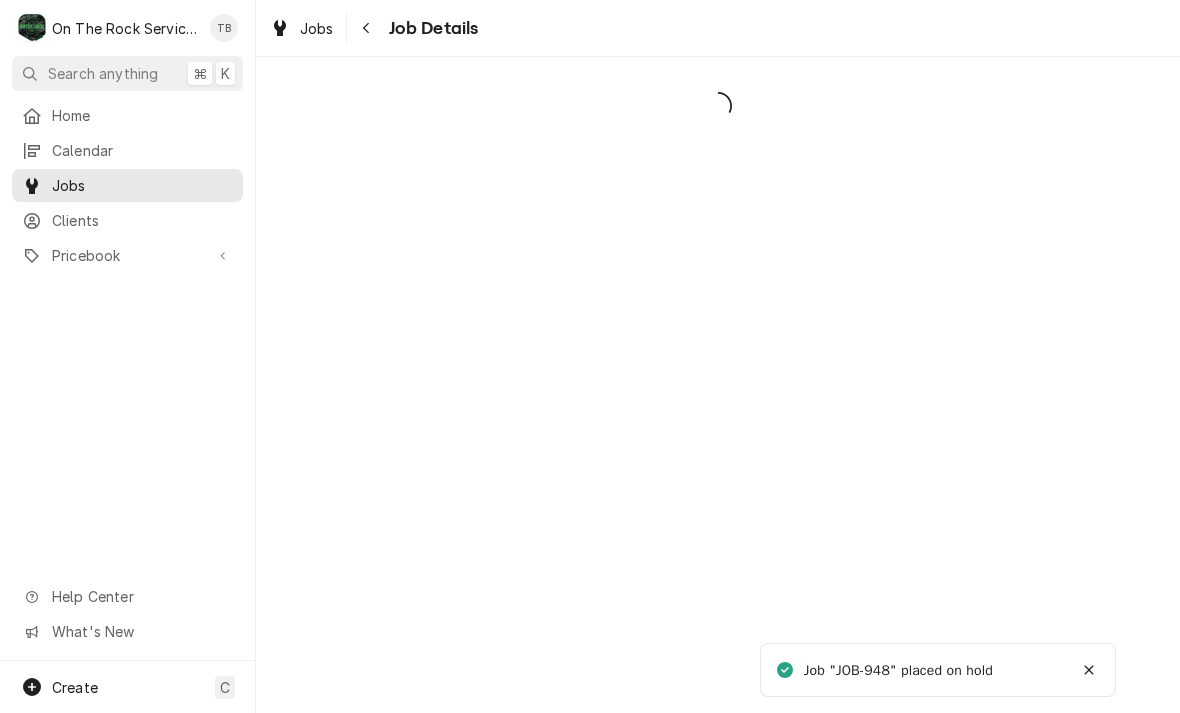 scroll, scrollTop: 0, scrollLeft: 0, axis: both 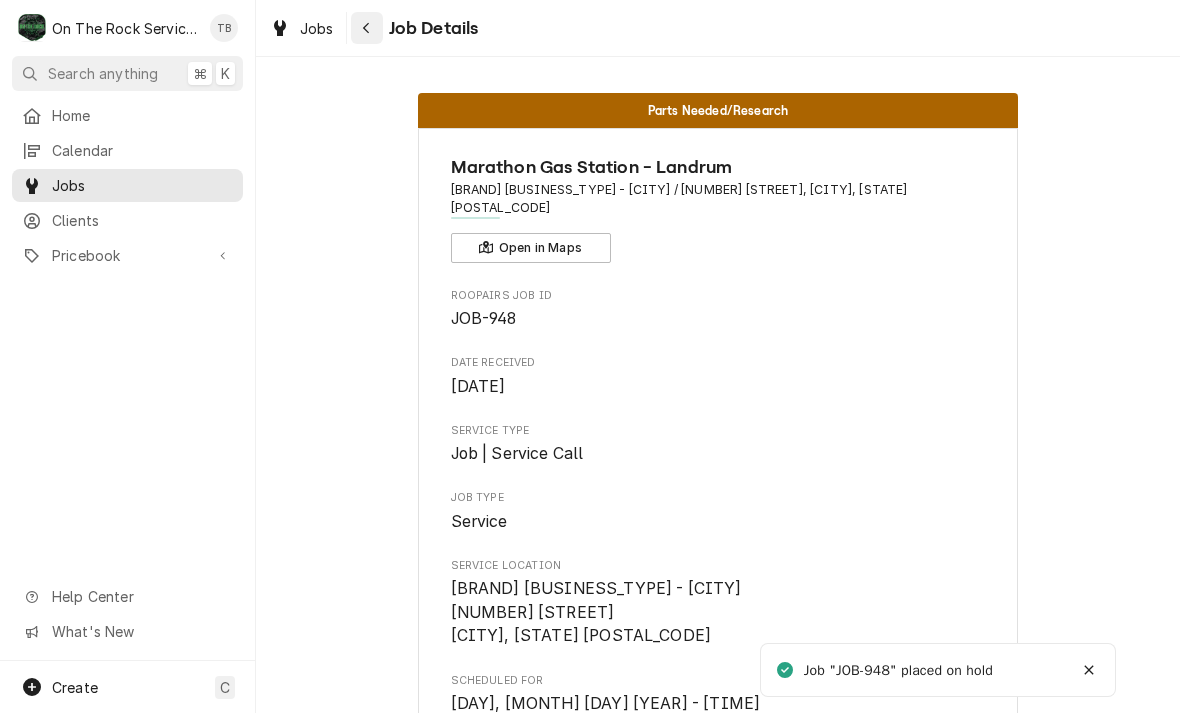 click at bounding box center (367, 28) 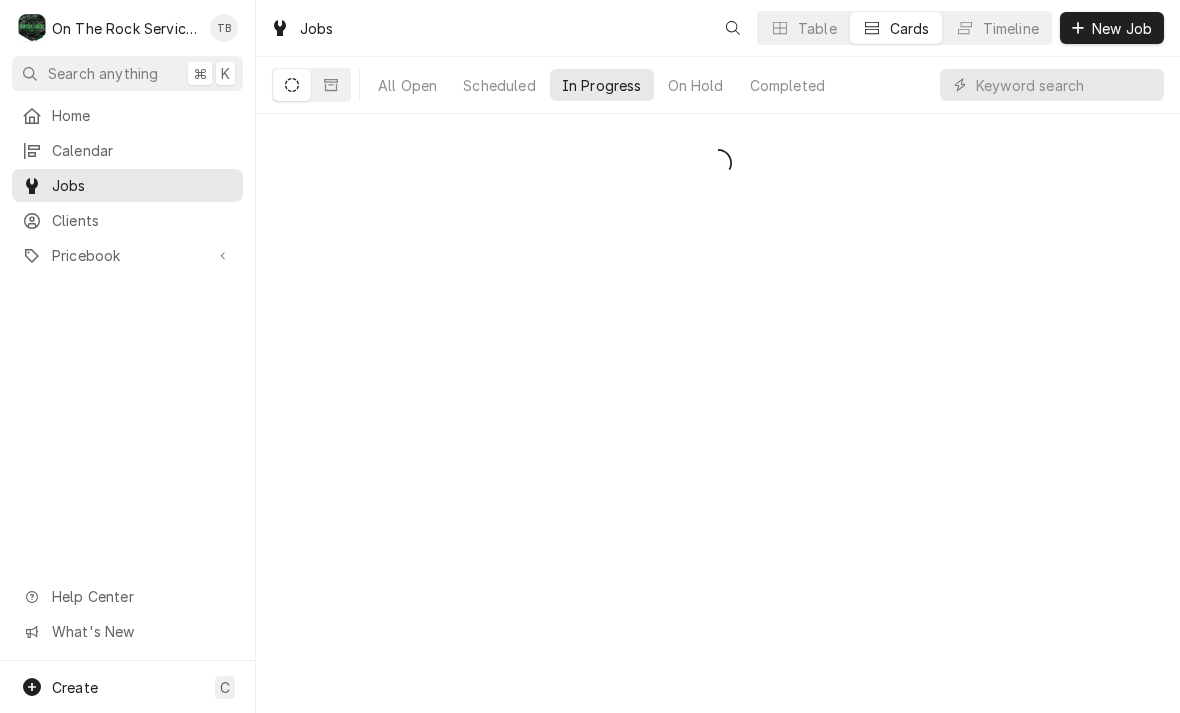 scroll, scrollTop: 0, scrollLeft: 0, axis: both 